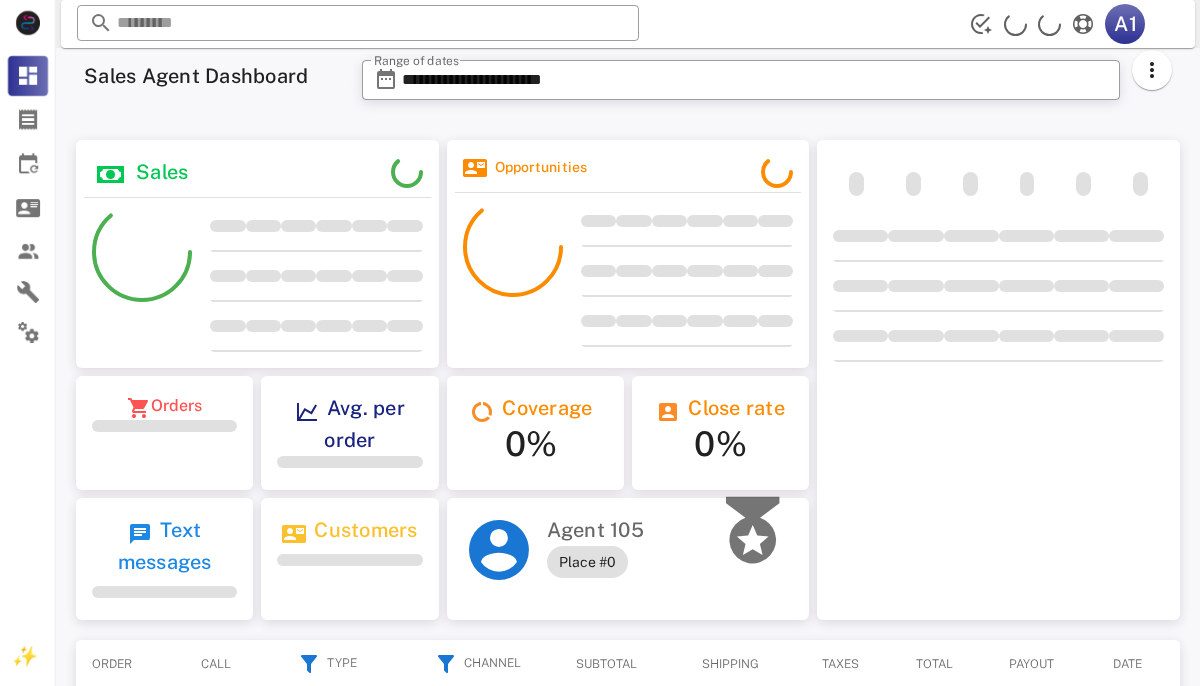 scroll, scrollTop: 0, scrollLeft: 0, axis: both 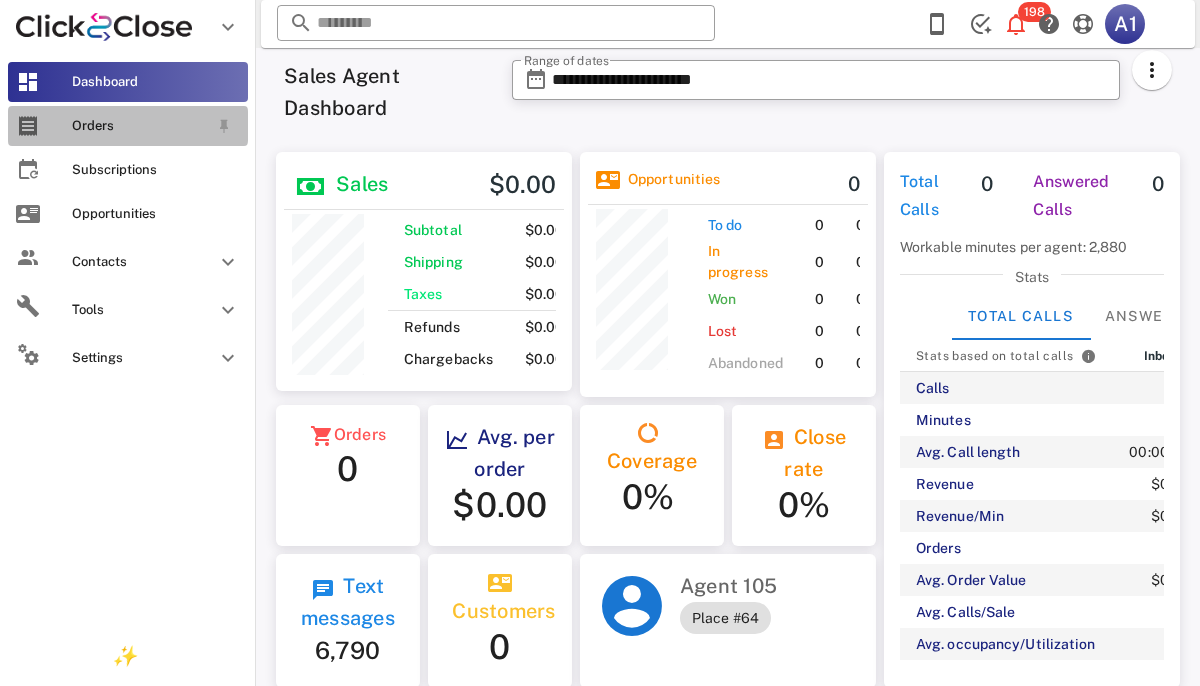 click on "Orders" at bounding box center (140, 126) 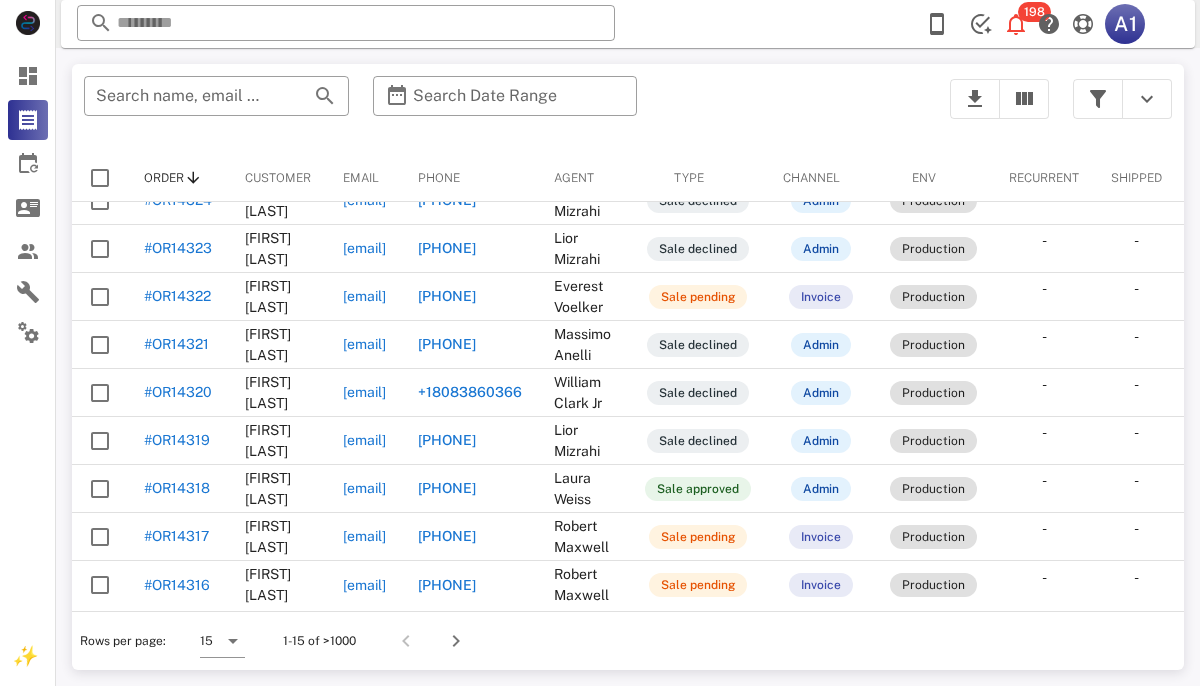 scroll, scrollTop: 0, scrollLeft: 0, axis: both 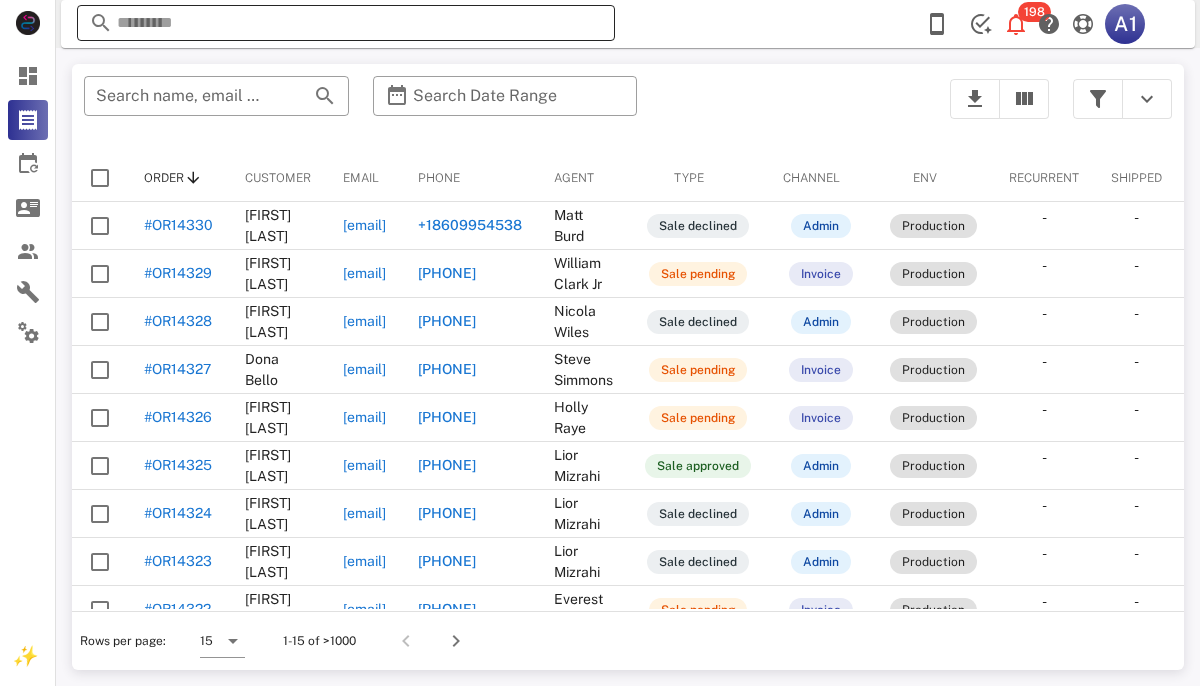 click at bounding box center [346, 23] 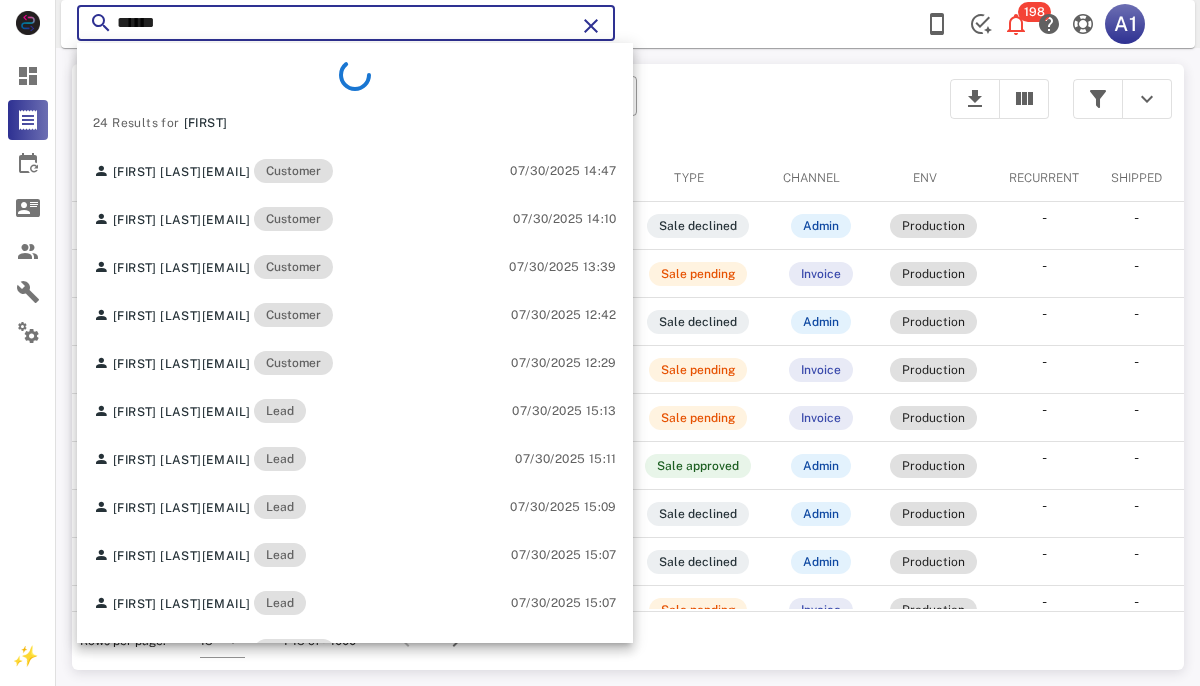 type on "******" 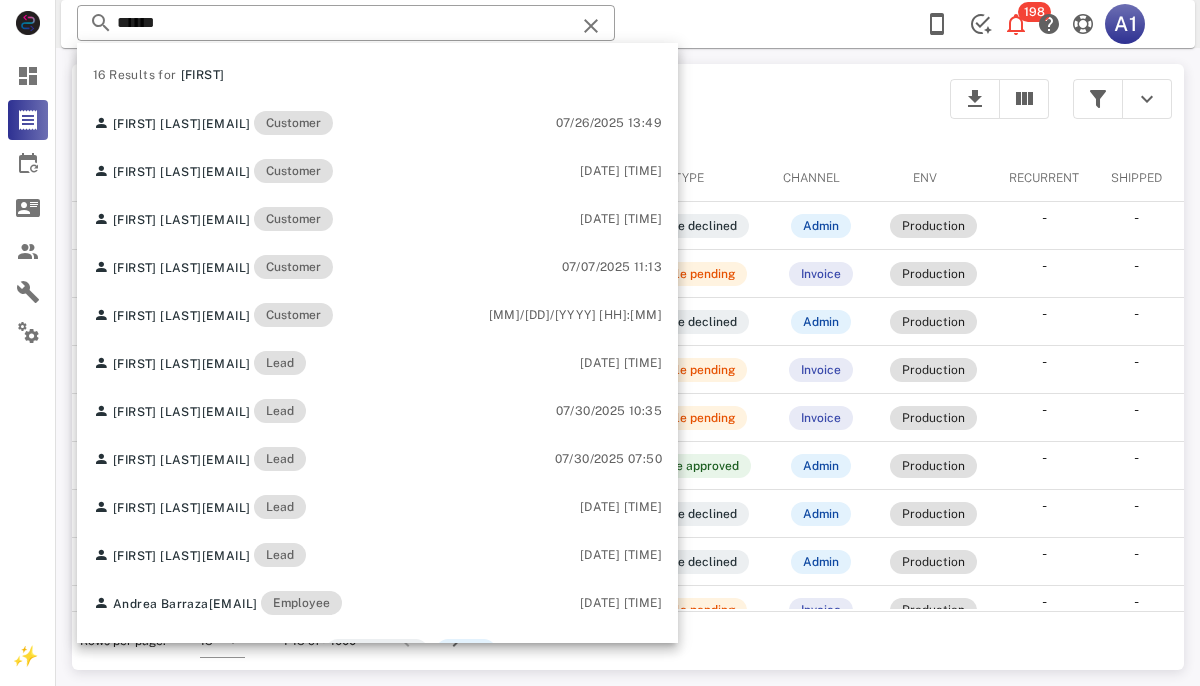 click on "​ Search name, email or phone ​ Search Date Range" at bounding box center (505, 109) 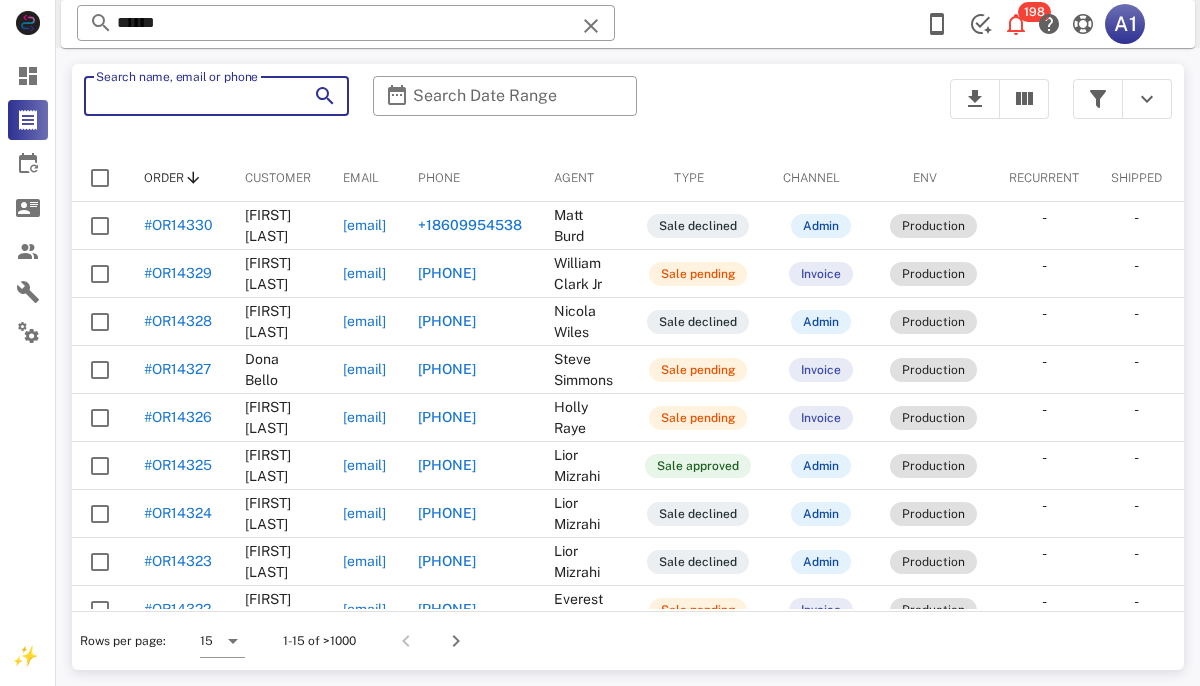 click on "Search name, email or phone" at bounding box center [188, 96] 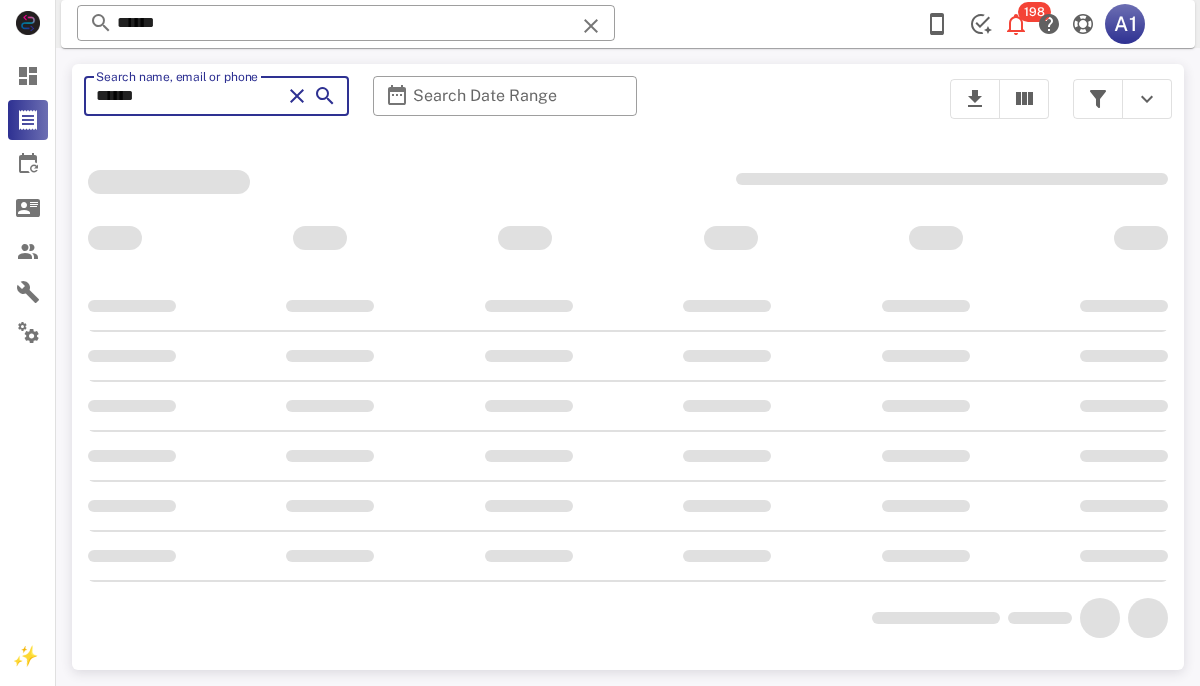 type on "******" 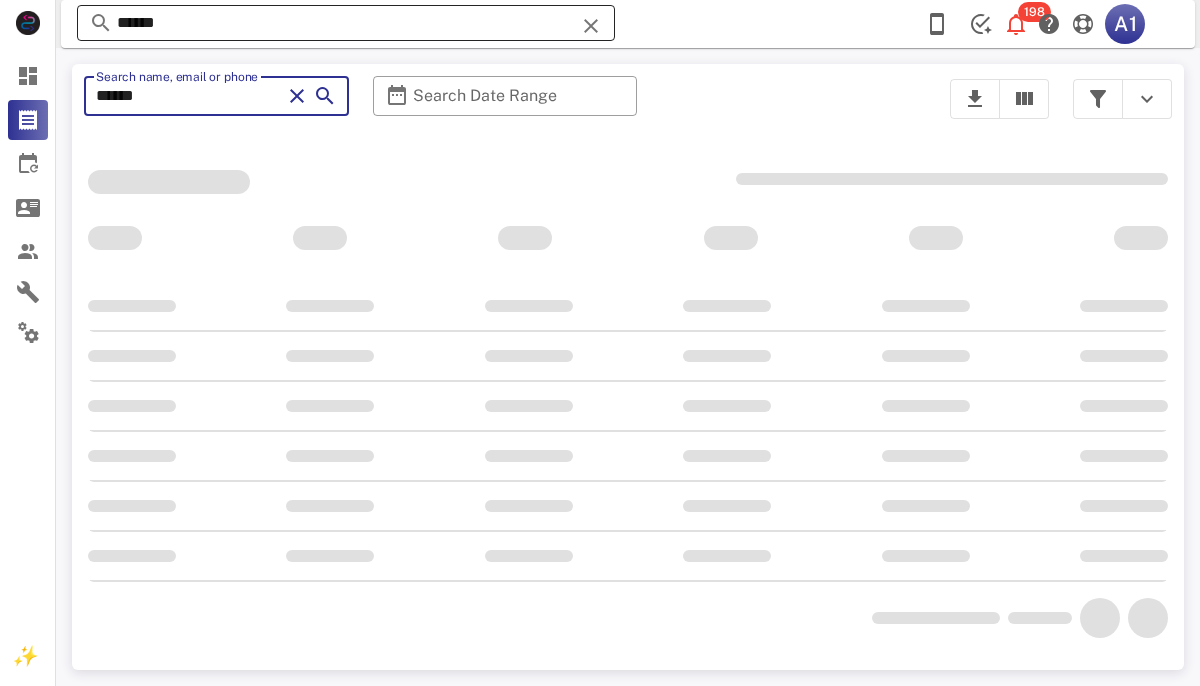 click at bounding box center (591, 26) 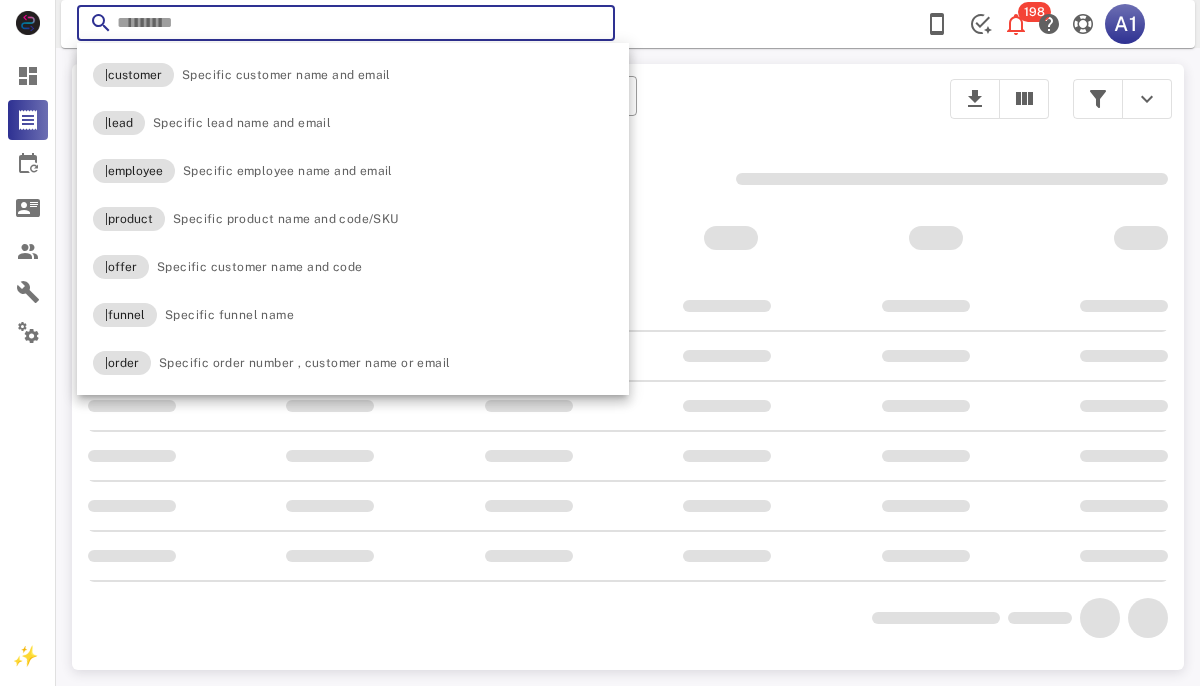 click on "Search name, email or phone ****** Search Date Range" at bounding box center (505, 109) 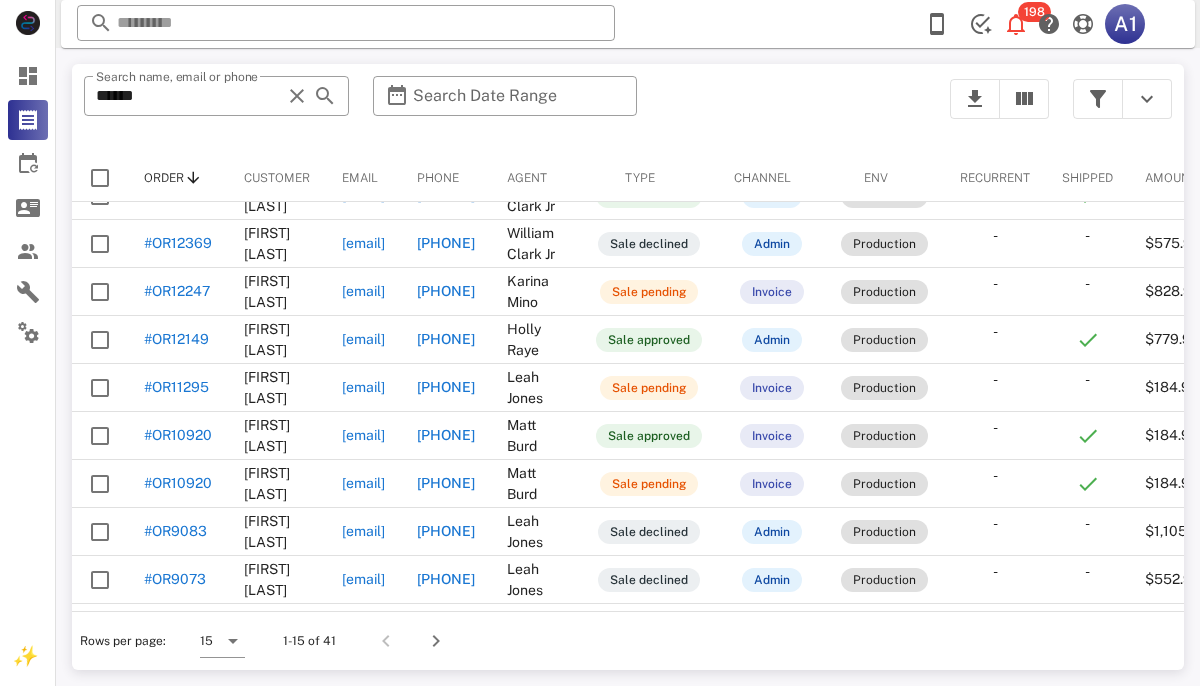scroll, scrollTop: 0, scrollLeft: 0, axis: both 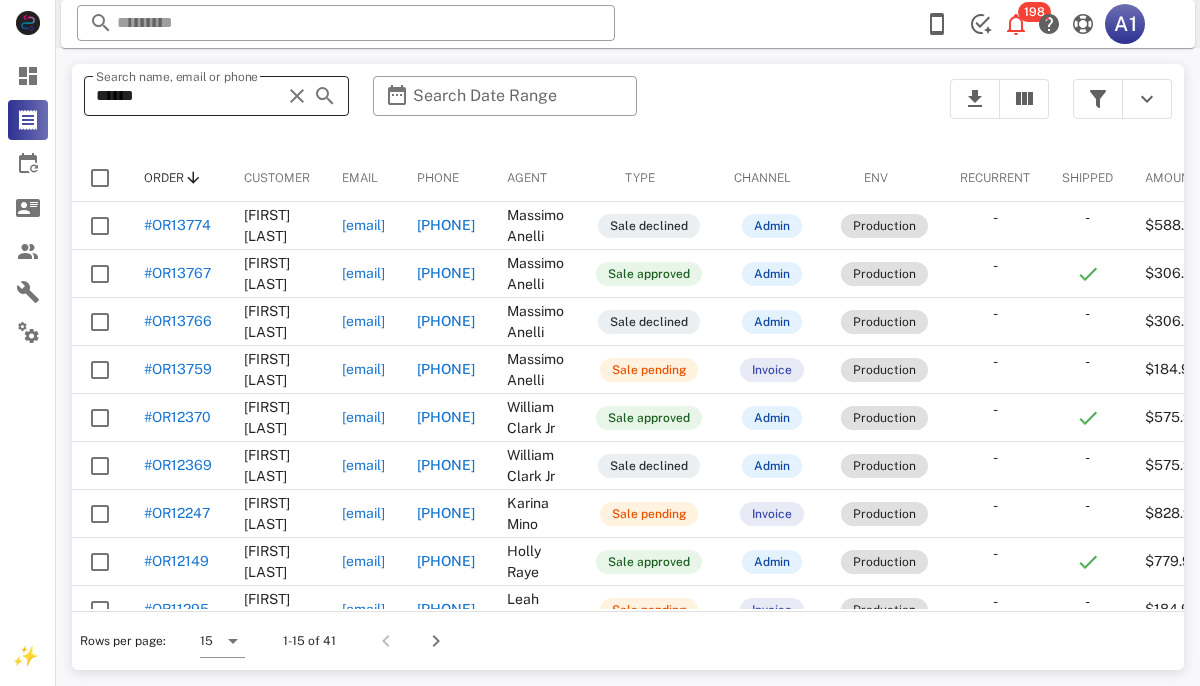 click at bounding box center (297, 96) 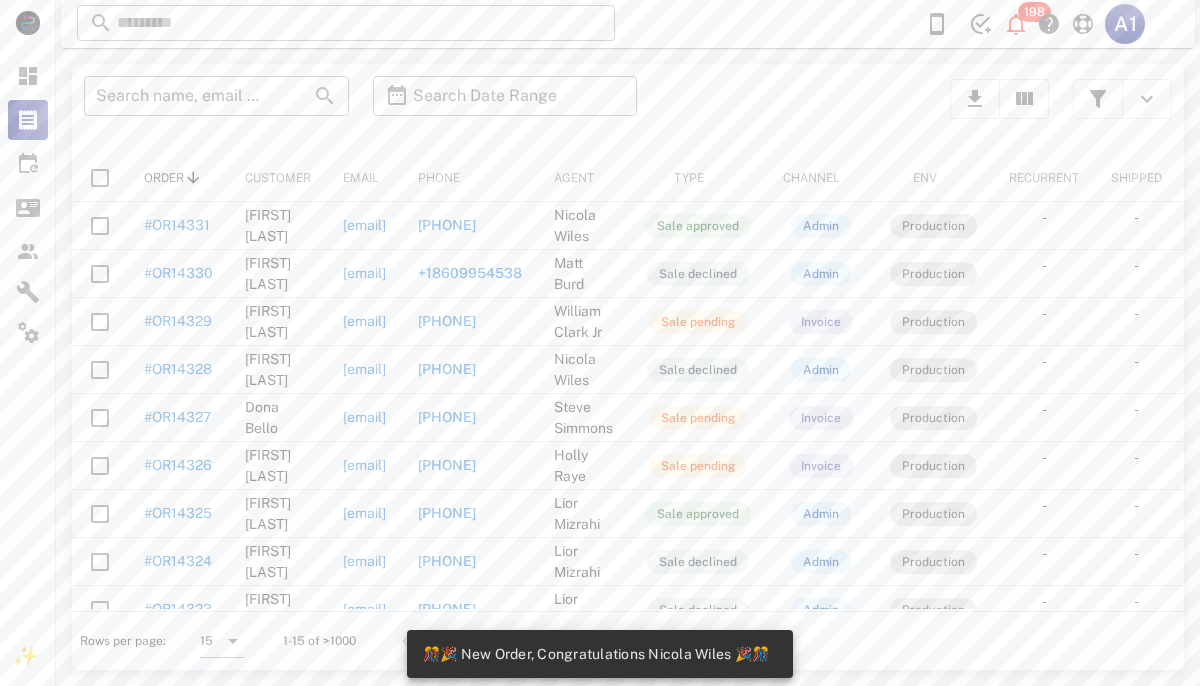 click on "Agent" at bounding box center (574, 178) 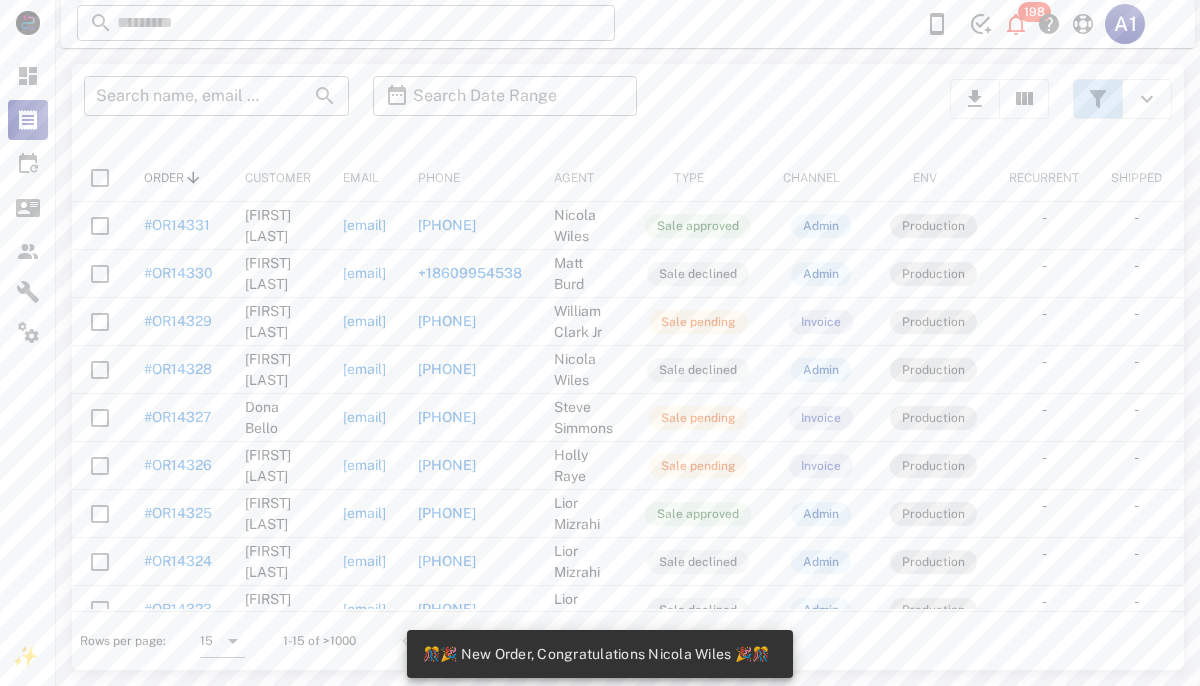 click at bounding box center [1098, 99] 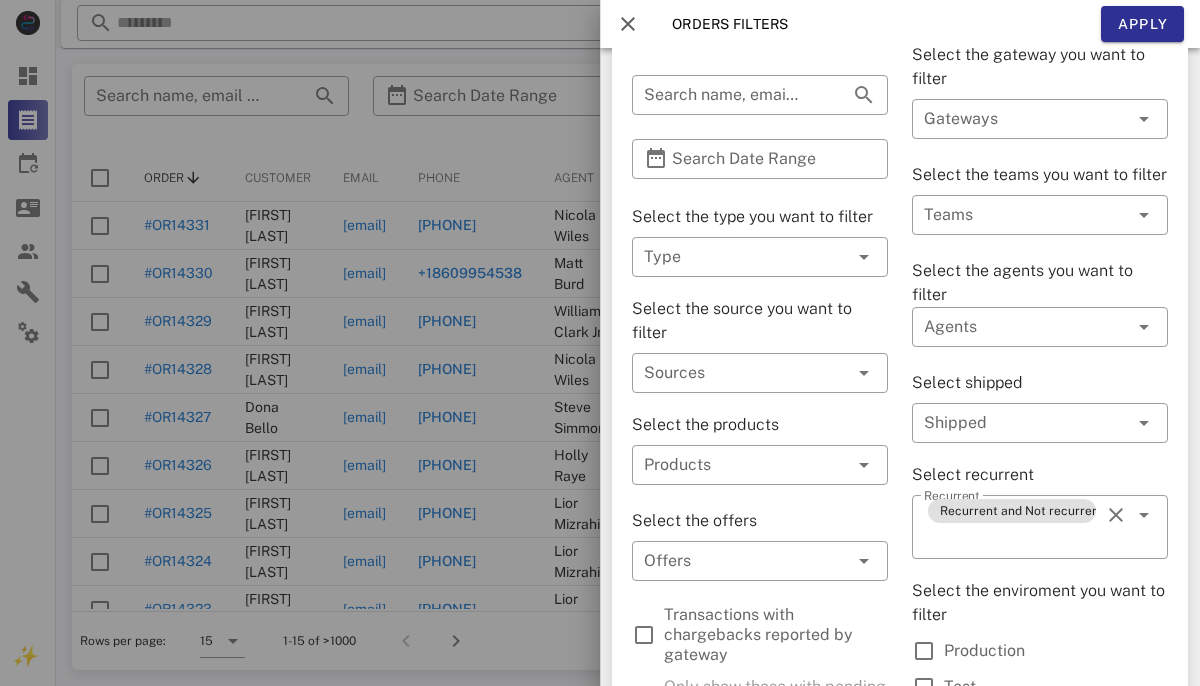 scroll, scrollTop: 127, scrollLeft: 0, axis: vertical 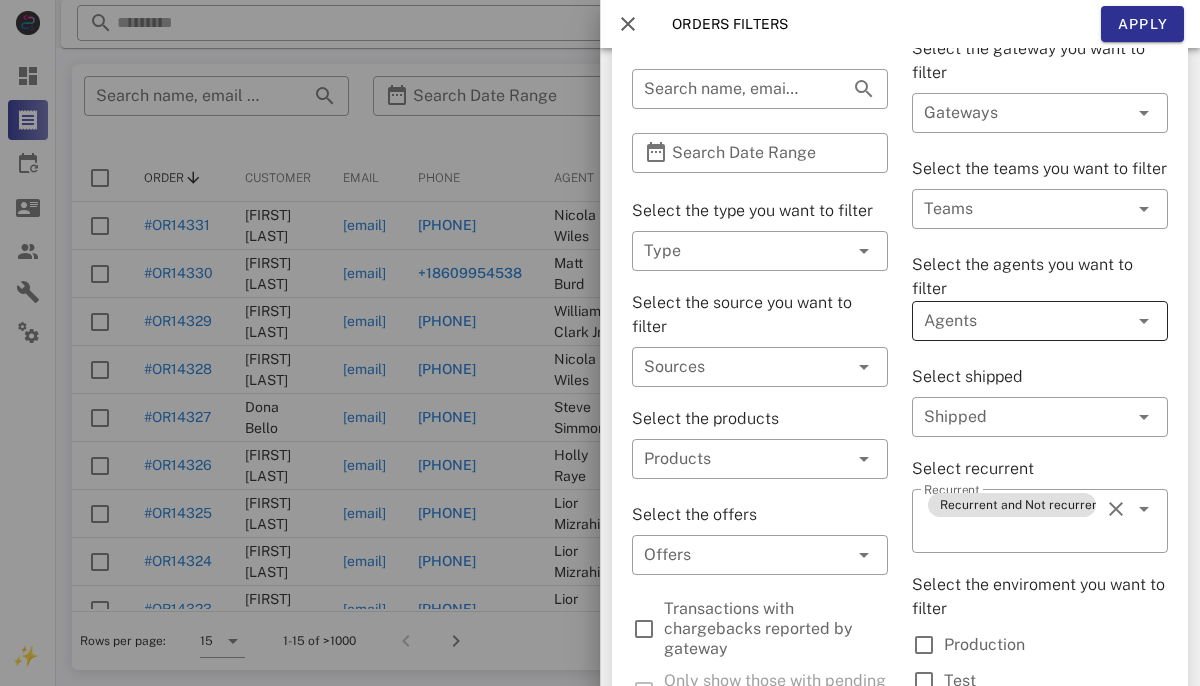 click at bounding box center [1012, 321] 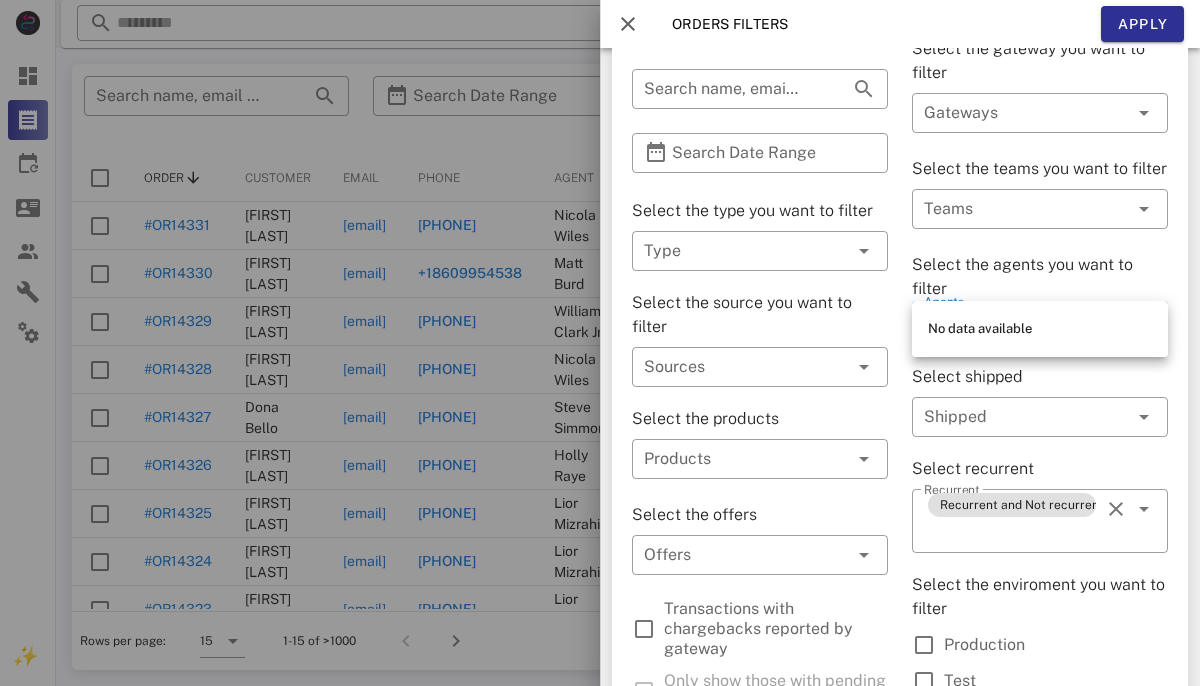 click on "Select the gateway you want to filter ​ Gateways Select the teams you want to filter ​ Teams Select the agents you want to filter ​ Agents Select shipped ​ Shipped Select recurrent ​ Recurrent Recurrent and Not recurrent Select the enviroment you want to filter Production Test" at bounding box center [1040, 380] 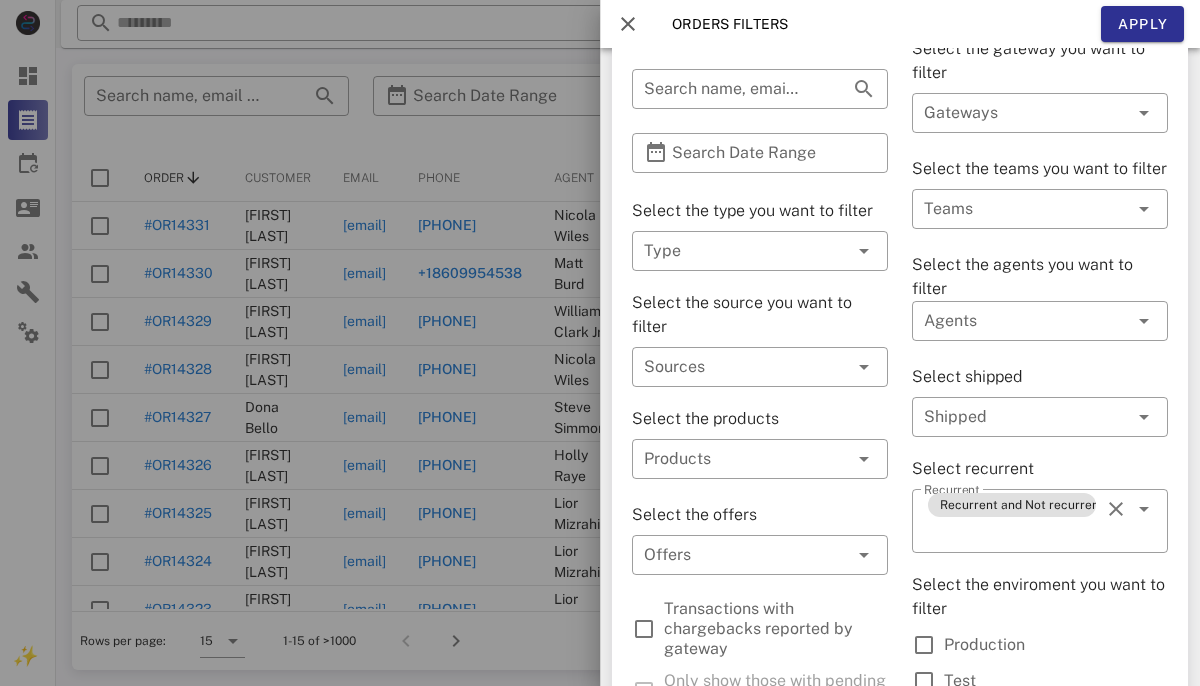 scroll, scrollTop: 188, scrollLeft: 0, axis: vertical 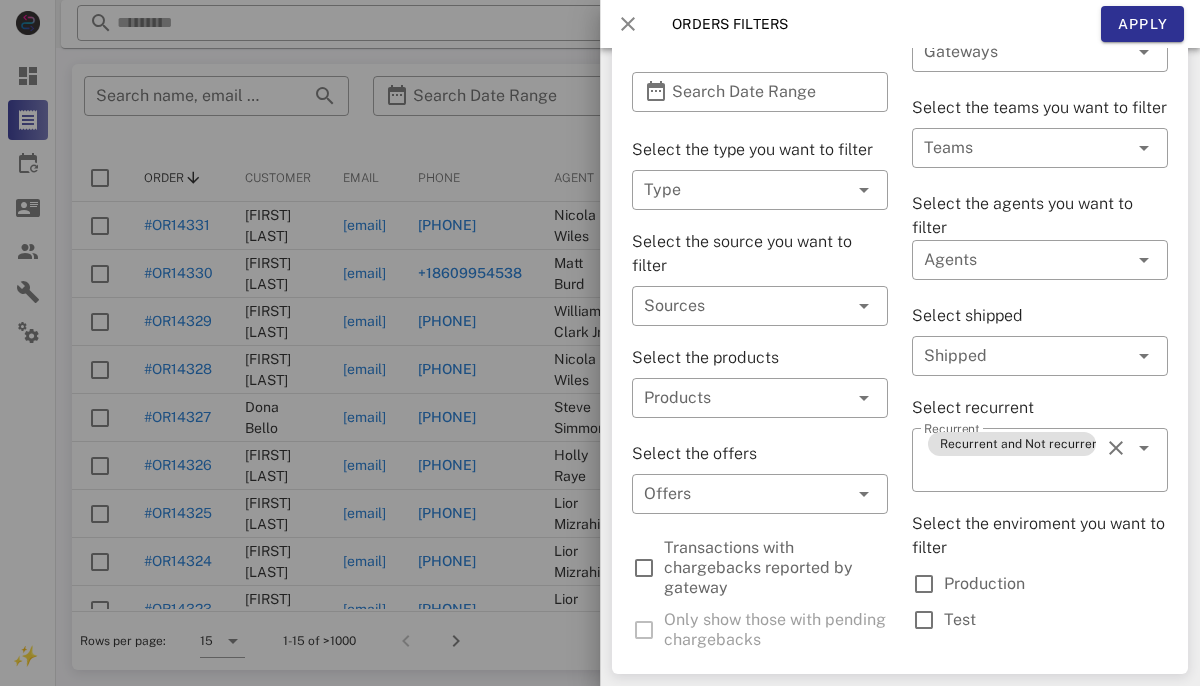 click at bounding box center (628, 24) 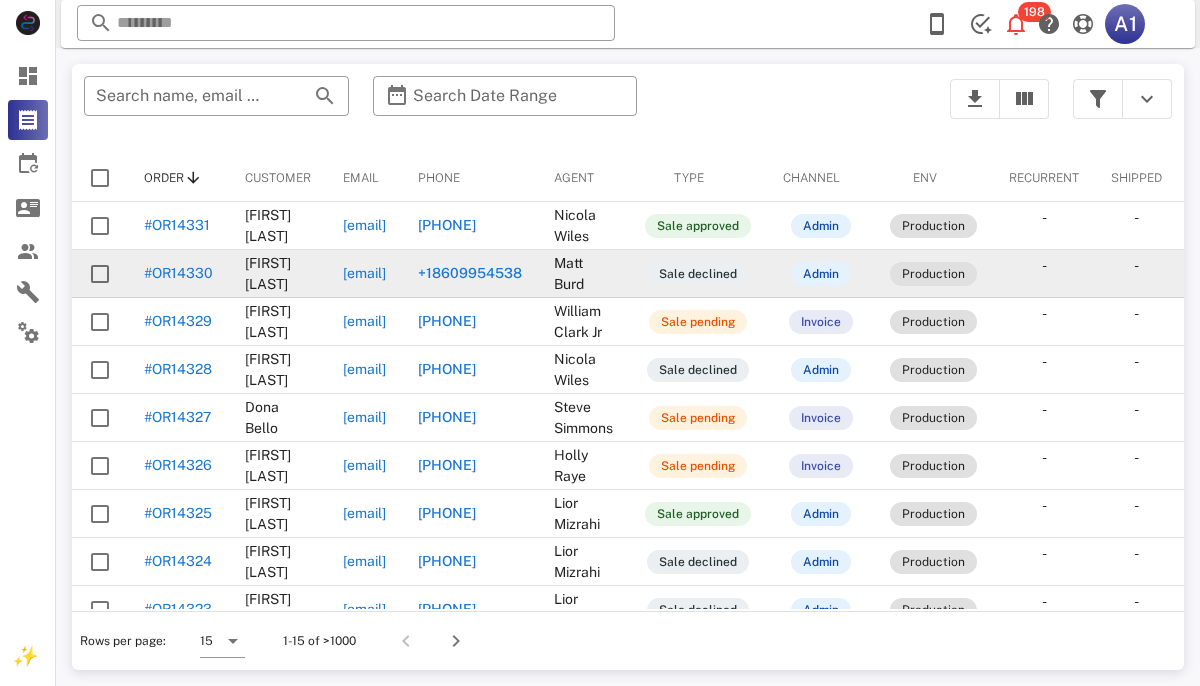 scroll, scrollTop: 313, scrollLeft: 0, axis: vertical 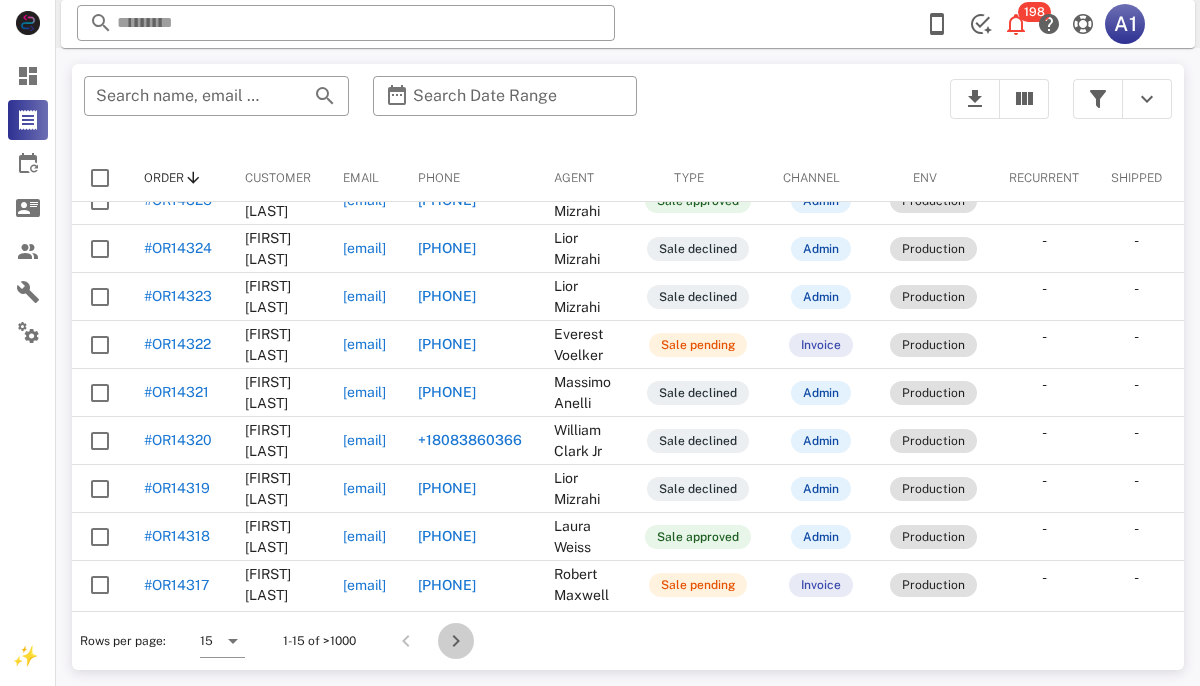 click at bounding box center [456, 641] 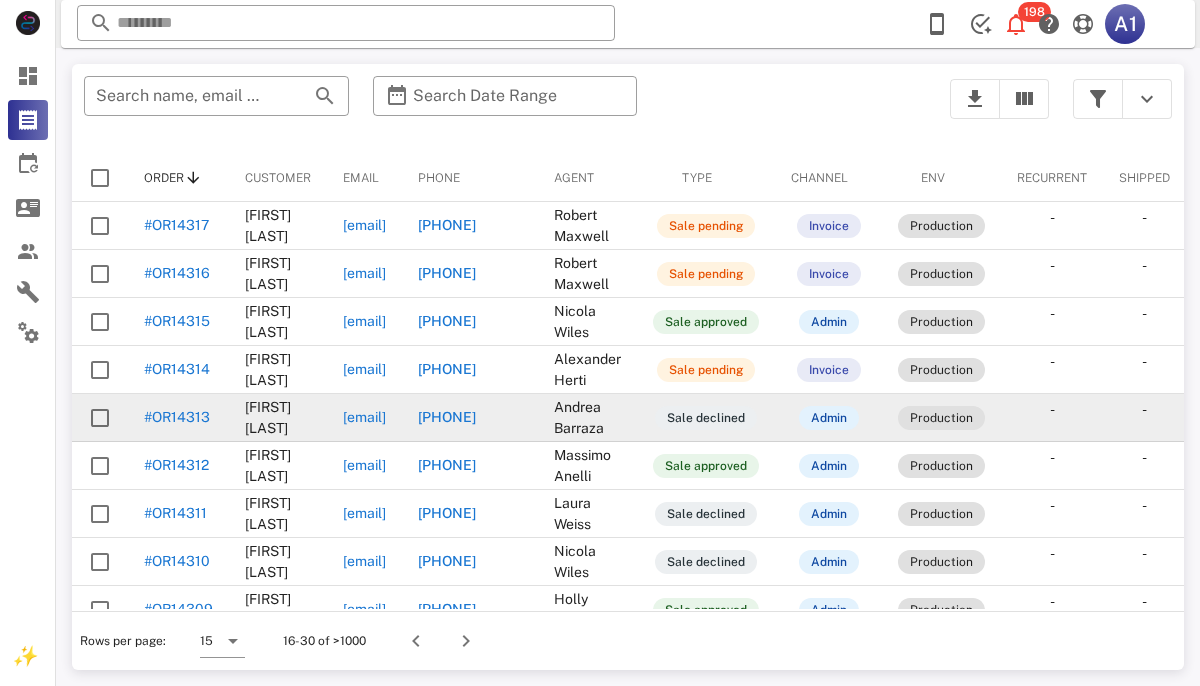 click on "#OR14313" at bounding box center [177, 417] 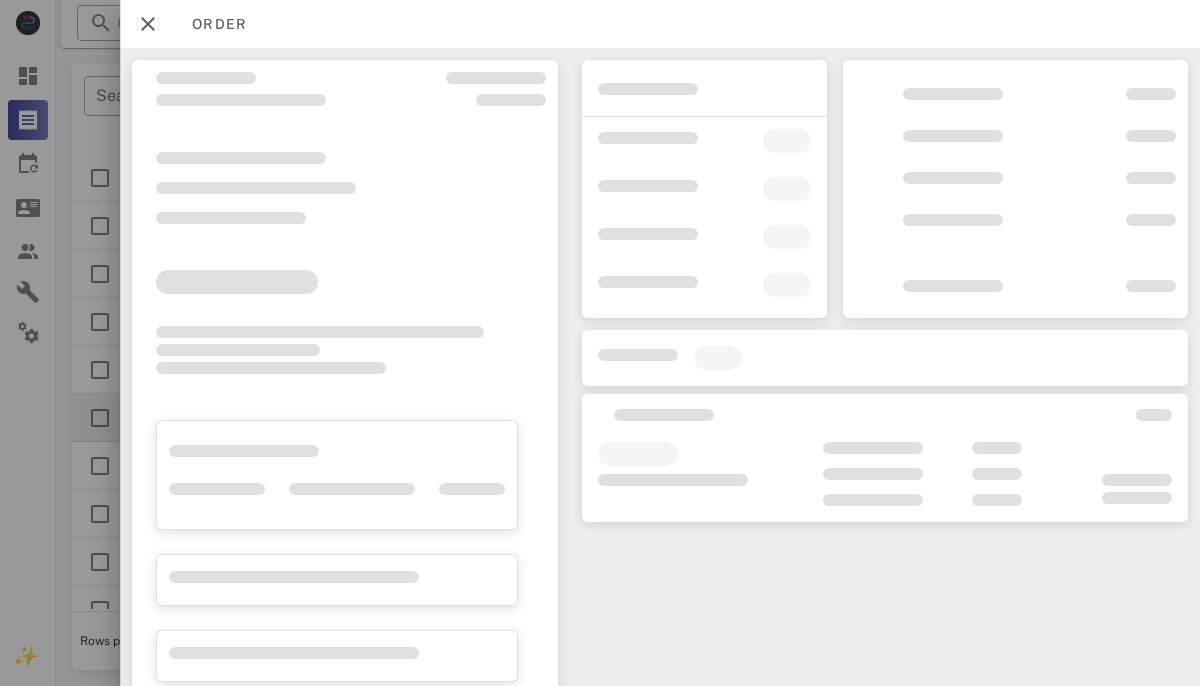 scroll, scrollTop: 112, scrollLeft: 0, axis: vertical 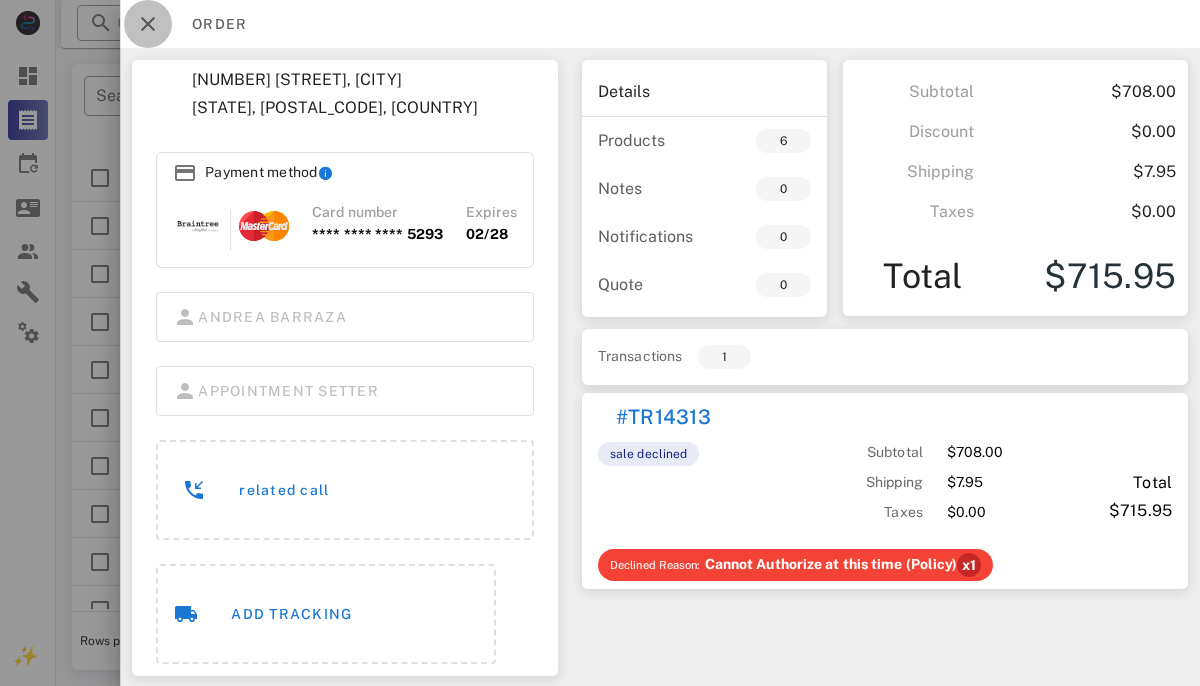 click at bounding box center [148, 24] 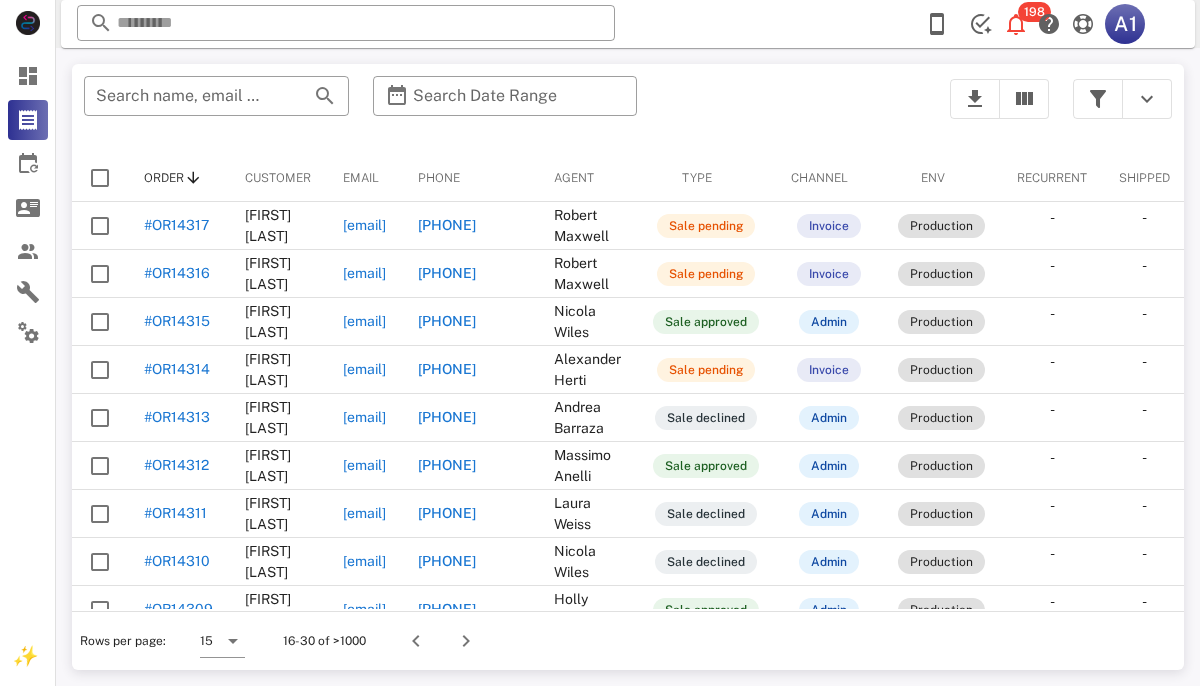 scroll, scrollTop: 188, scrollLeft: 0, axis: vertical 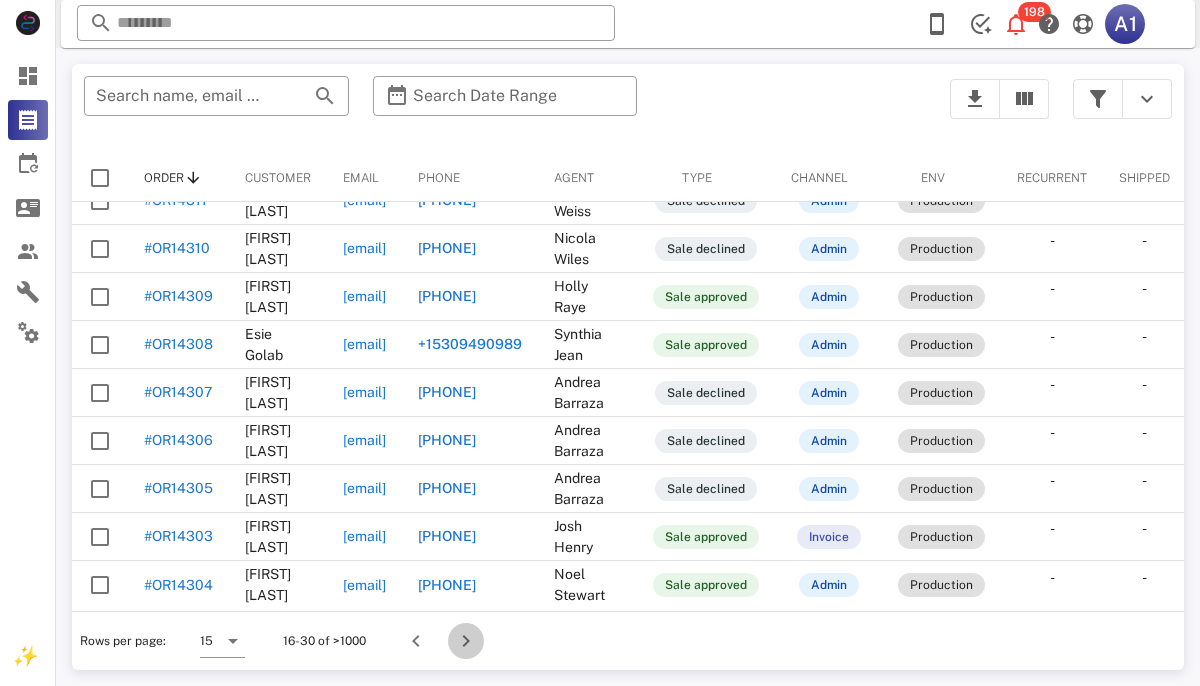 click at bounding box center (466, 641) 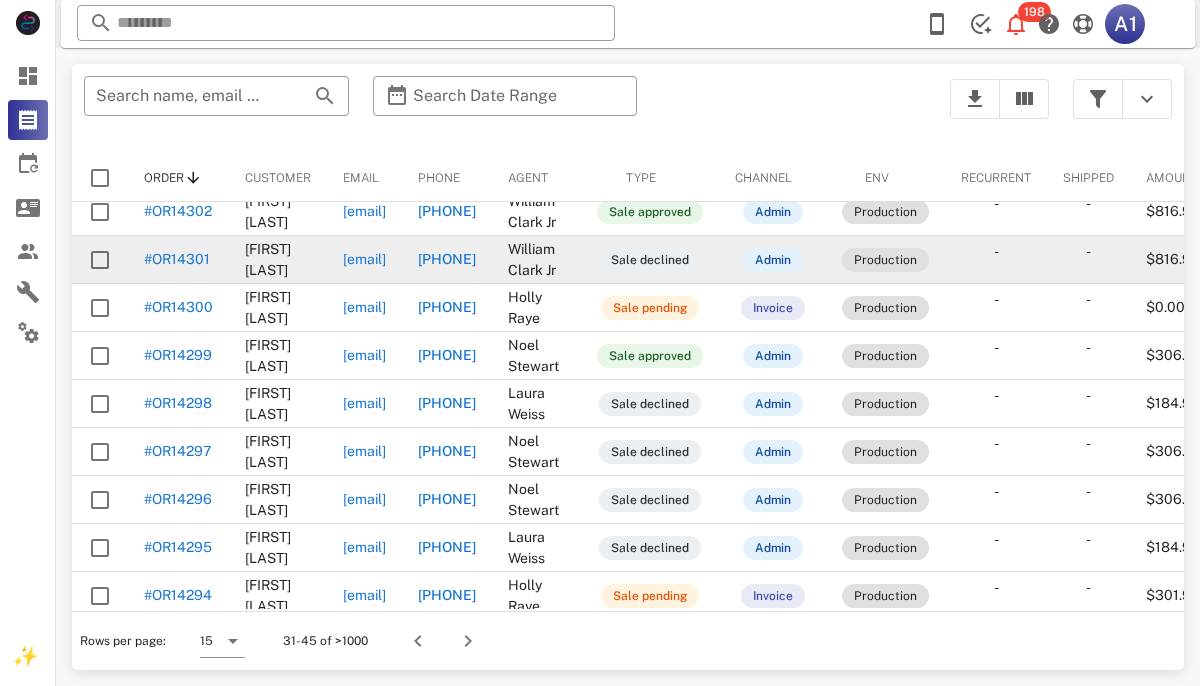 scroll, scrollTop: 313, scrollLeft: 0, axis: vertical 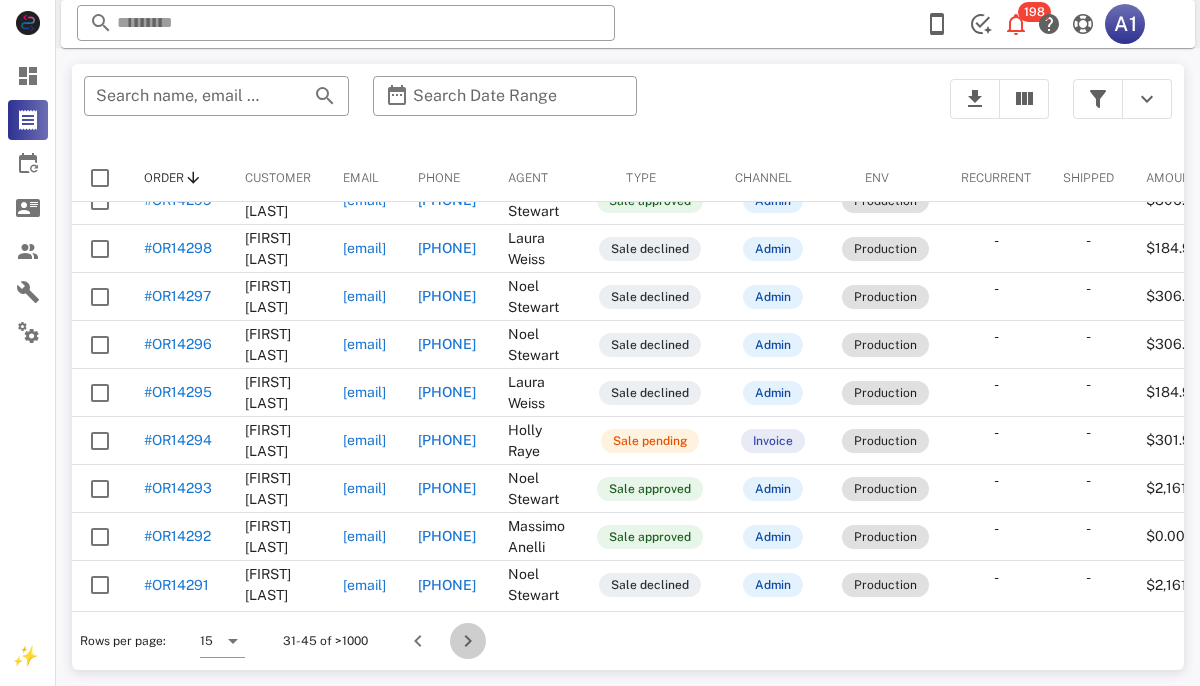 click at bounding box center (468, 641) 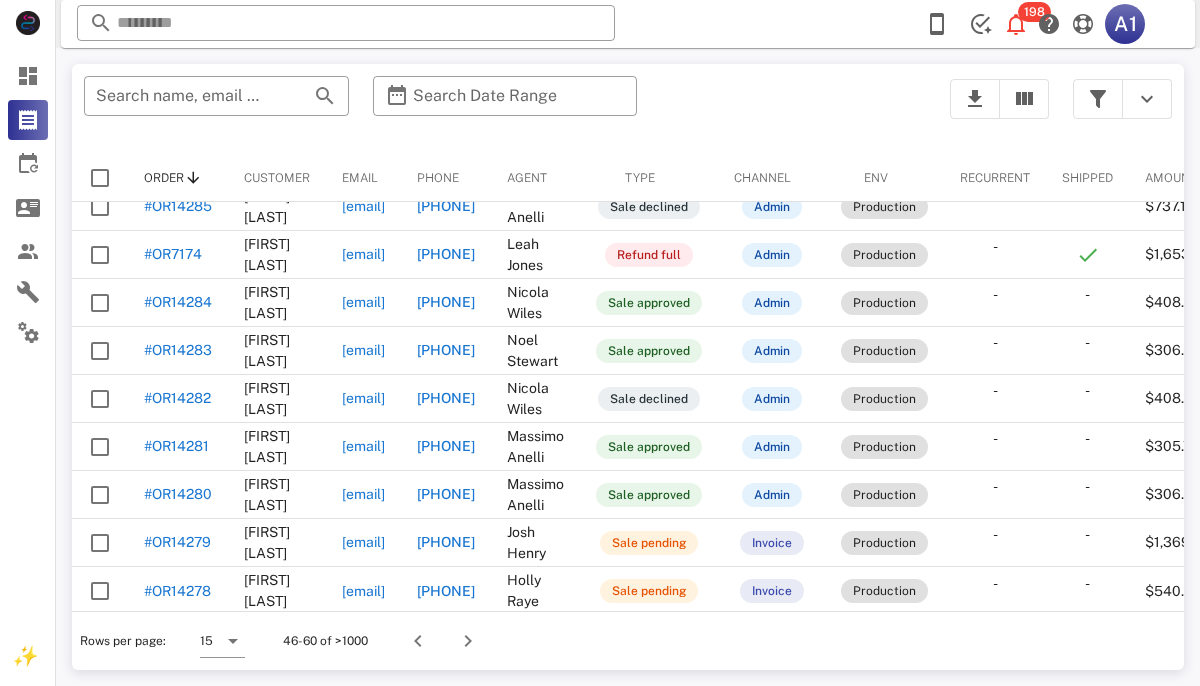 scroll, scrollTop: 345, scrollLeft: 0, axis: vertical 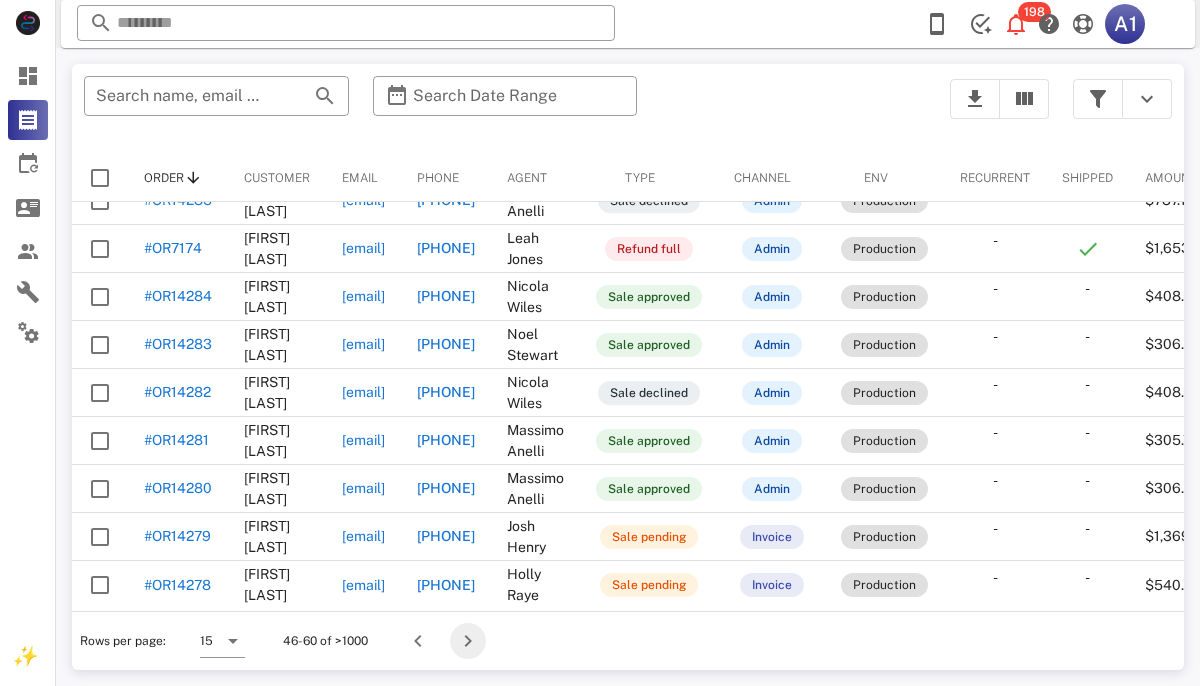 click at bounding box center [468, 641] 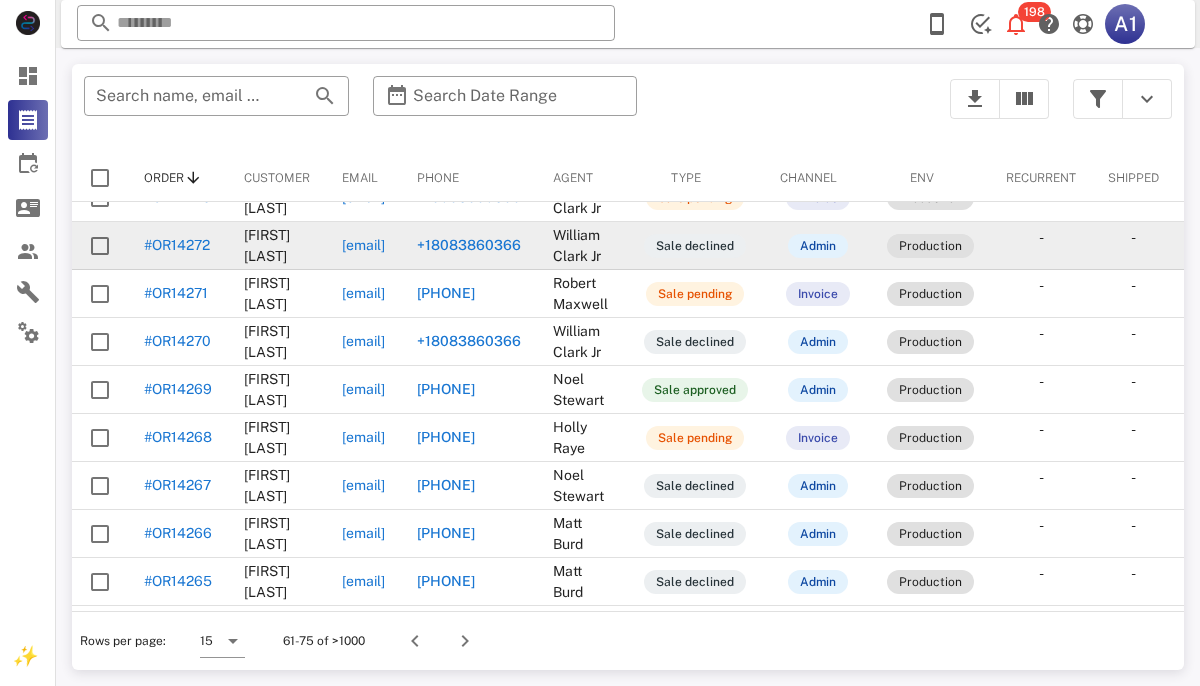scroll, scrollTop: 392, scrollLeft: 0, axis: vertical 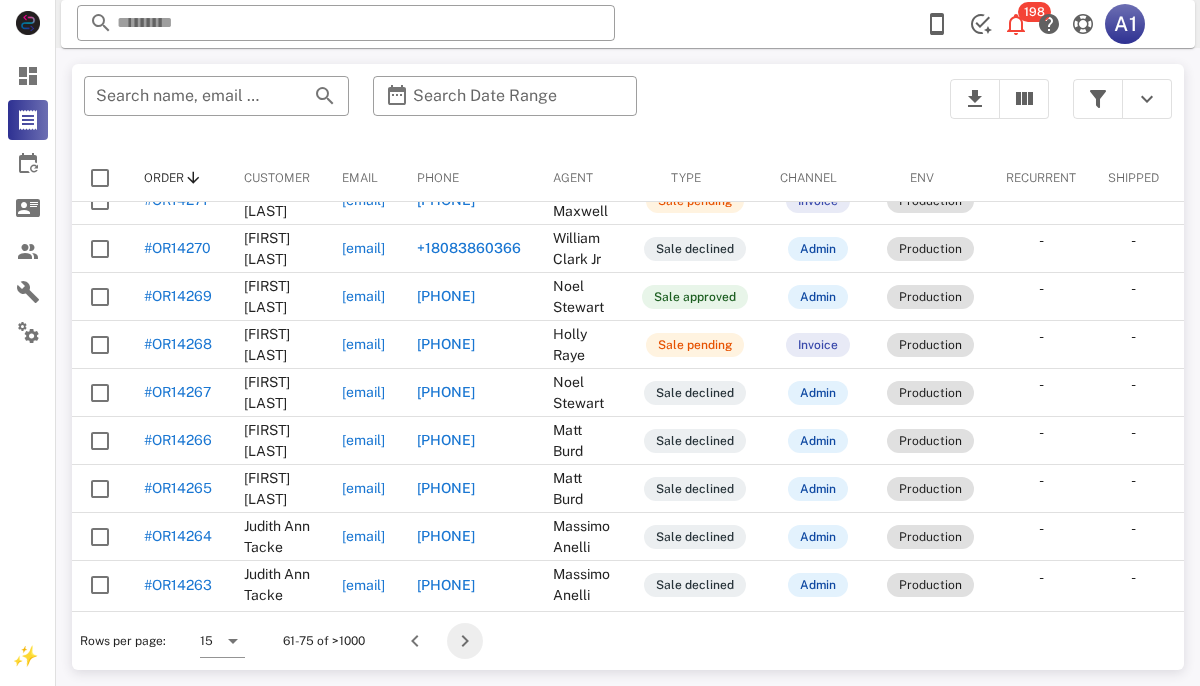 click at bounding box center (465, 641) 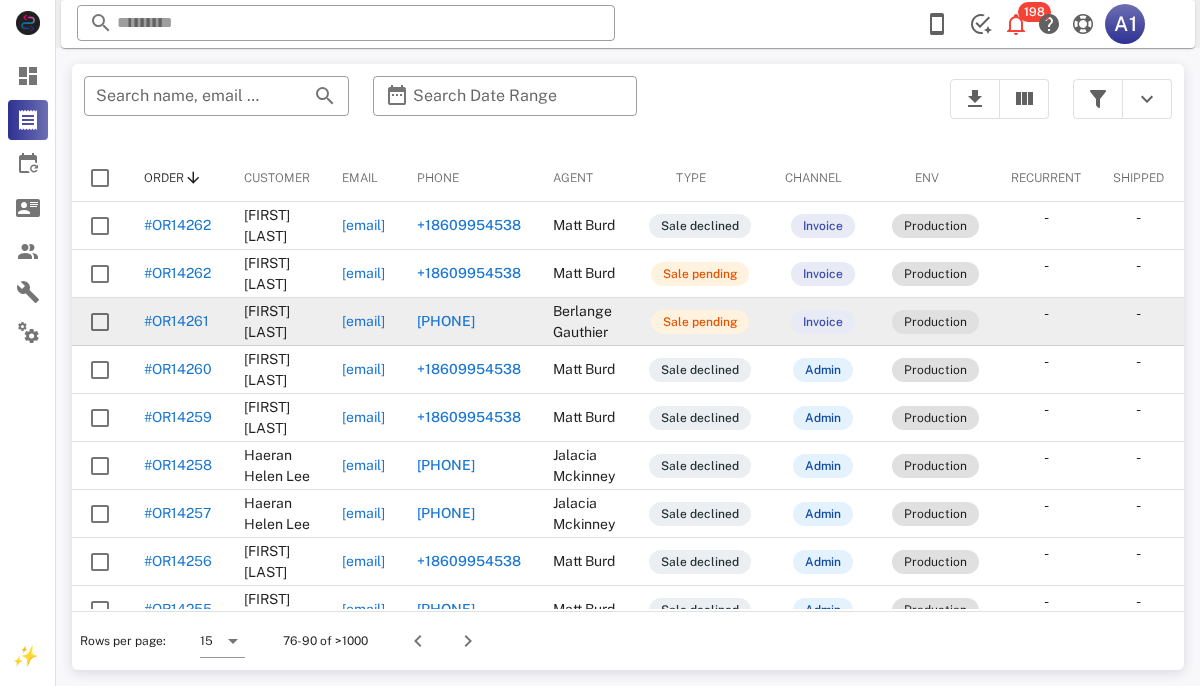 click on "#OR14261" at bounding box center (176, 321) 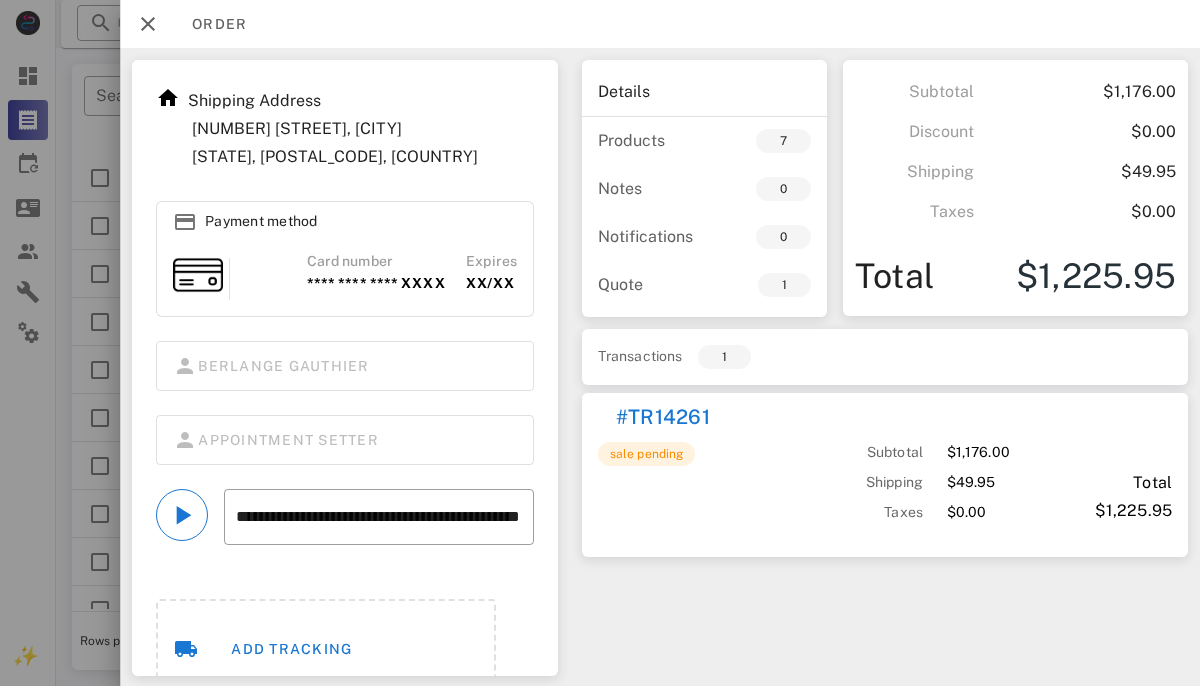 scroll, scrollTop: 262, scrollLeft: 0, axis: vertical 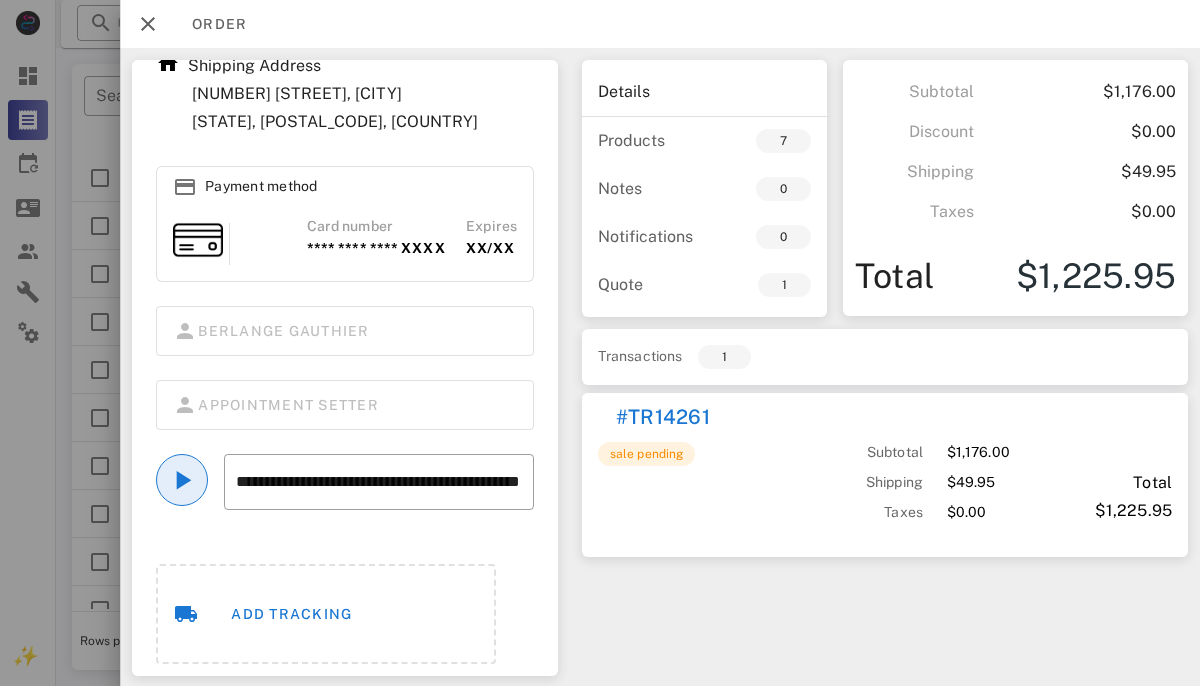 click at bounding box center (182, 480) 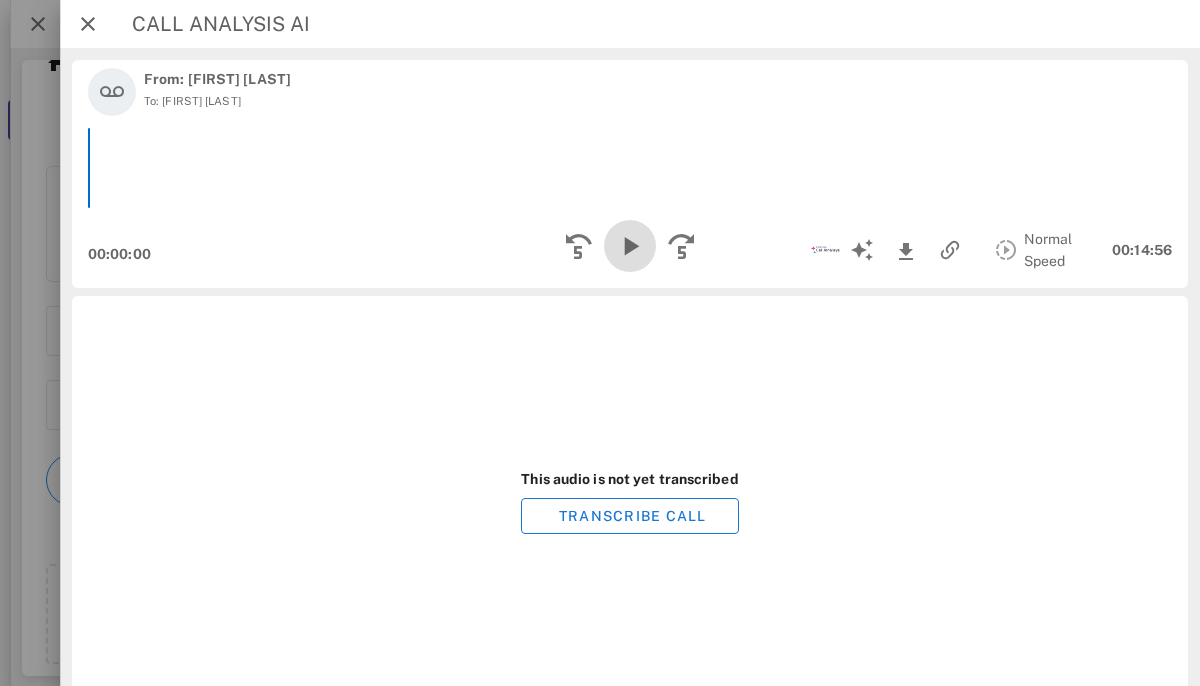click at bounding box center (630, 246) 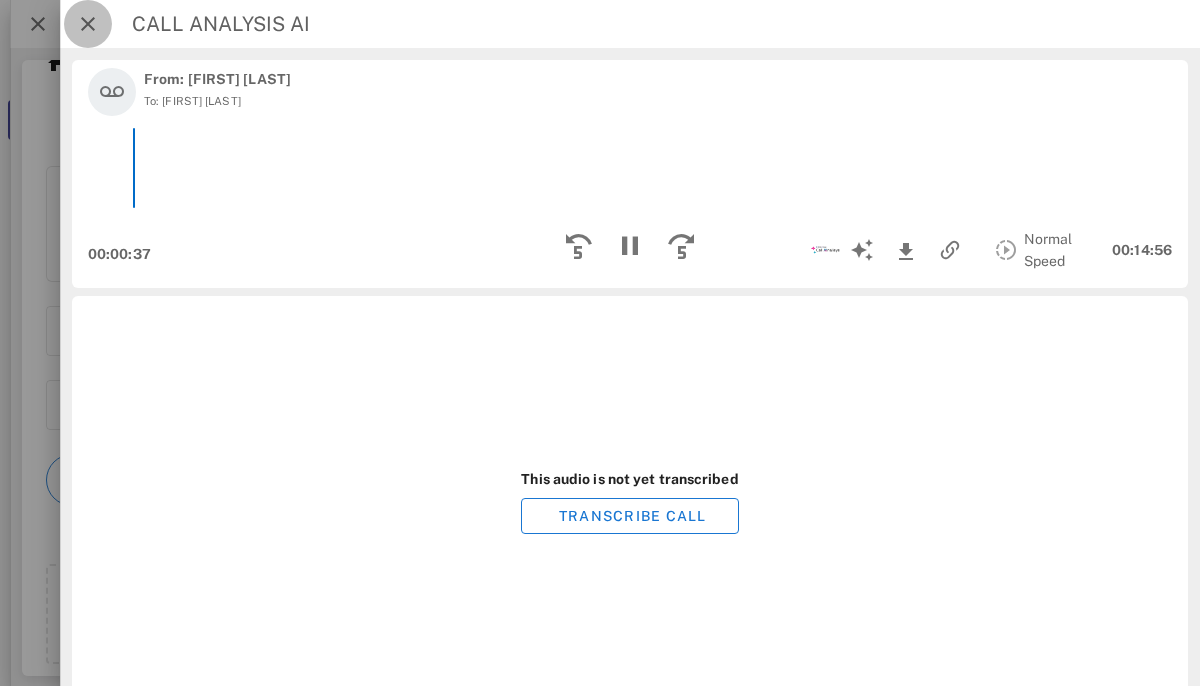 click at bounding box center (88, 24) 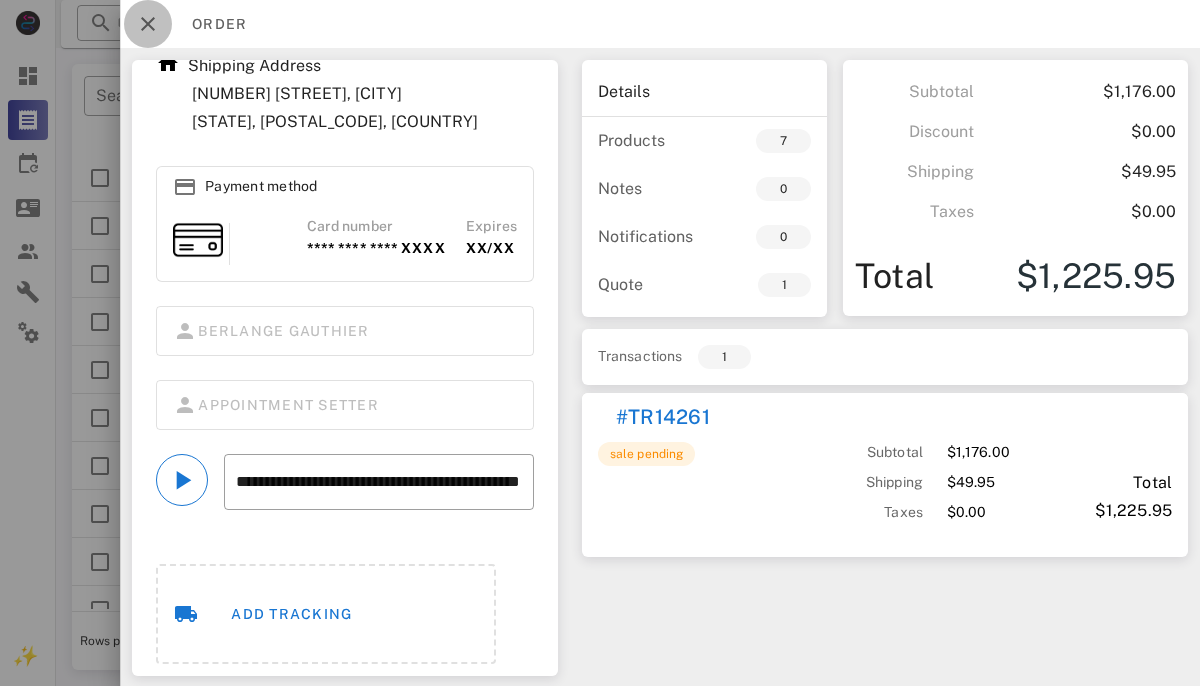 click at bounding box center (148, 24) 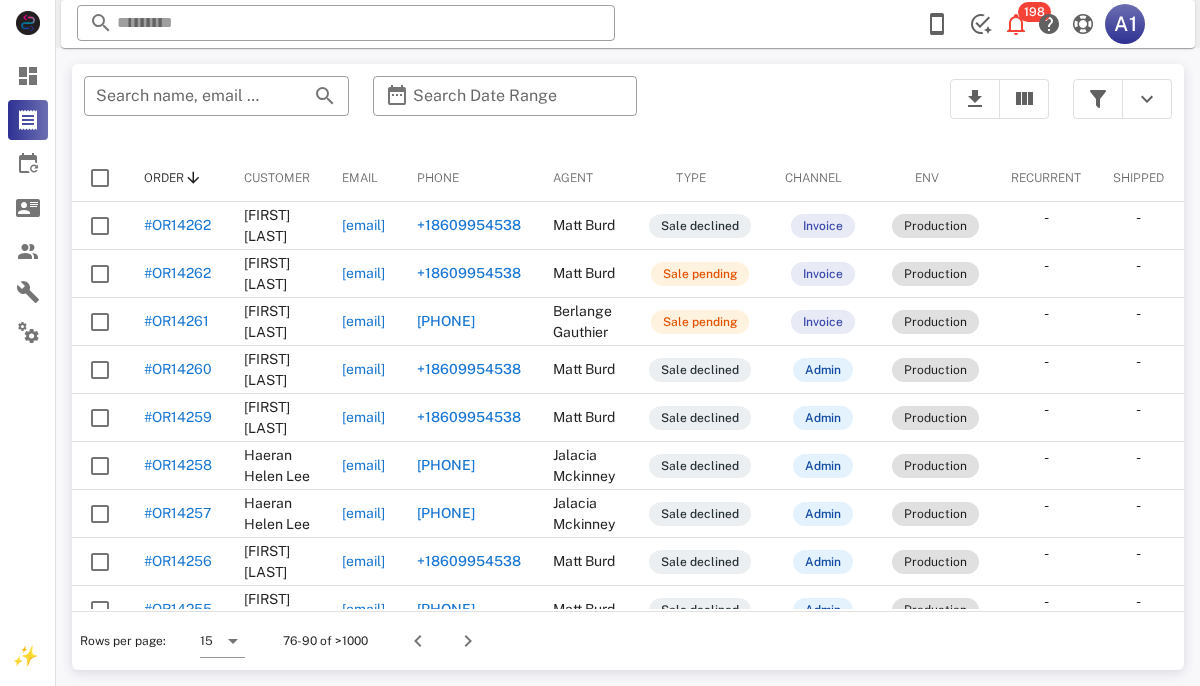 scroll, scrollTop: 188, scrollLeft: 0, axis: vertical 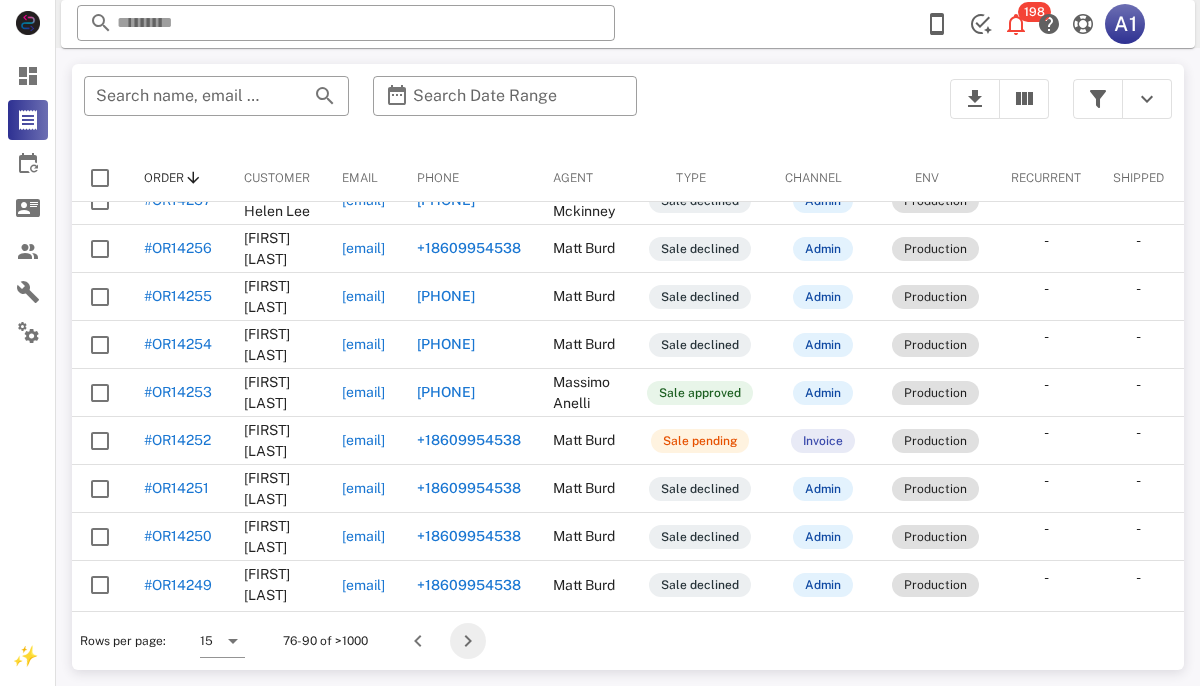 click at bounding box center [468, 641] 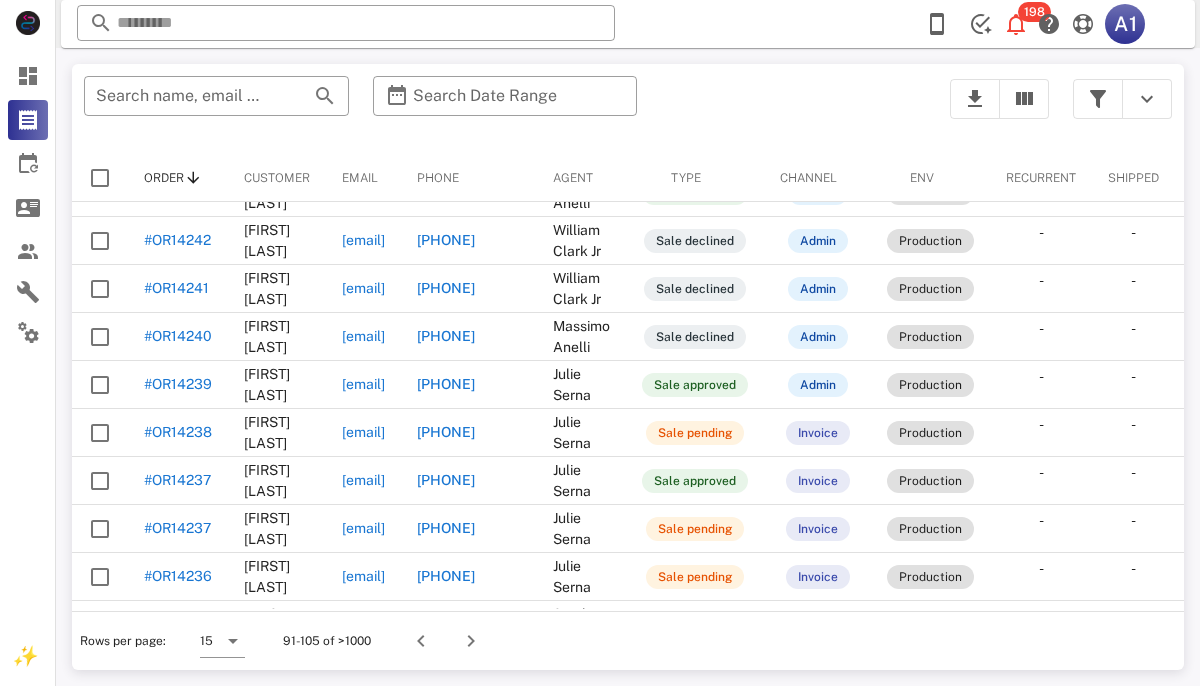 scroll, scrollTop: 313, scrollLeft: 0, axis: vertical 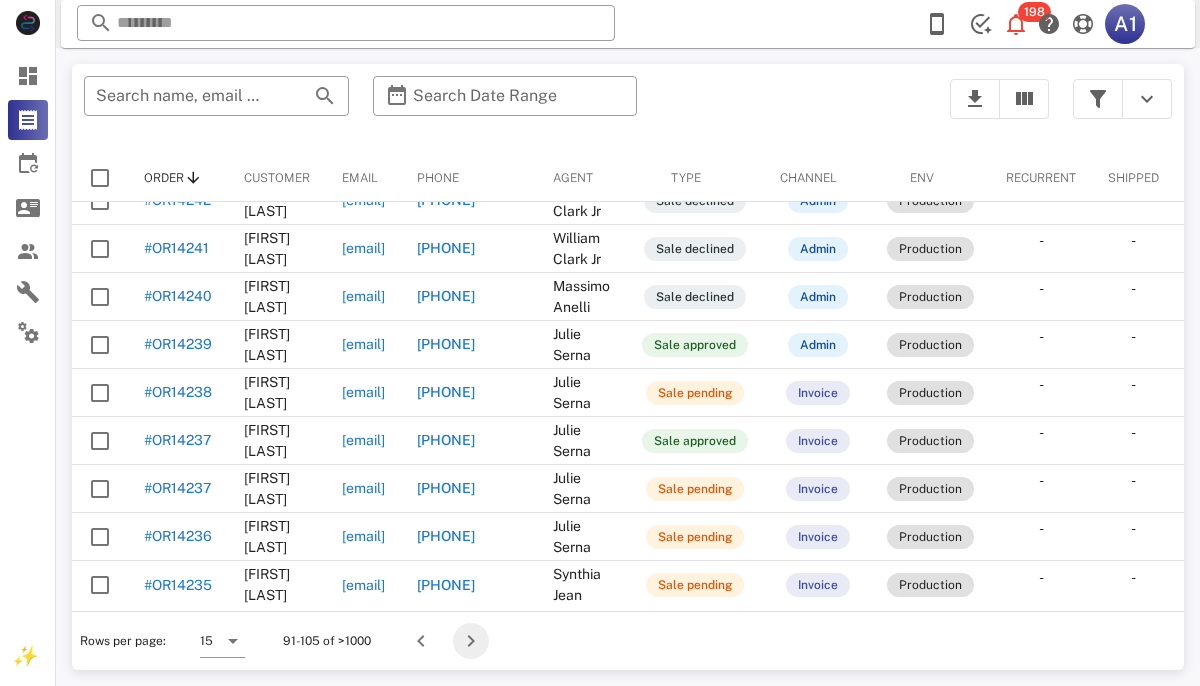 click at bounding box center [471, 641] 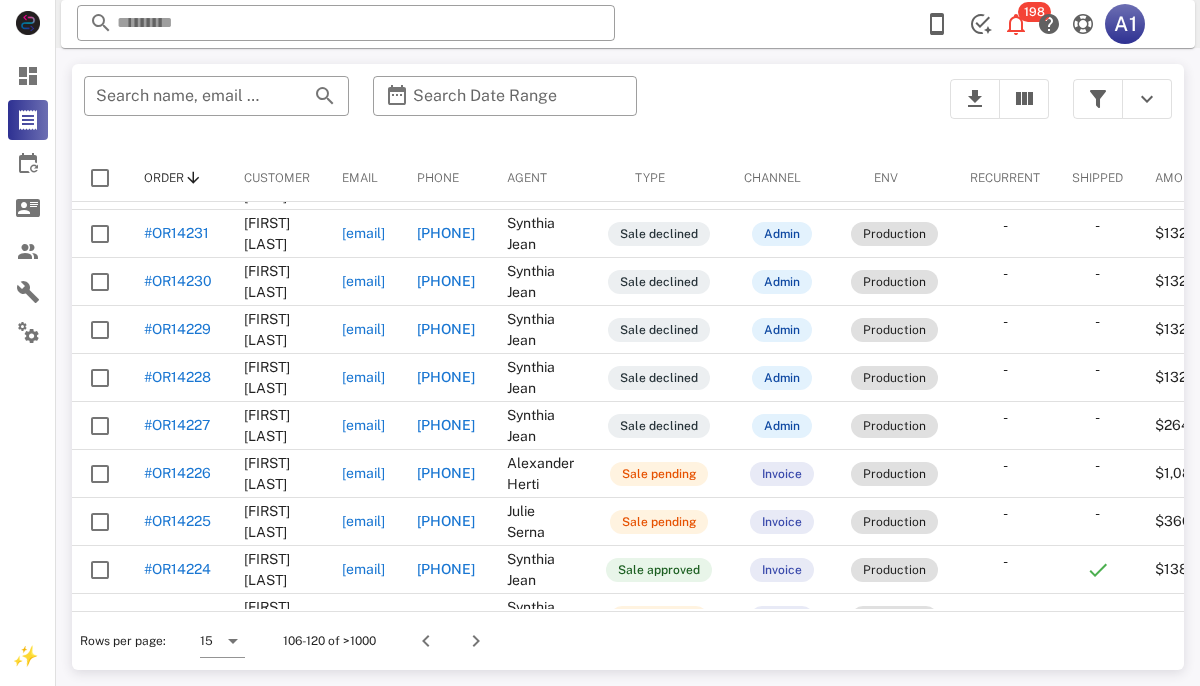 scroll, scrollTop: 313, scrollLeft: 0, axis: vertical 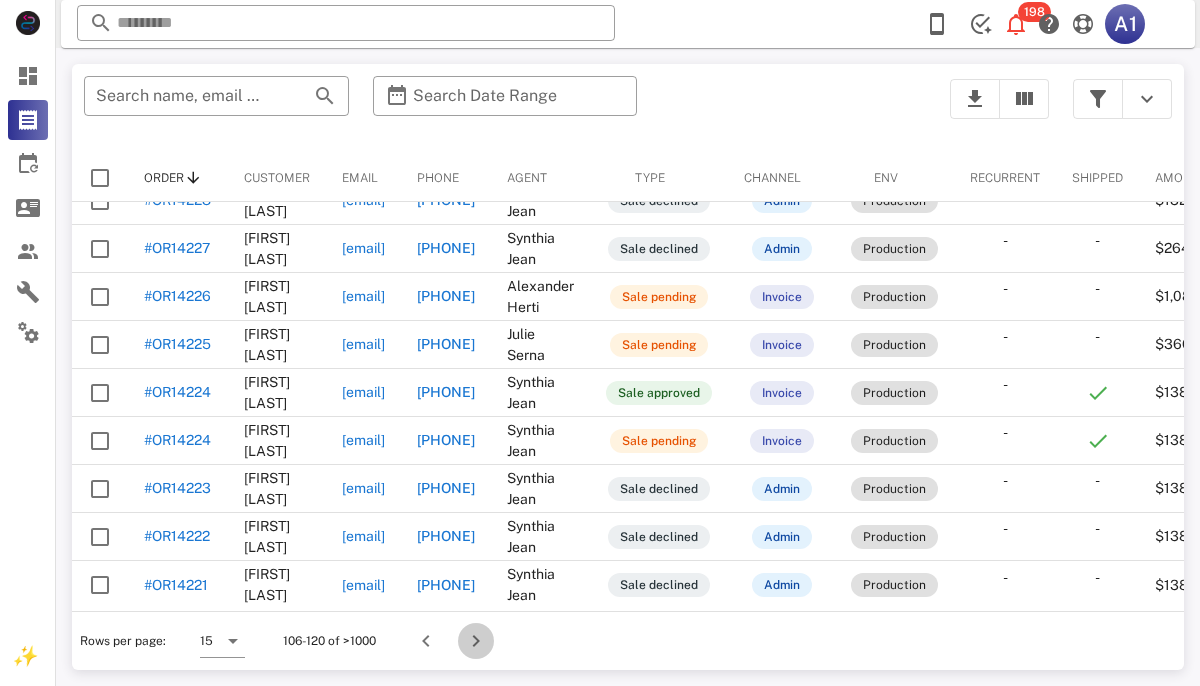 click at bounding box center (476, 641) 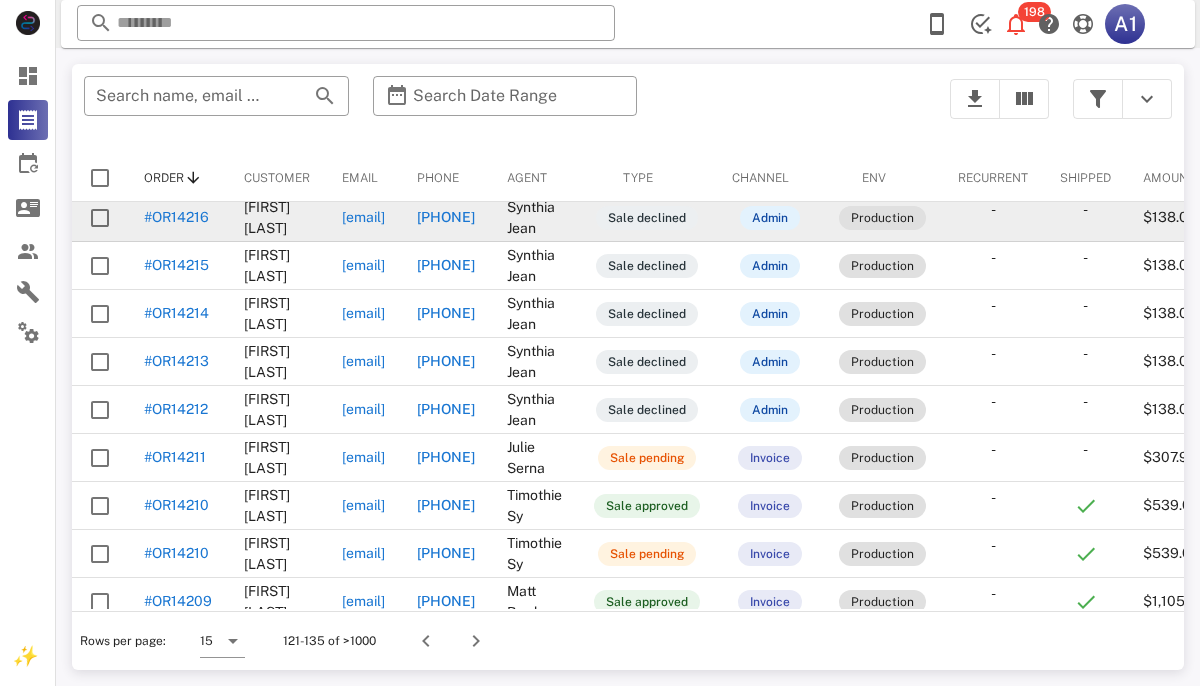 scroll, scrollTop: 345, scrollLeft: 0, axis: vertical 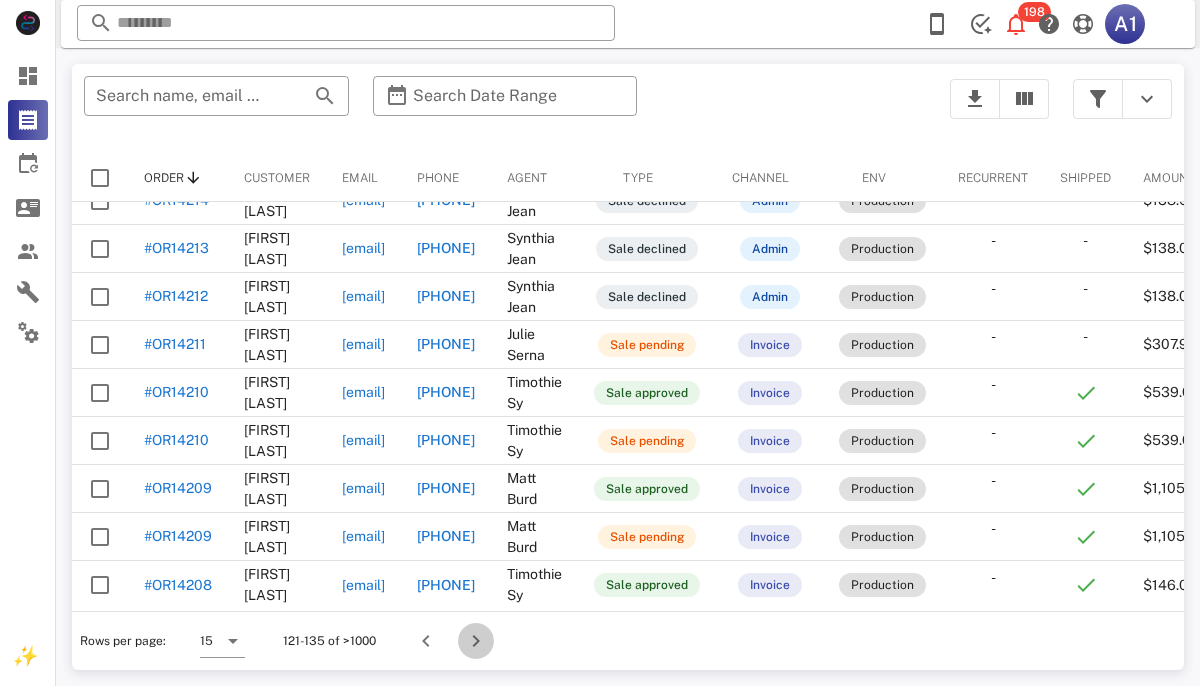 click at bounding box center (476, 641) 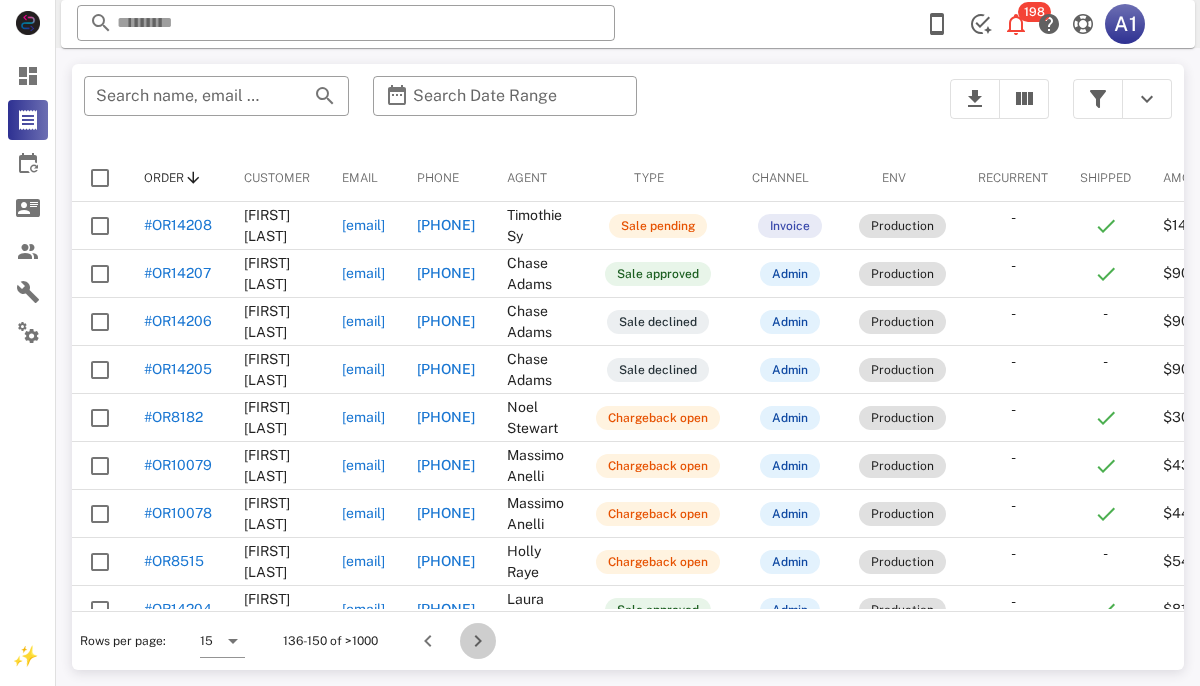 click at bounding box center (478, 641) 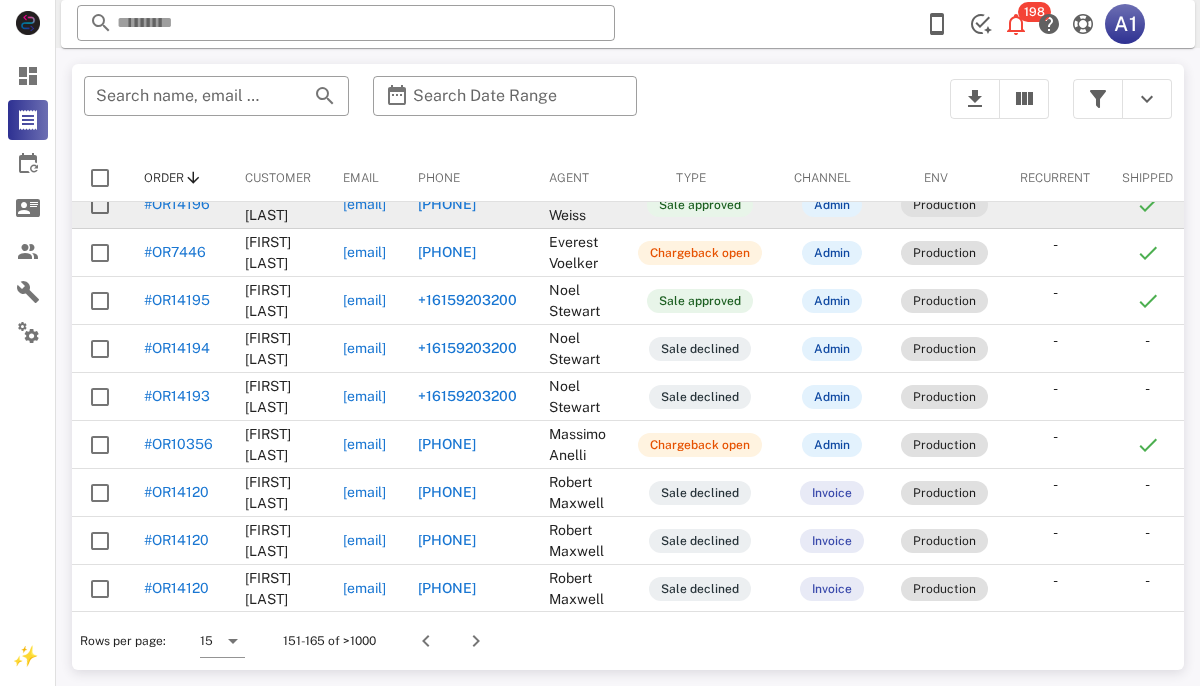 scroll, scrollTop: 313, scrollLeft: 0, axis: vertical 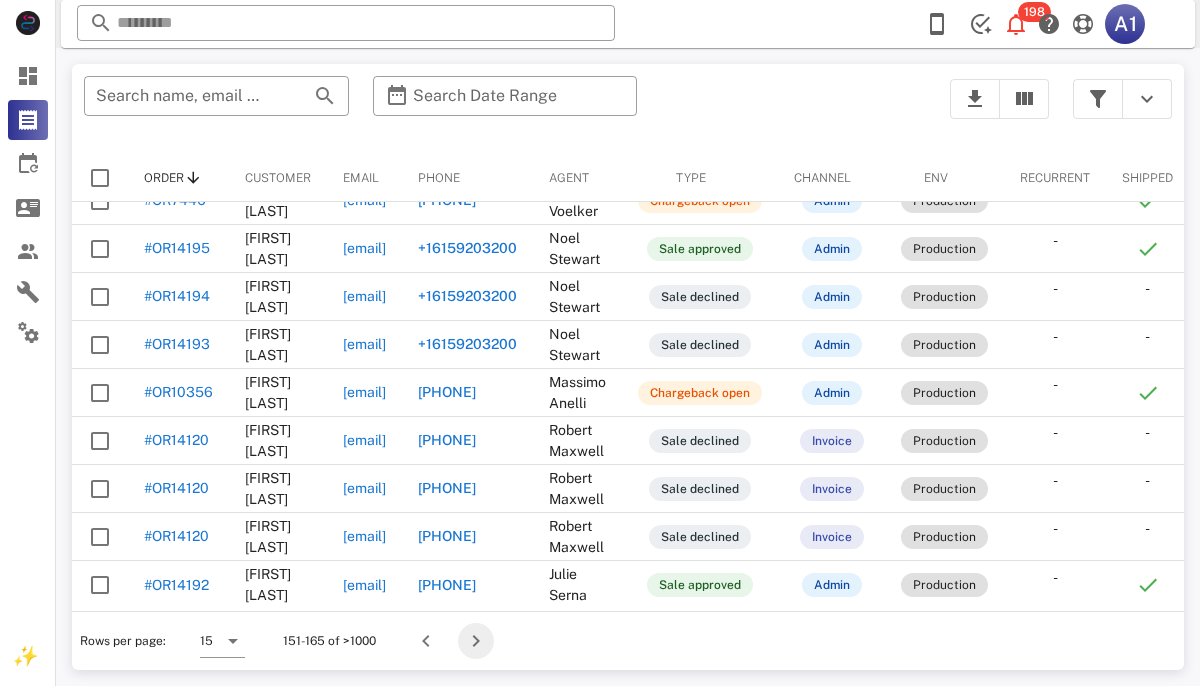 click at bounding box center [476, 641] 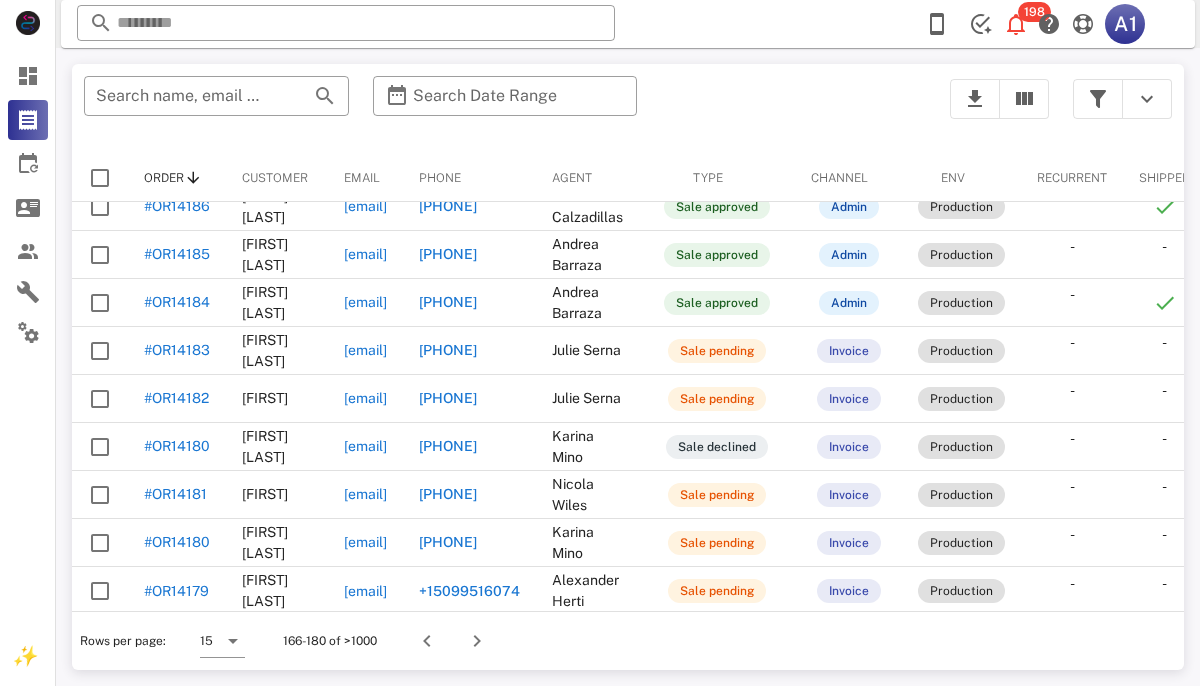 scroll, scrollTop: 345, scrollLeft: 0, axis: vertical 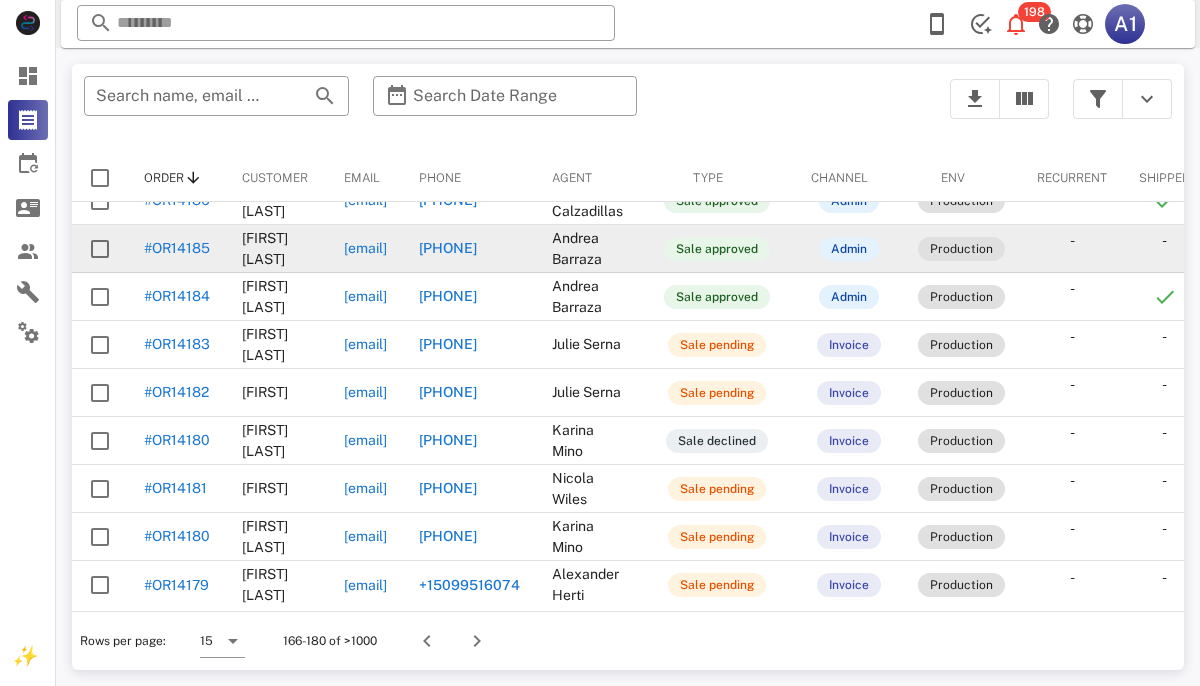 click on "#OR14185" at bounding box center (177, 248) 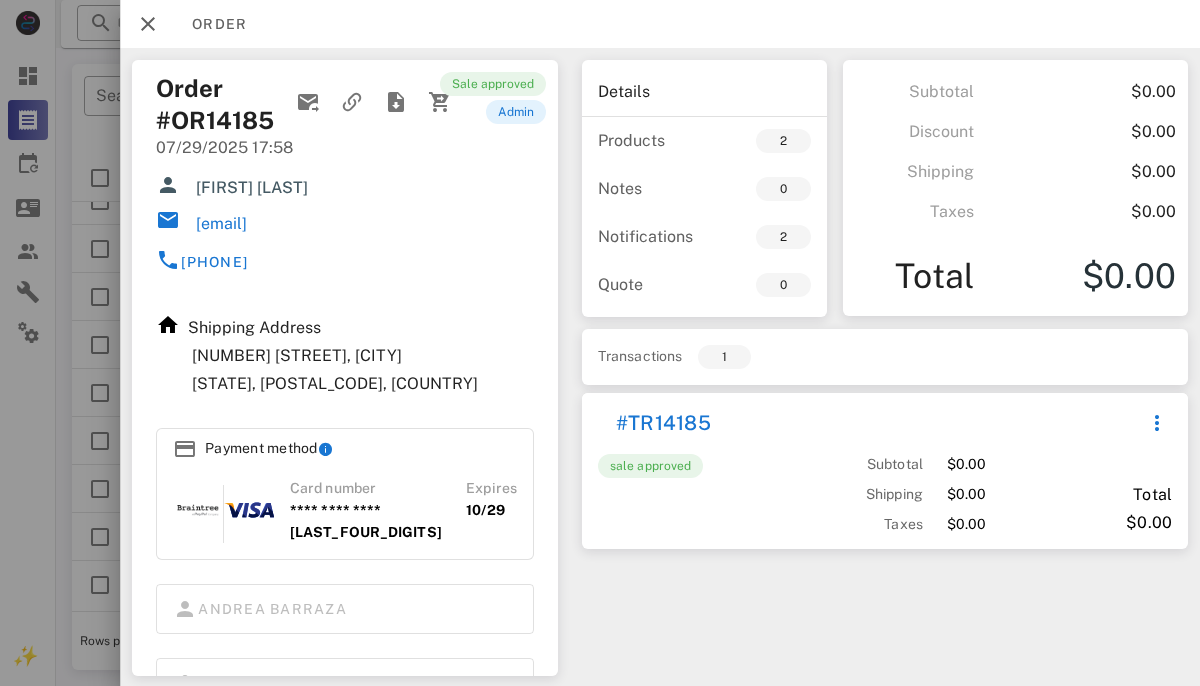 scroll, scrollTop: 176, scrollLeft: 0, axis: vertical 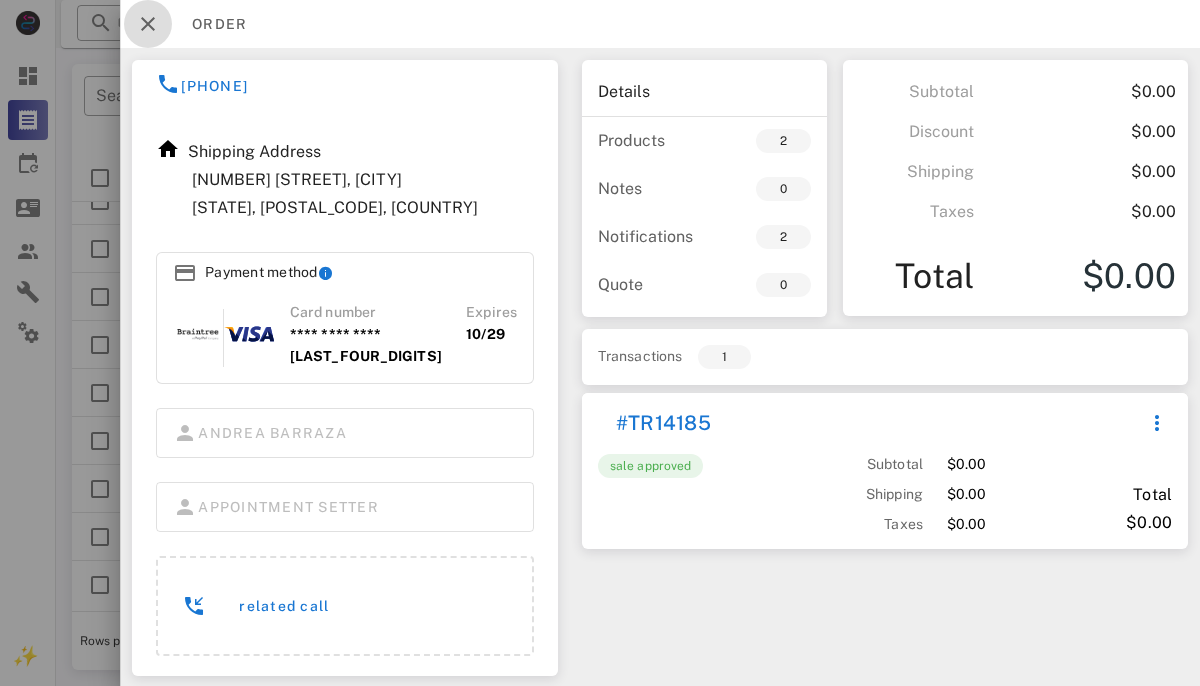 click at bounding box center (148, 24) 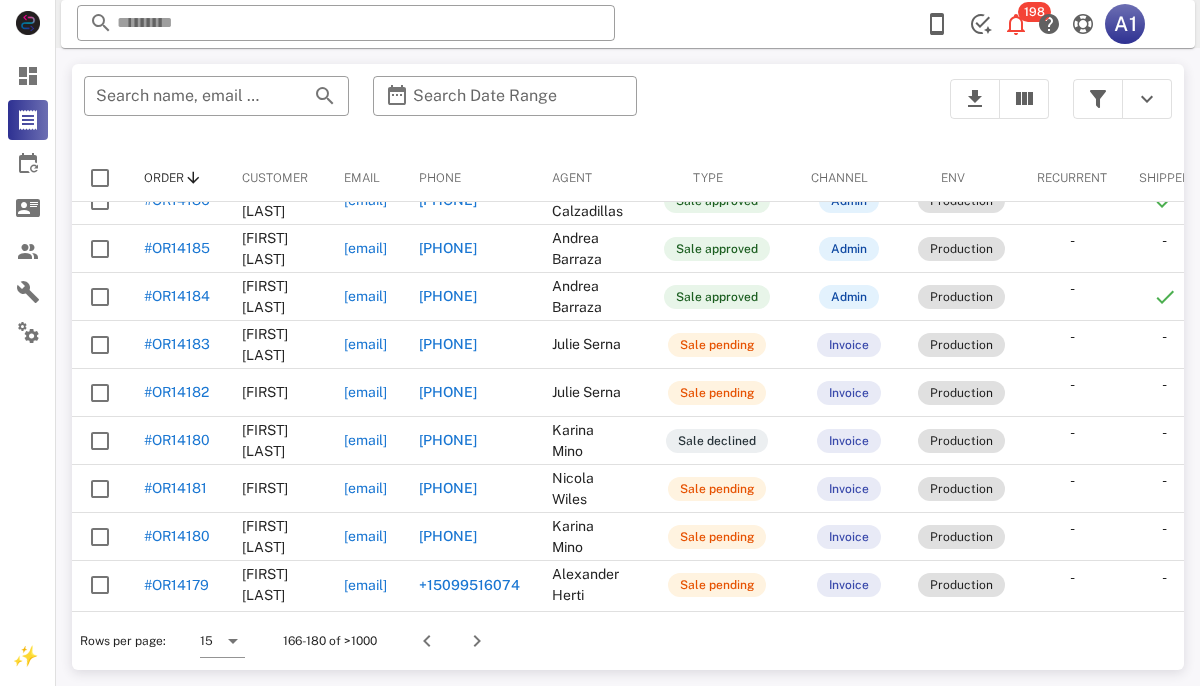scroll, scrollTop: 188, scrollLeft: 0, axis: vertical 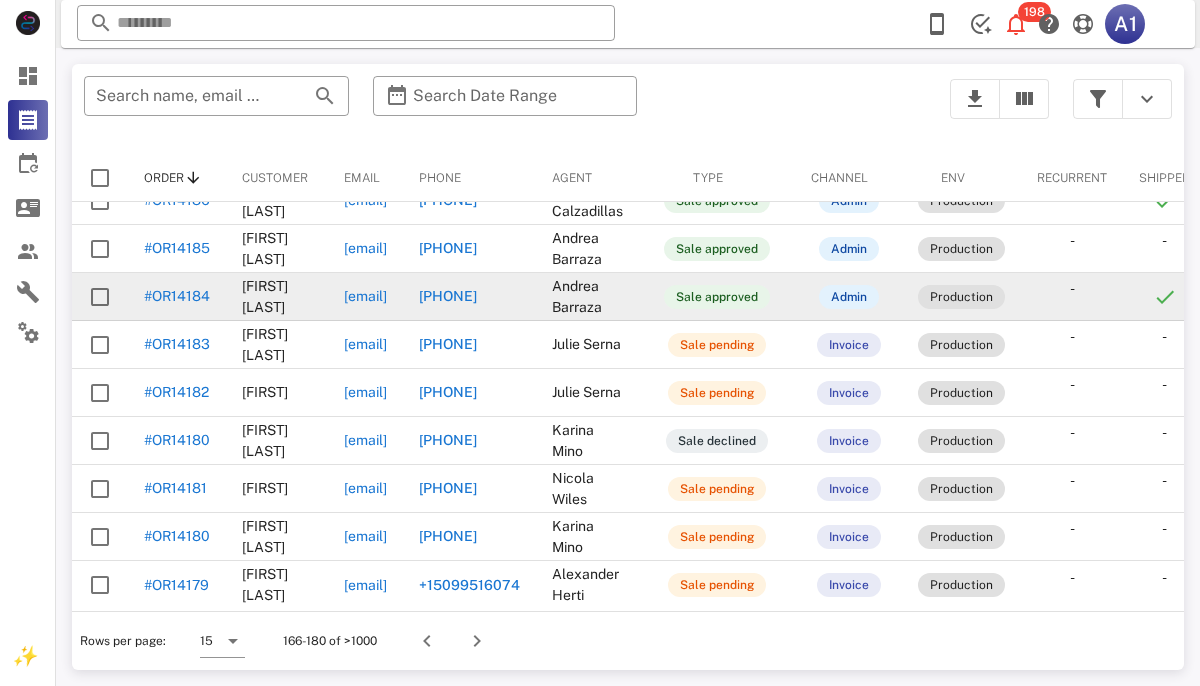 click on "#OR14184" at bounding box center [177, 296] 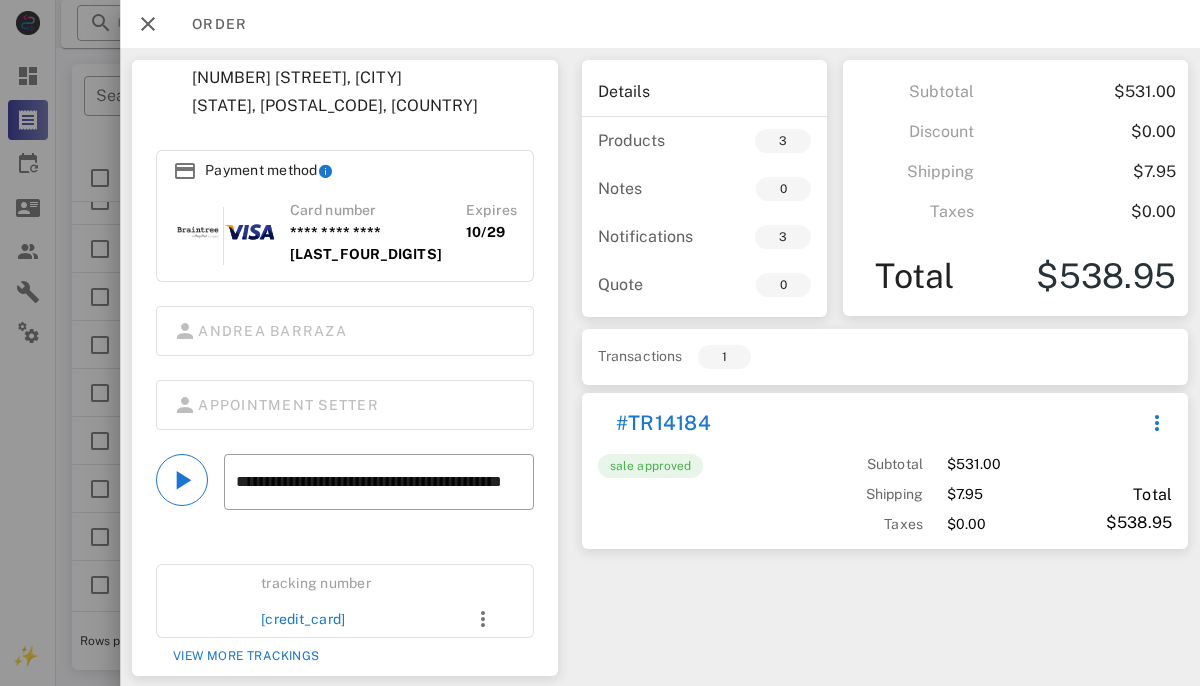 scroll, scrollTop: 292, scrollLeft: 0, axis: vertical 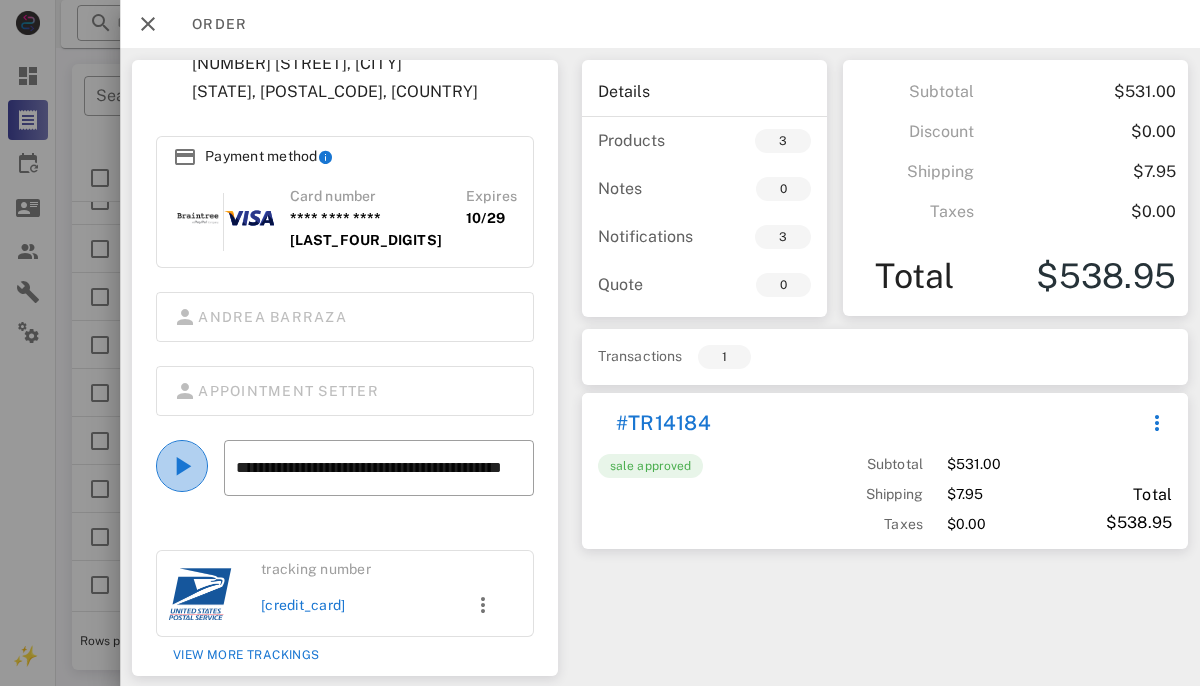 click at bounding box center (182, 466) 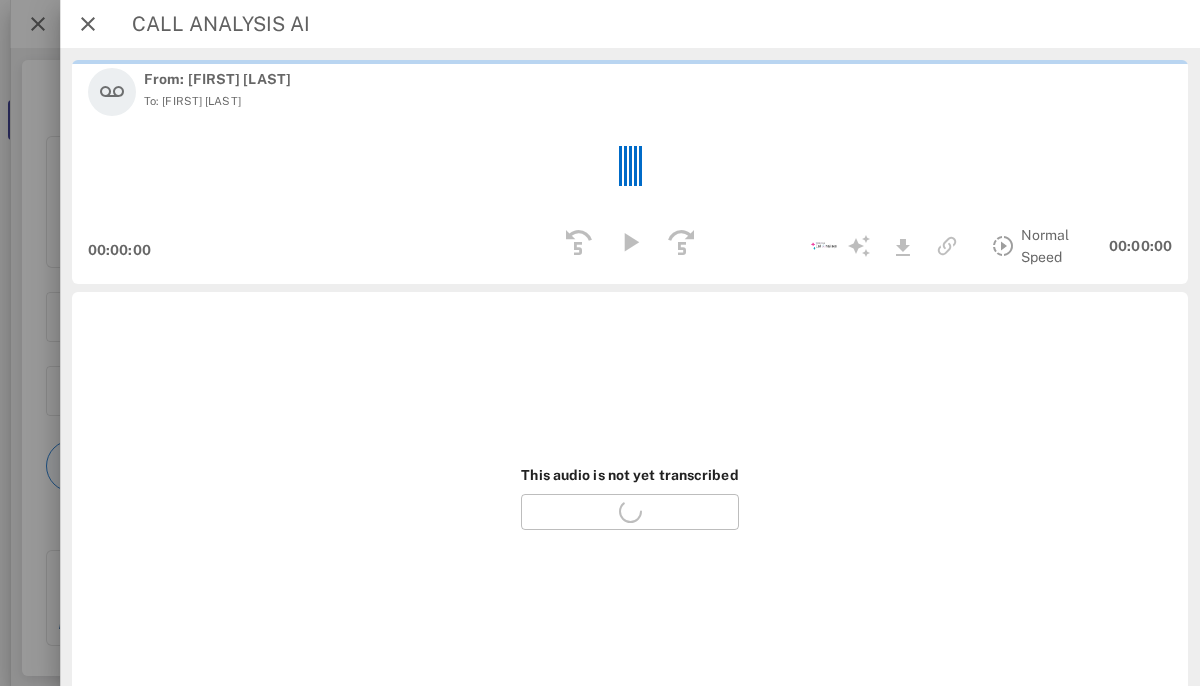scroll, scrollTop: 292, scrollLeft: 0, axis: vertical 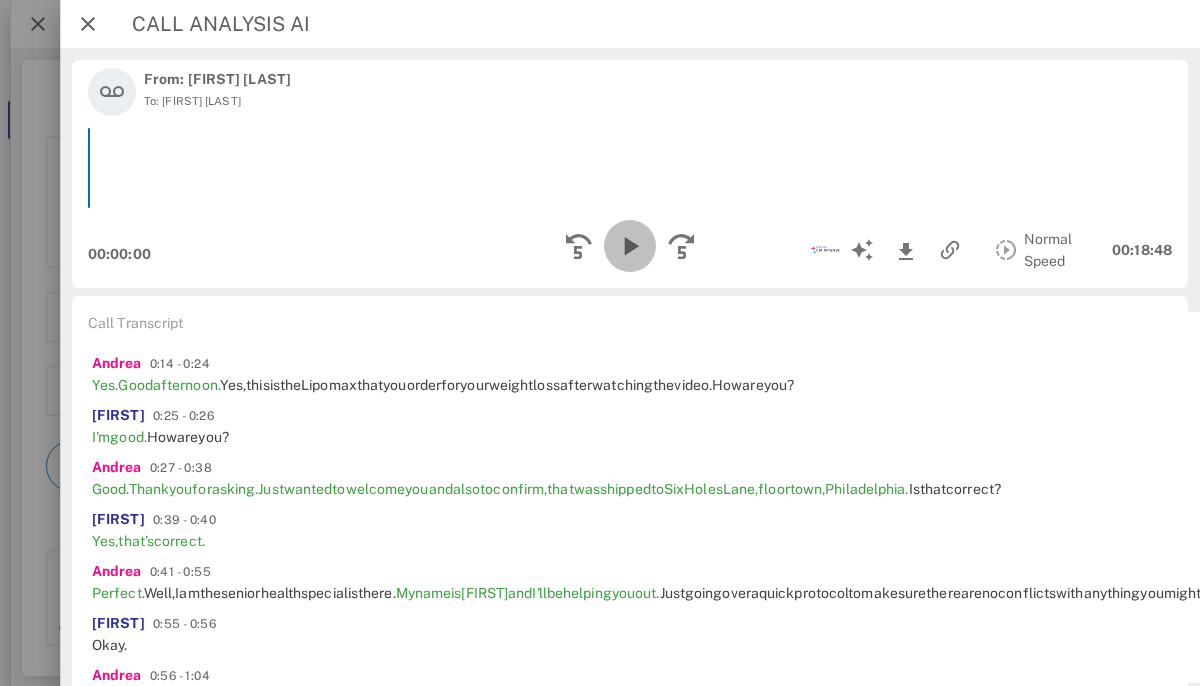 click at bounding box center (630, 246) 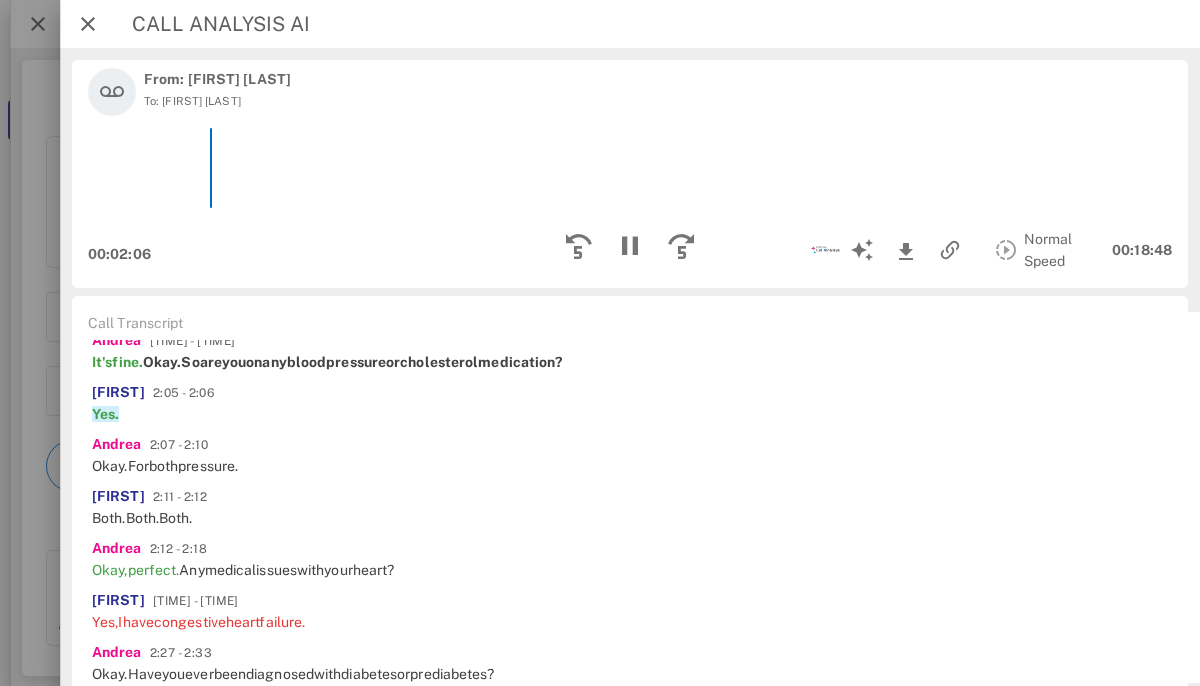 scroll, scrollTop: 968, scrollLeft: 0, axis: vertical 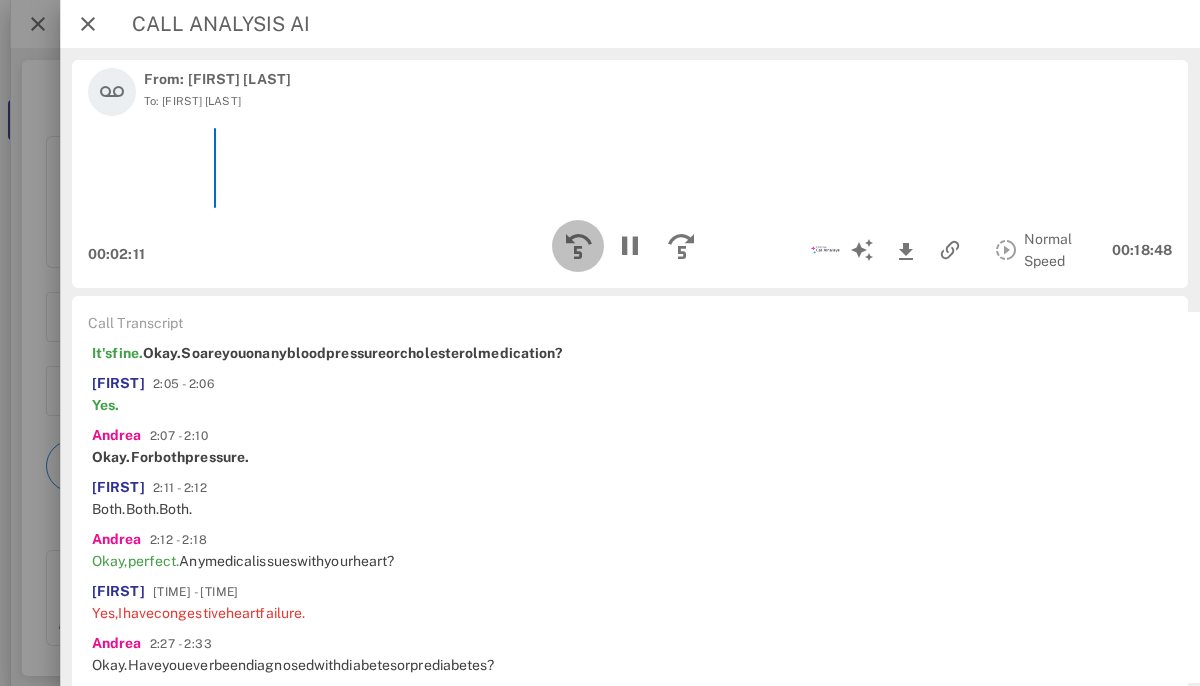 click at bounding box center (578, 246) 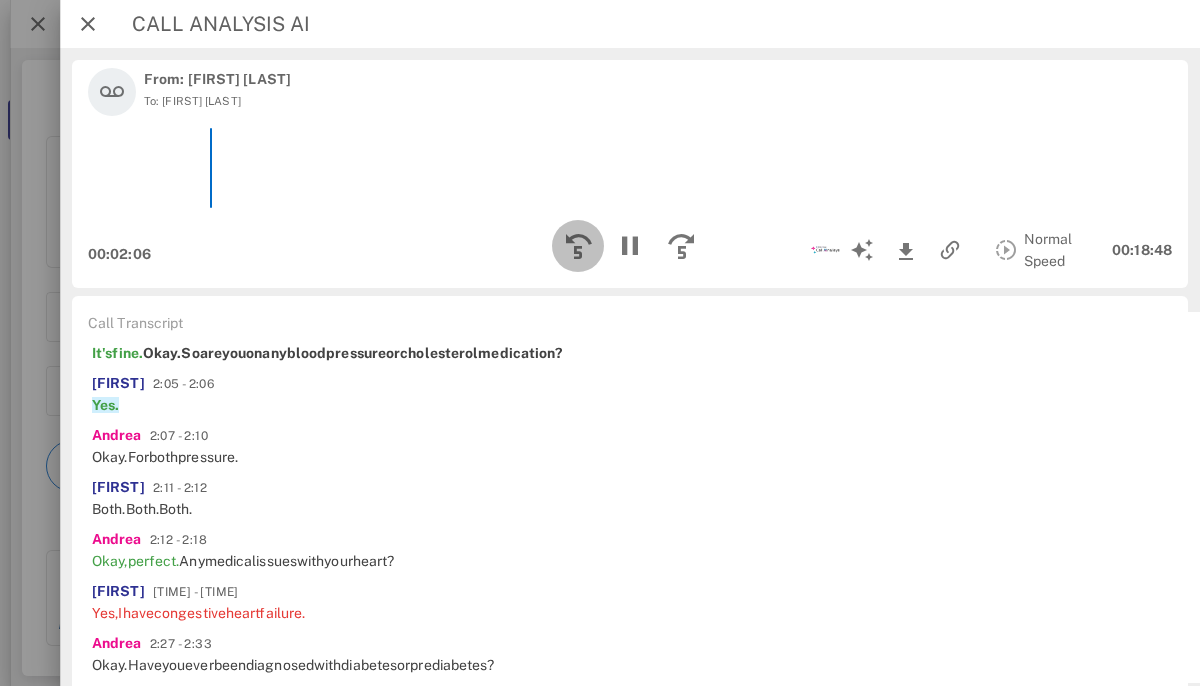 click at bounding box center (578, 246) 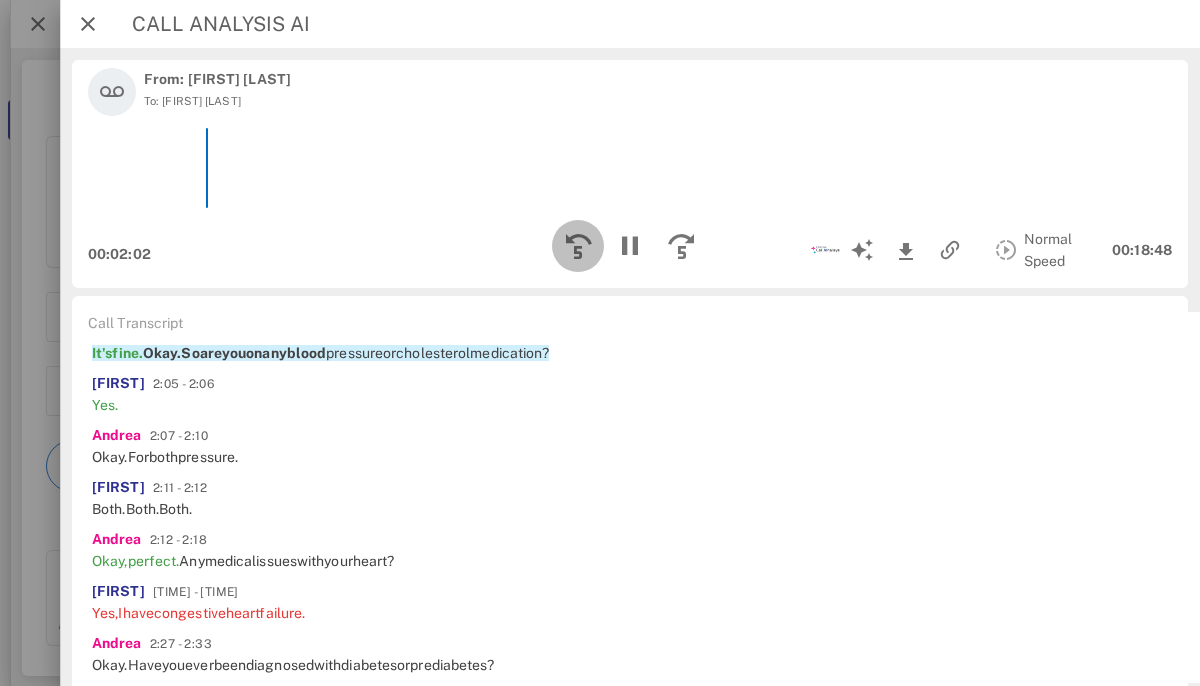 click at bounding box center [578, 246] 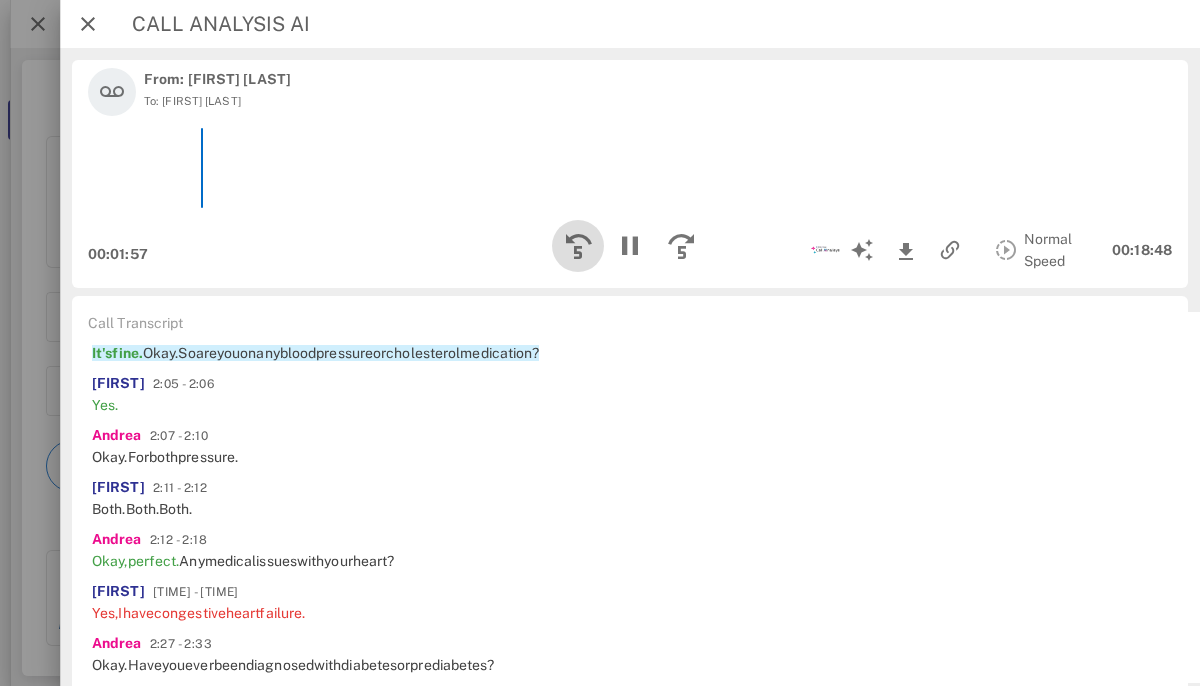 click at bounding box center (578, 246) 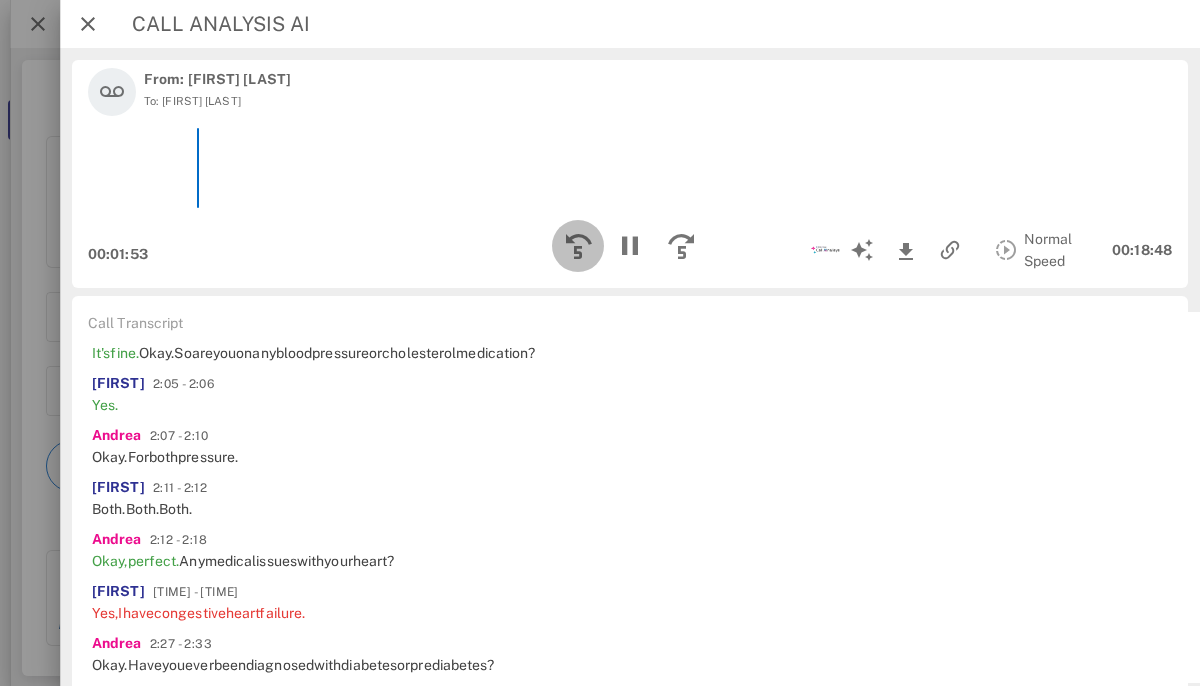click at bounding box center [578, 246] 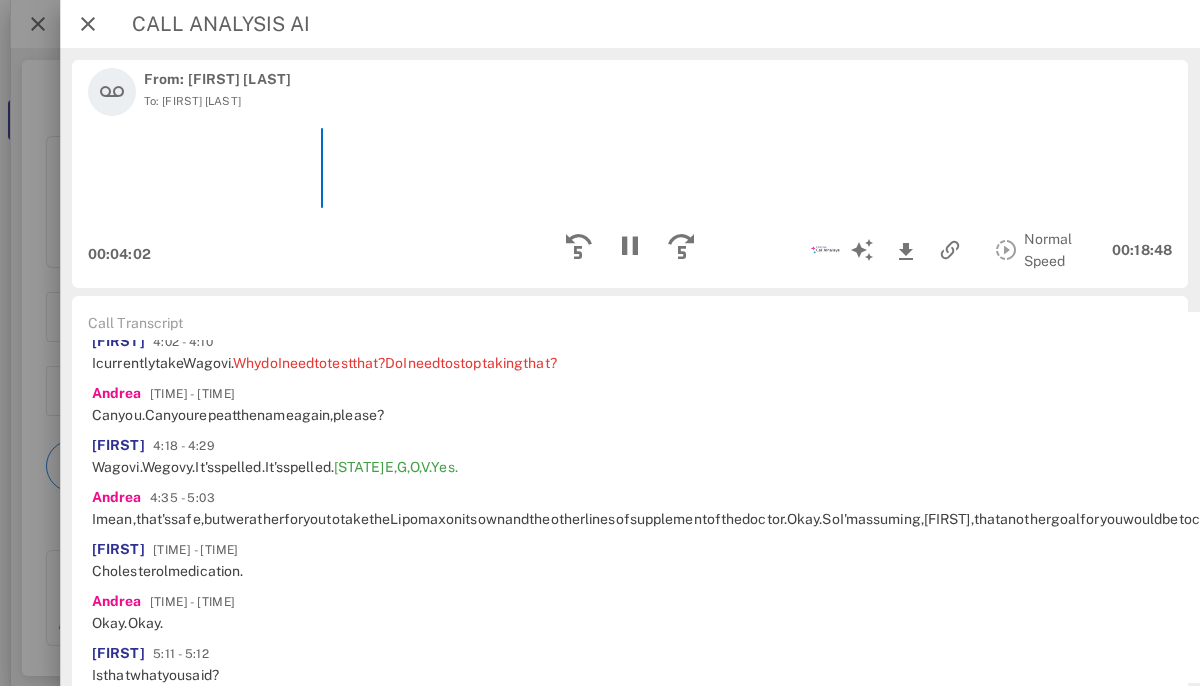 scroll, scrollTop: 2147, scrollLeft: 0, axis: vertical 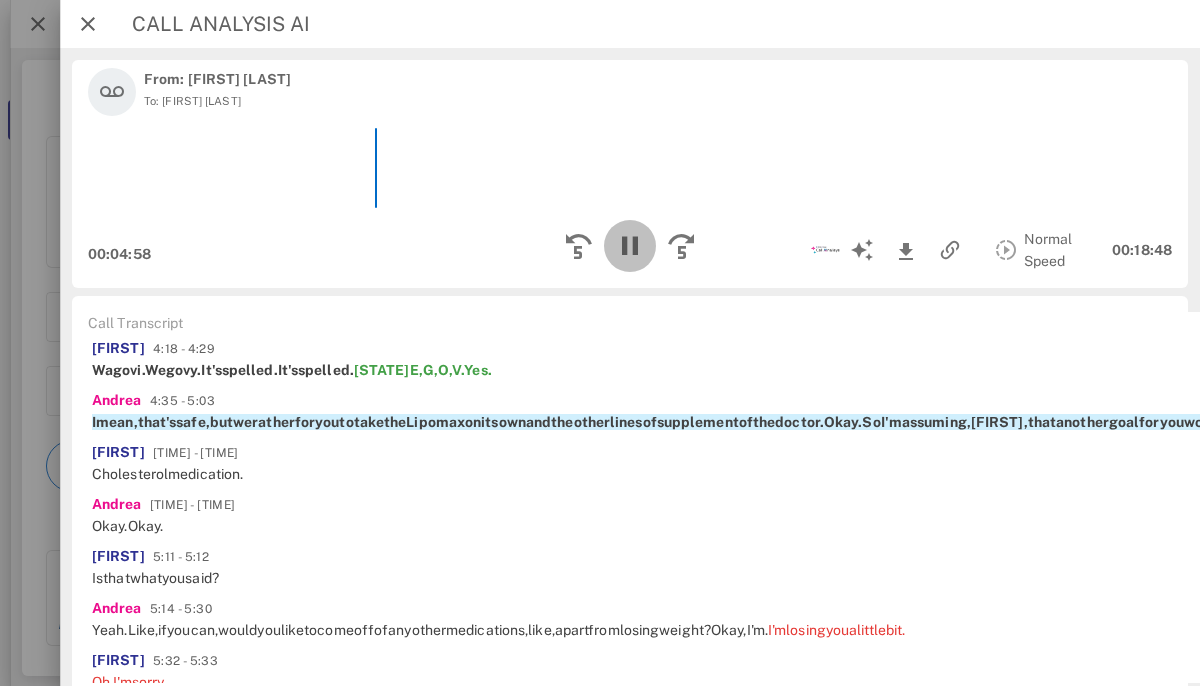 click at bounding box center [630, 246] 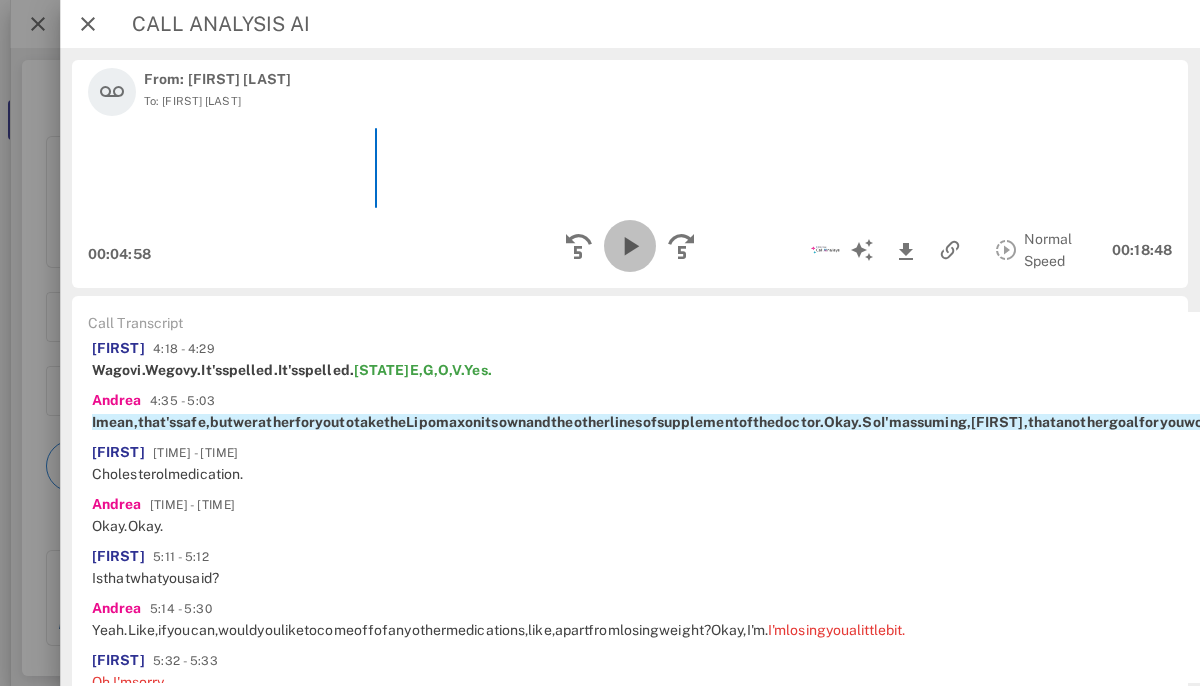 click at bounding box center [630, 246] 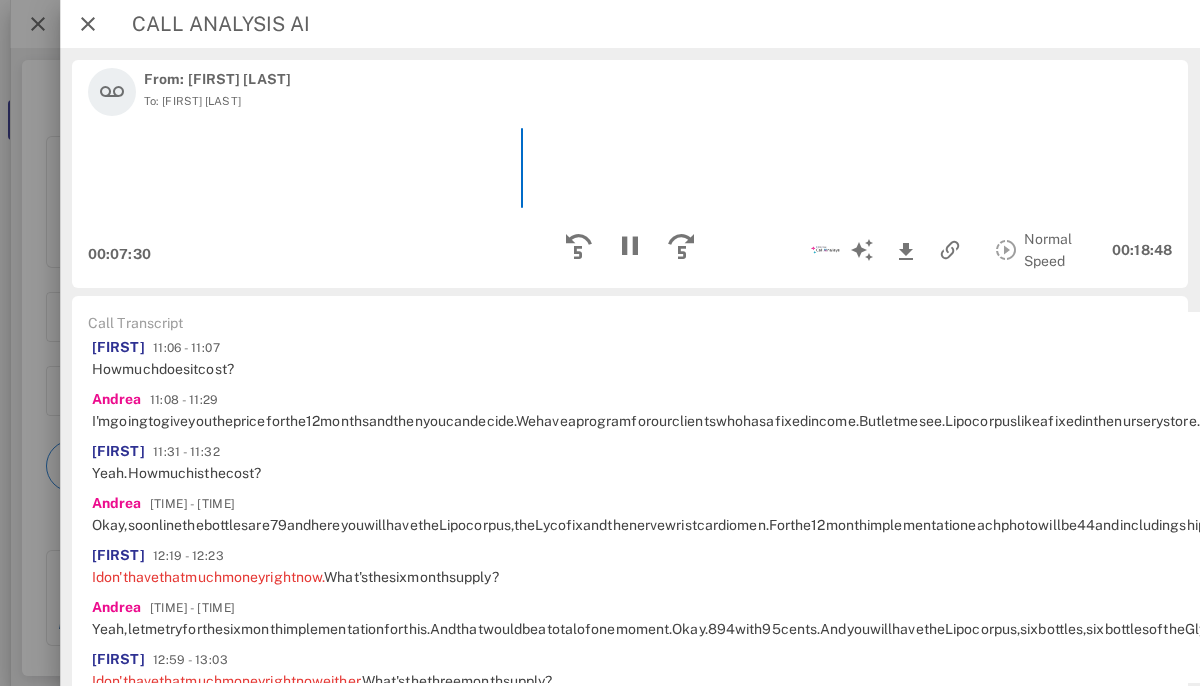 scroll, scrollTop: 3442, scrollLeft: 0, axis: vertical 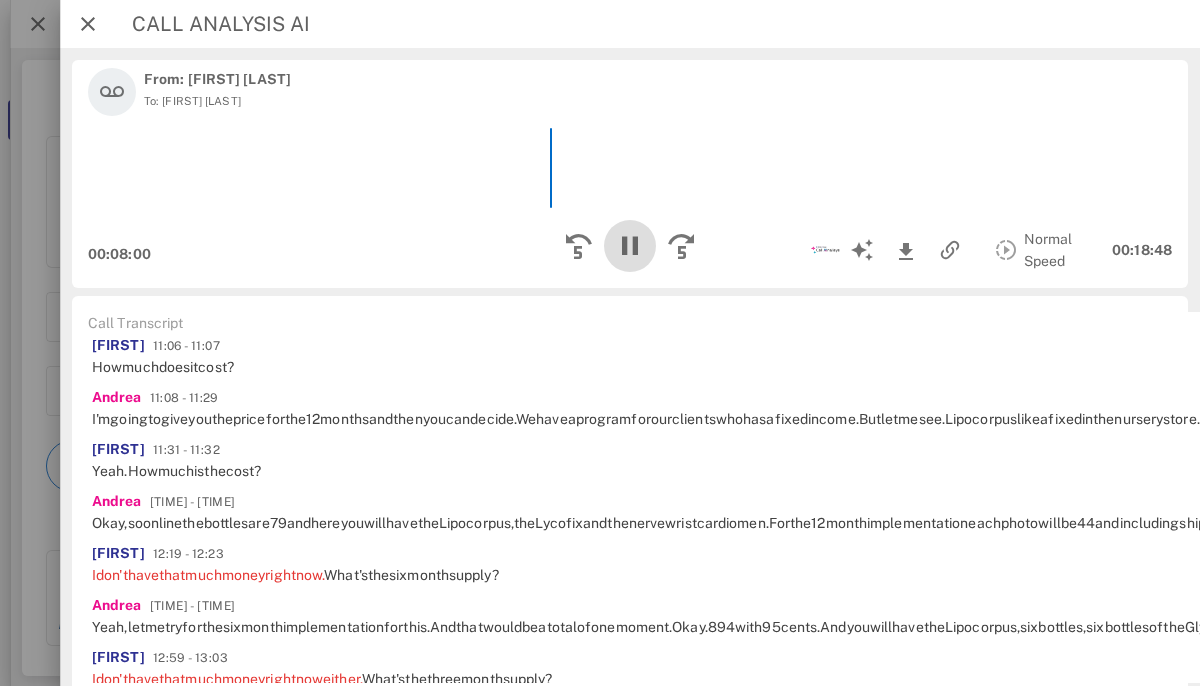 click at bounding box center [630, 246] 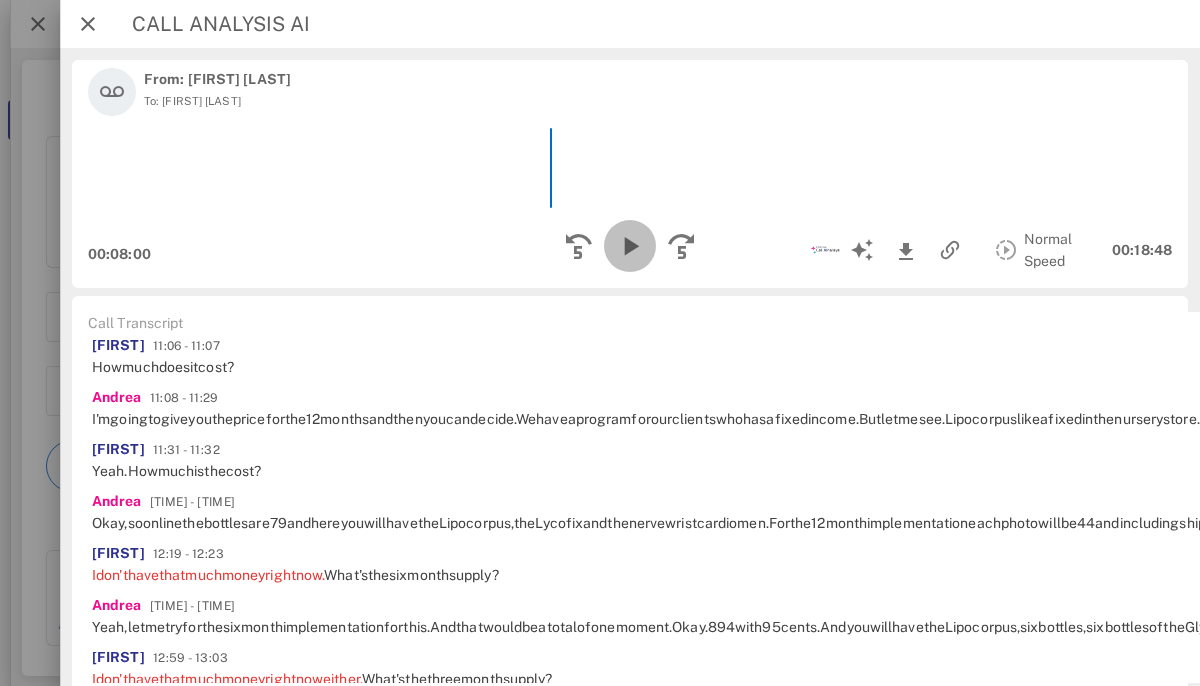 click at bounding box center [630, 246] 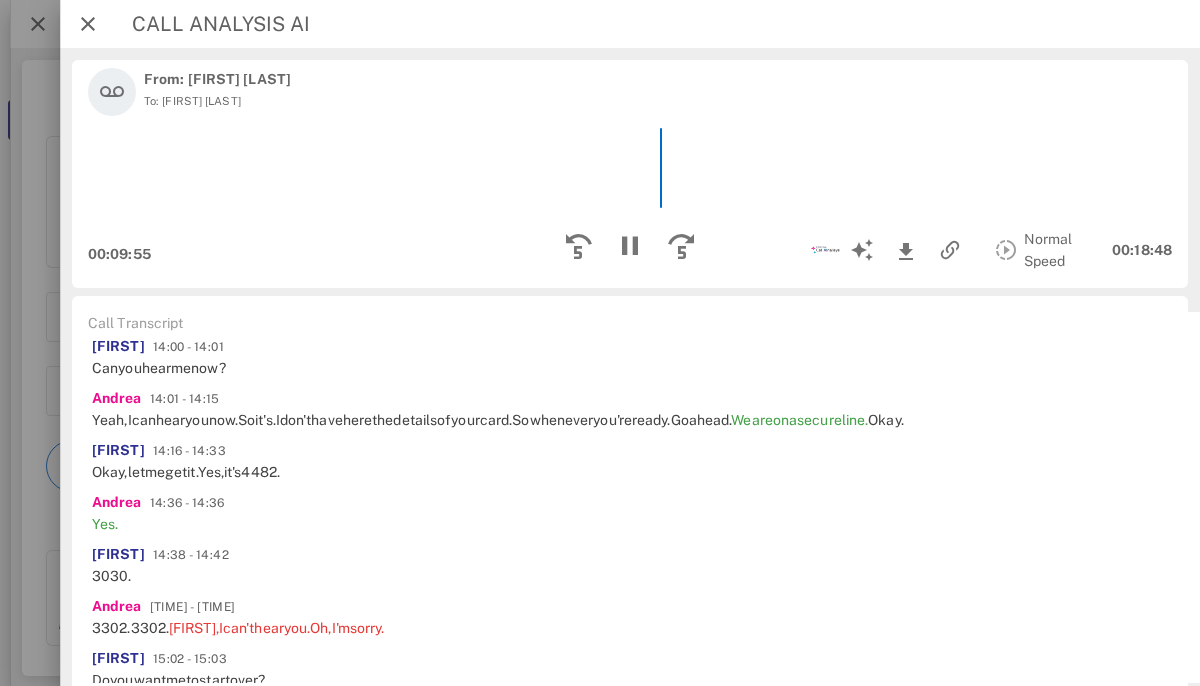 scroll, scrollTop: 4072, scrollLeft: 0, axis: vertical 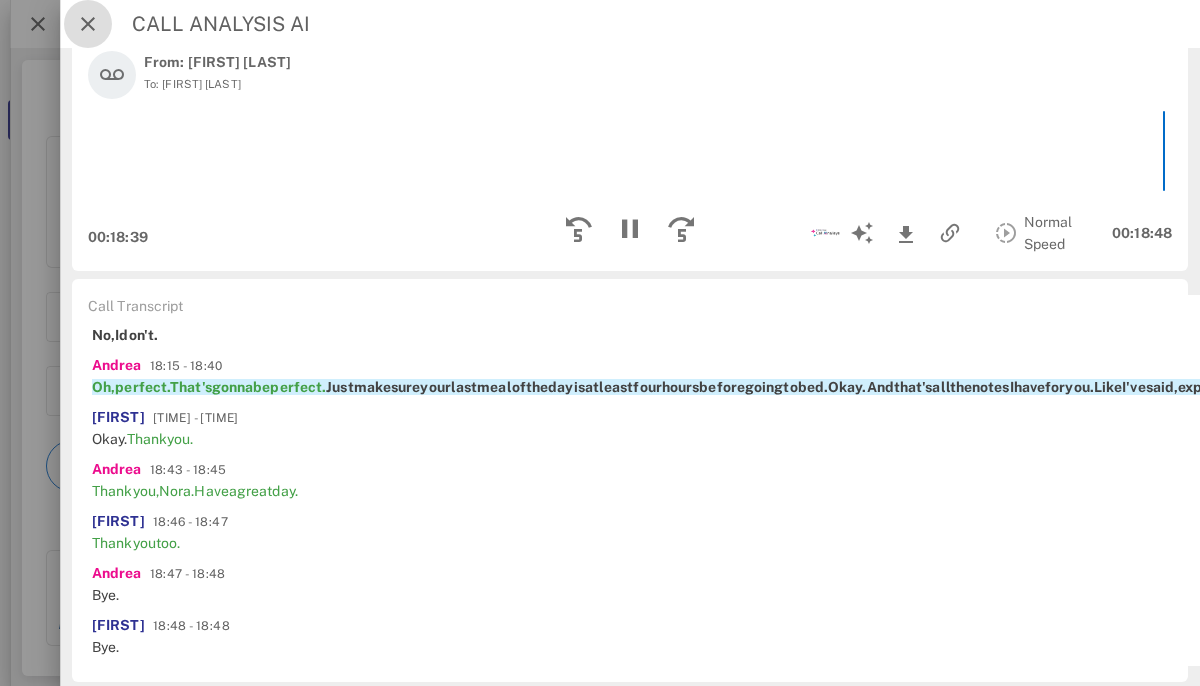 click at bounding box center [88, 24] 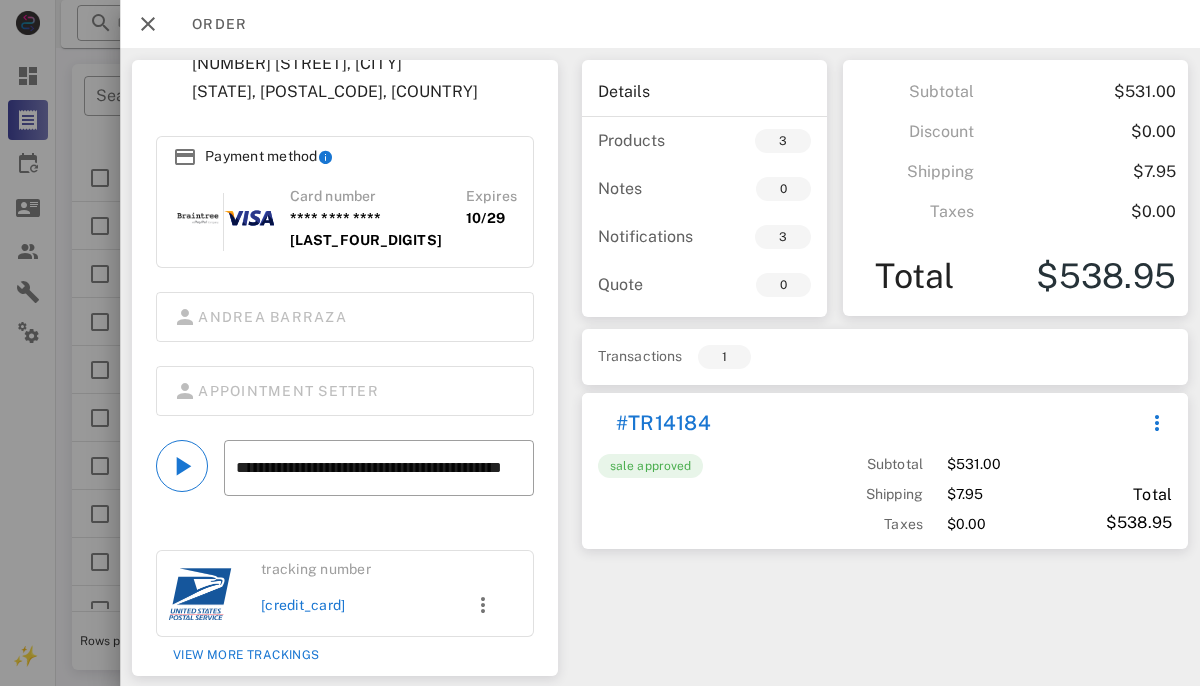 scroll, scrollTop: 292, scrollLeft: 0, axis: vertical 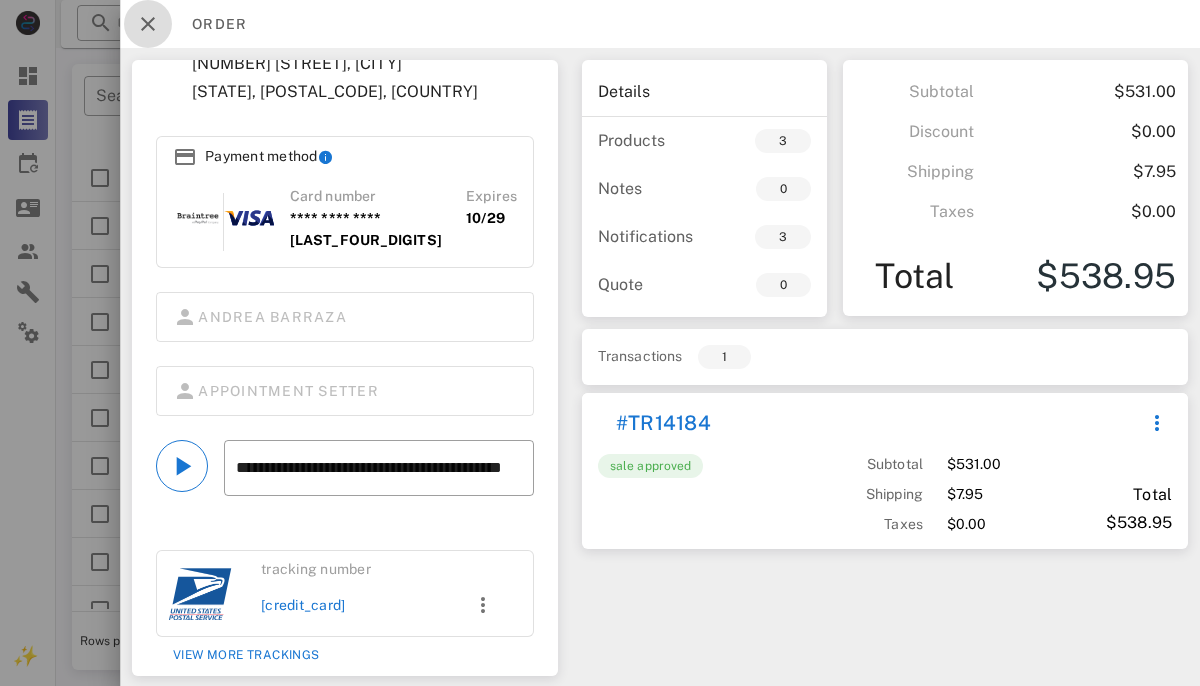 click at bounding box center [148, 24] 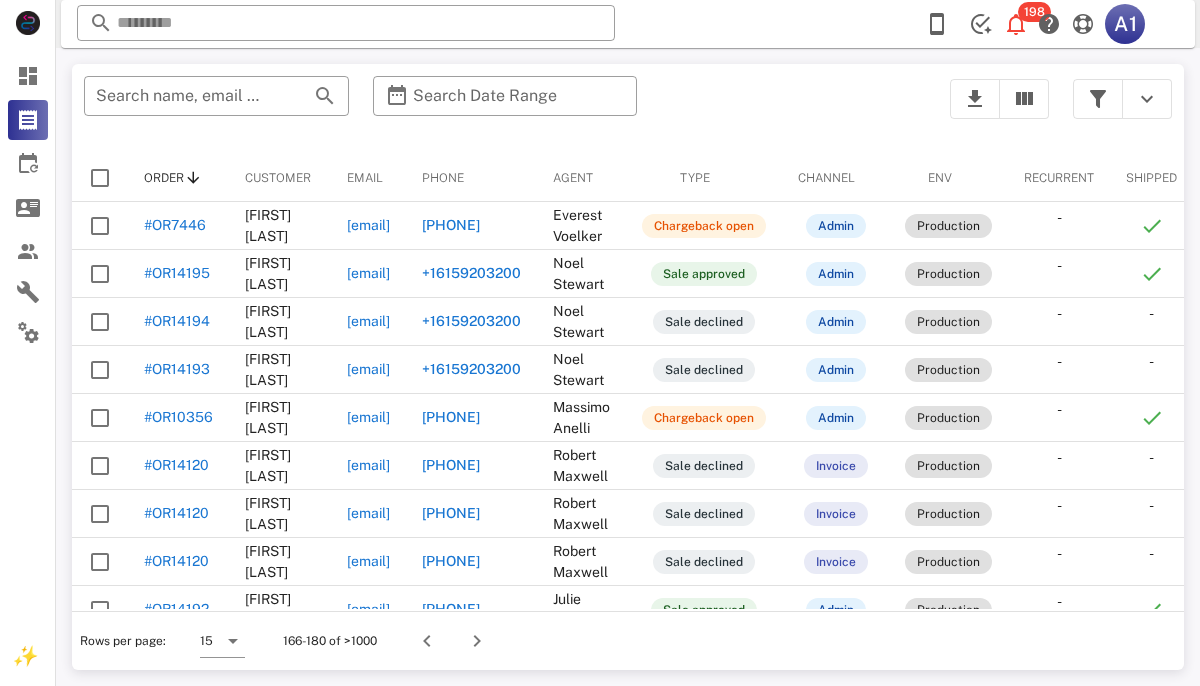scroll, scrollTop: 188, scrollLeft: 0, axis: vertical 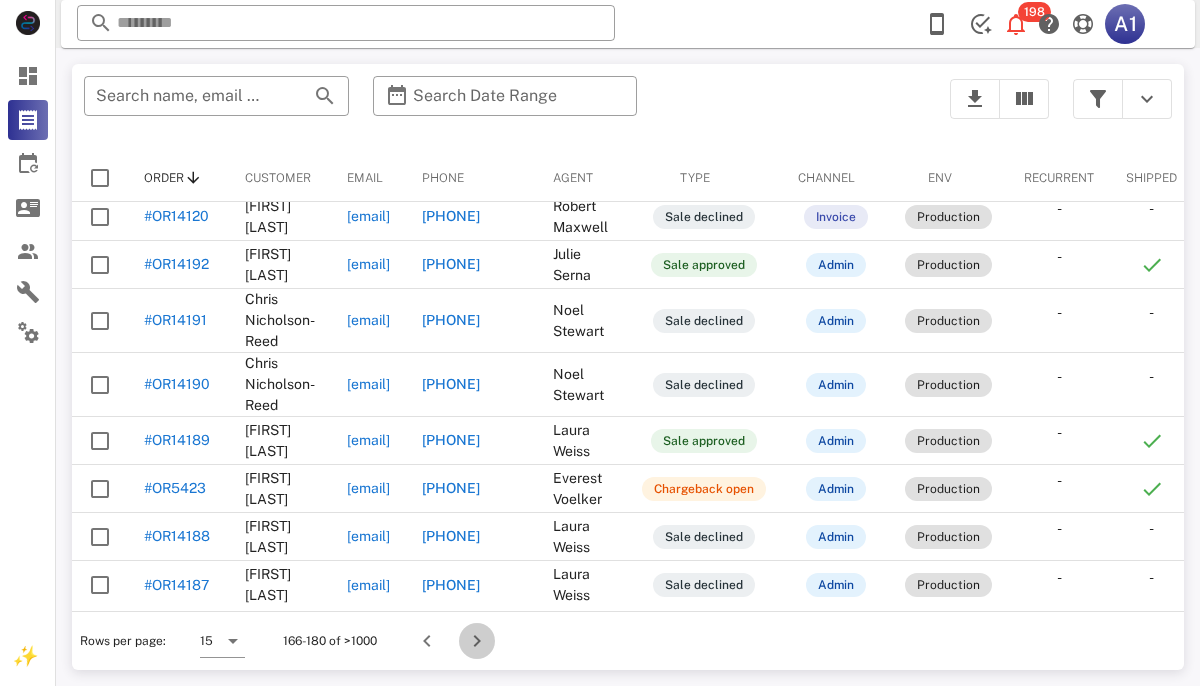 click at bounding box center (477, 641) 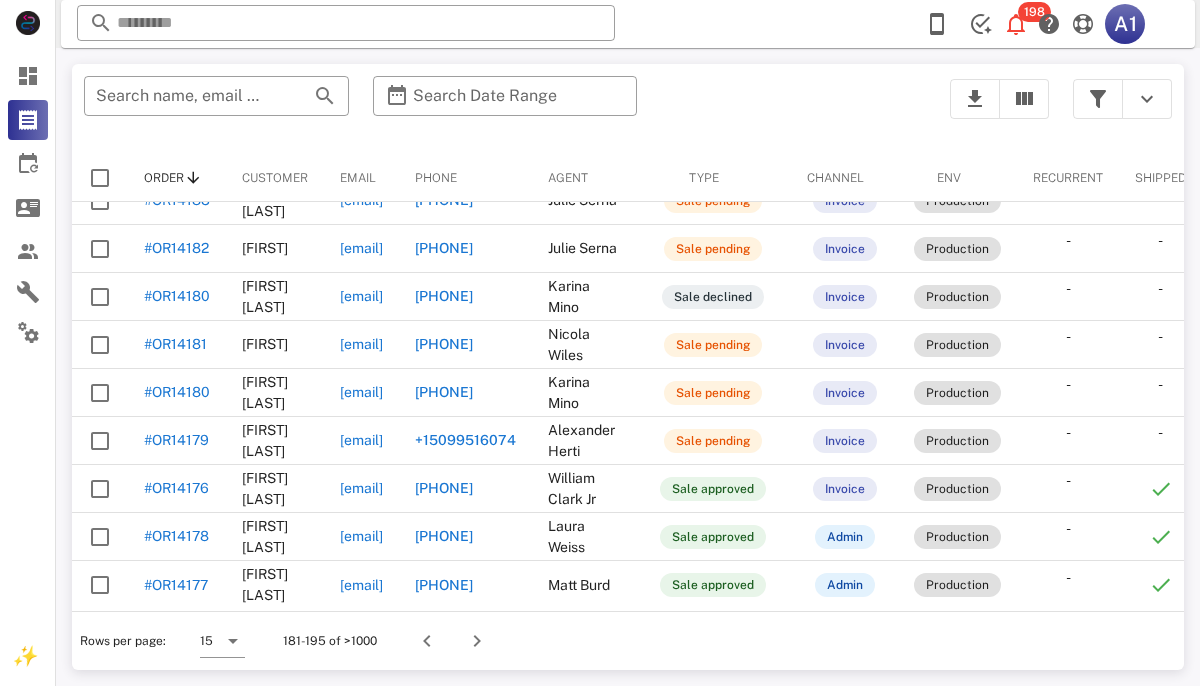 scroll, scrollTop: 328, scrollLeft: 0, axis: vertical 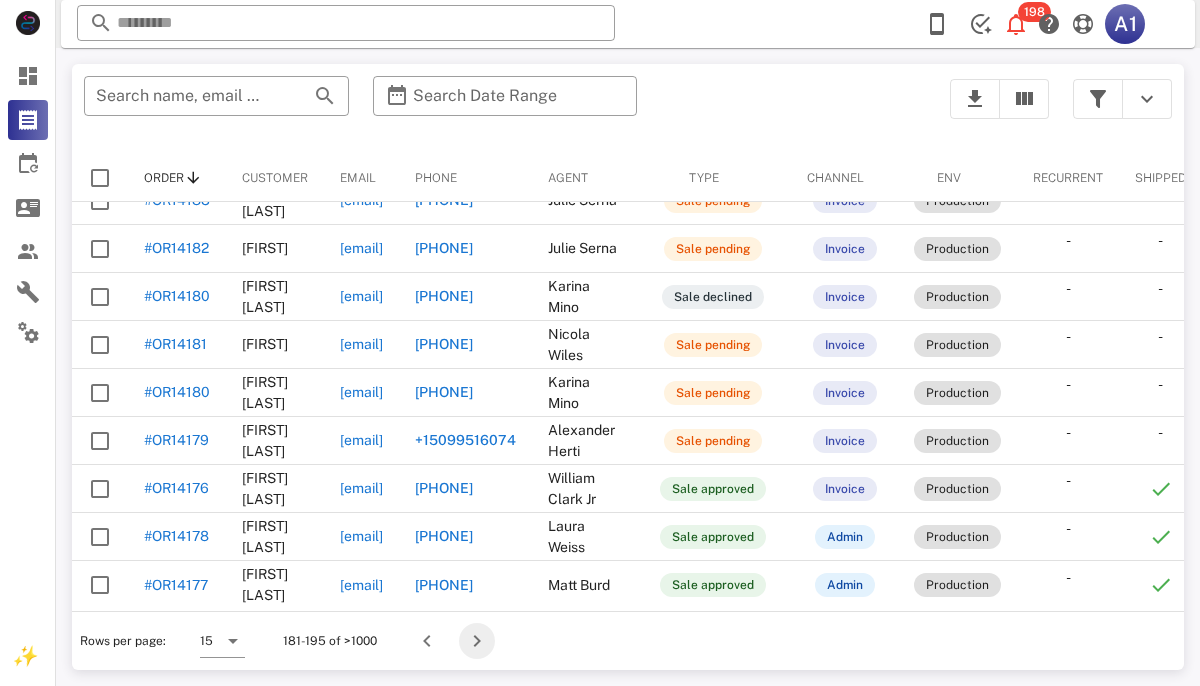 click at bounding box center (477, 641) 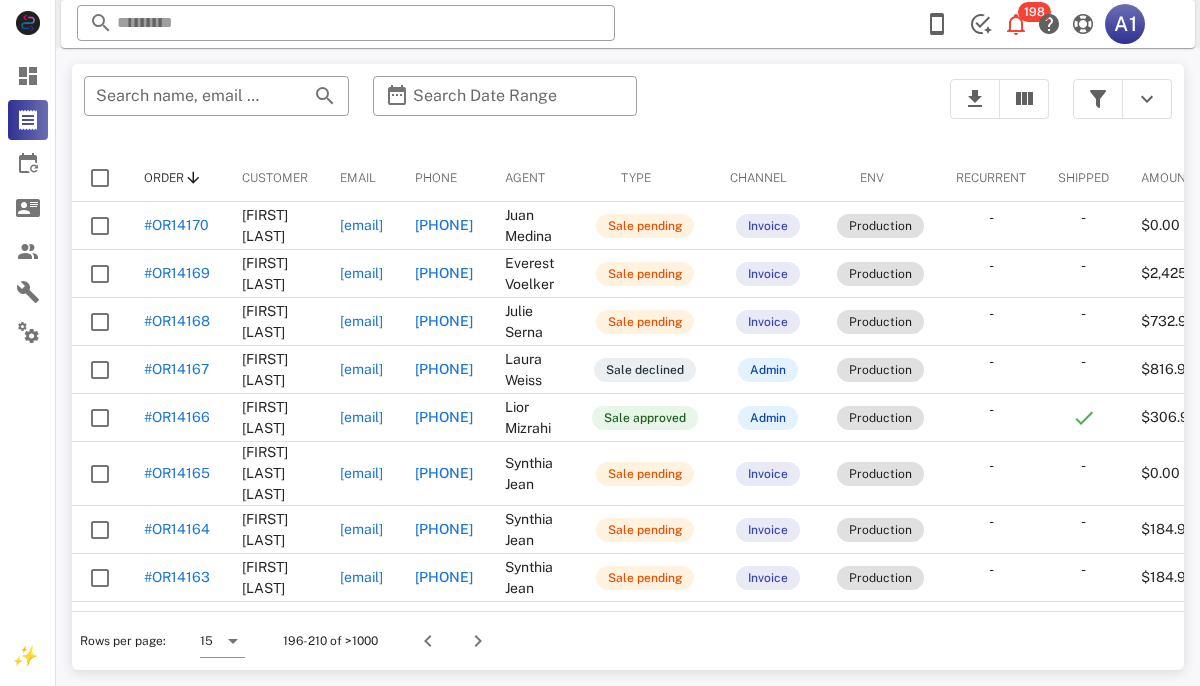 scroll, scrollTop: 290, scrollLeft: 0, axis: vertical 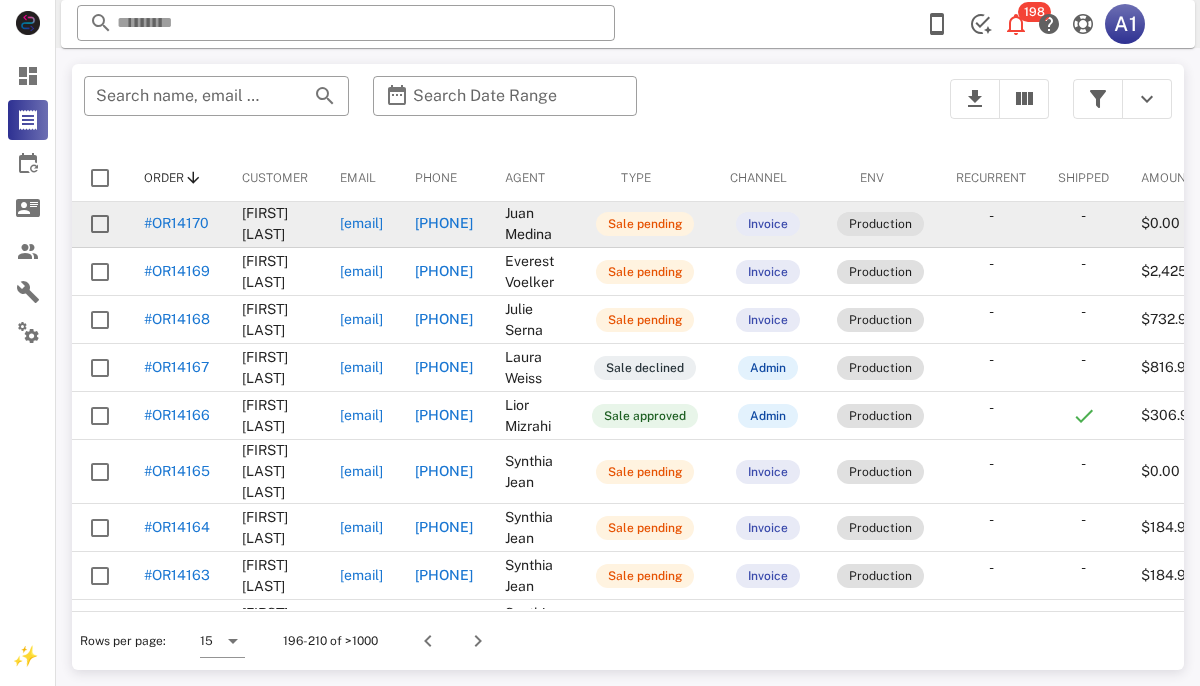 click on "#OR14170" at bounding box center (176, 223) 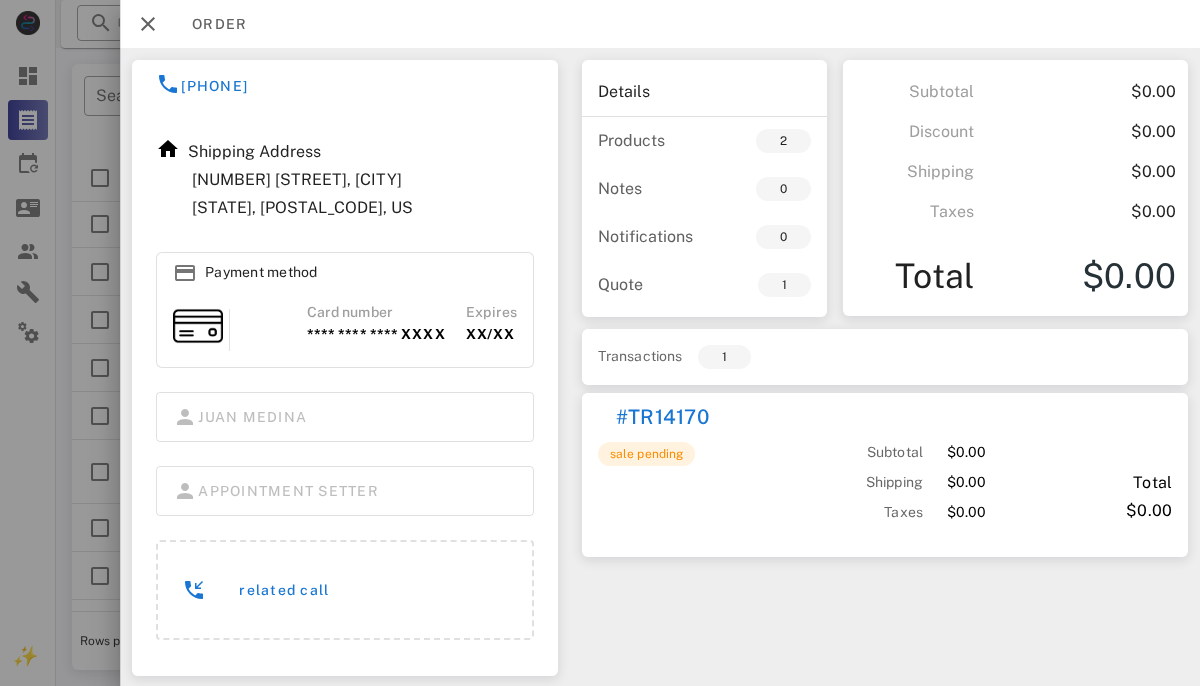scroll, scrollTop: 0, scrollLeft: 0, axis: both 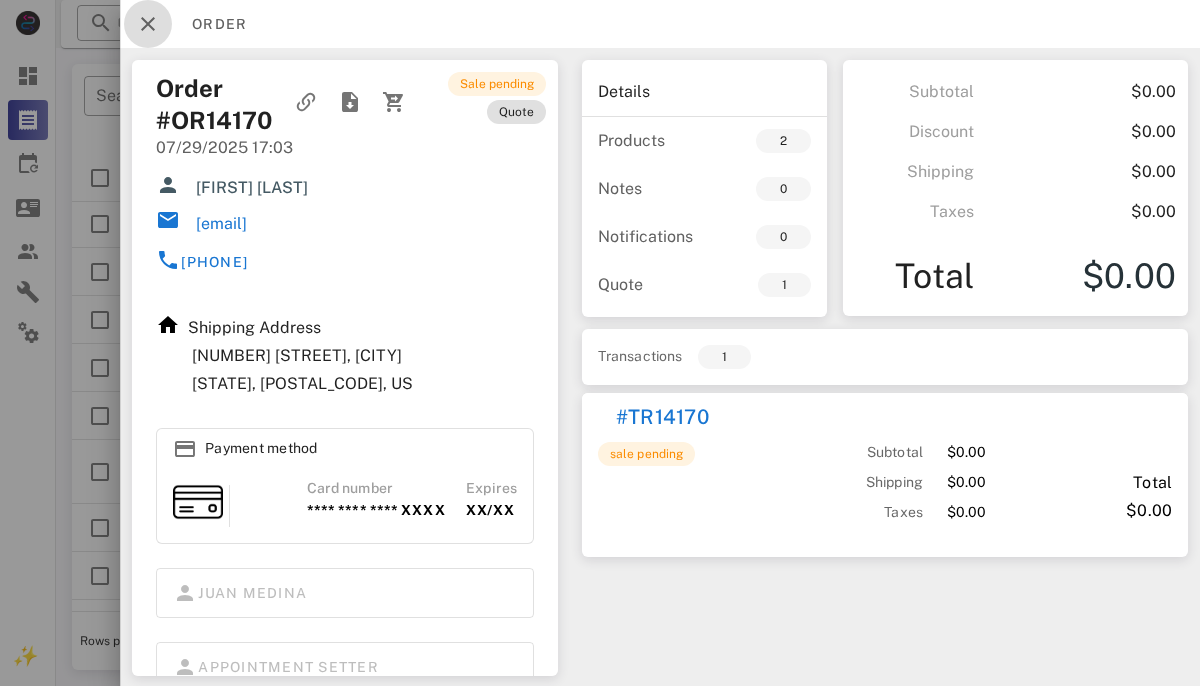 click at bounding box center [148, 24] 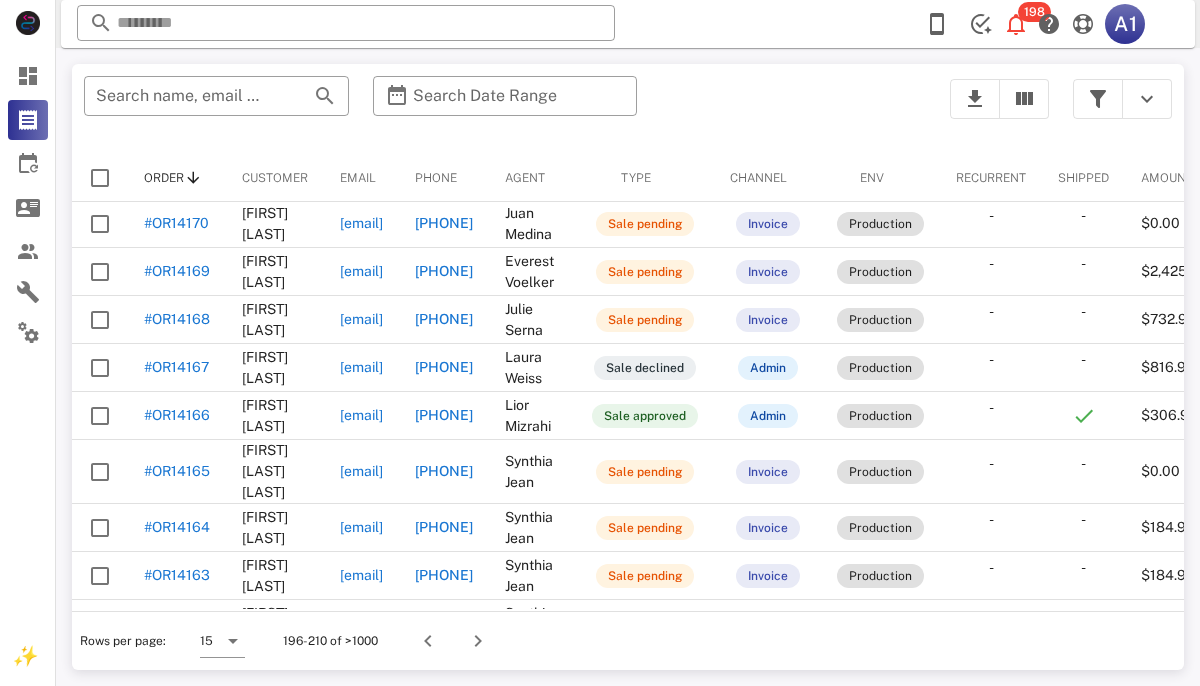scroll, scrollTop: 188, scrollLeft: 0, axis: vertical 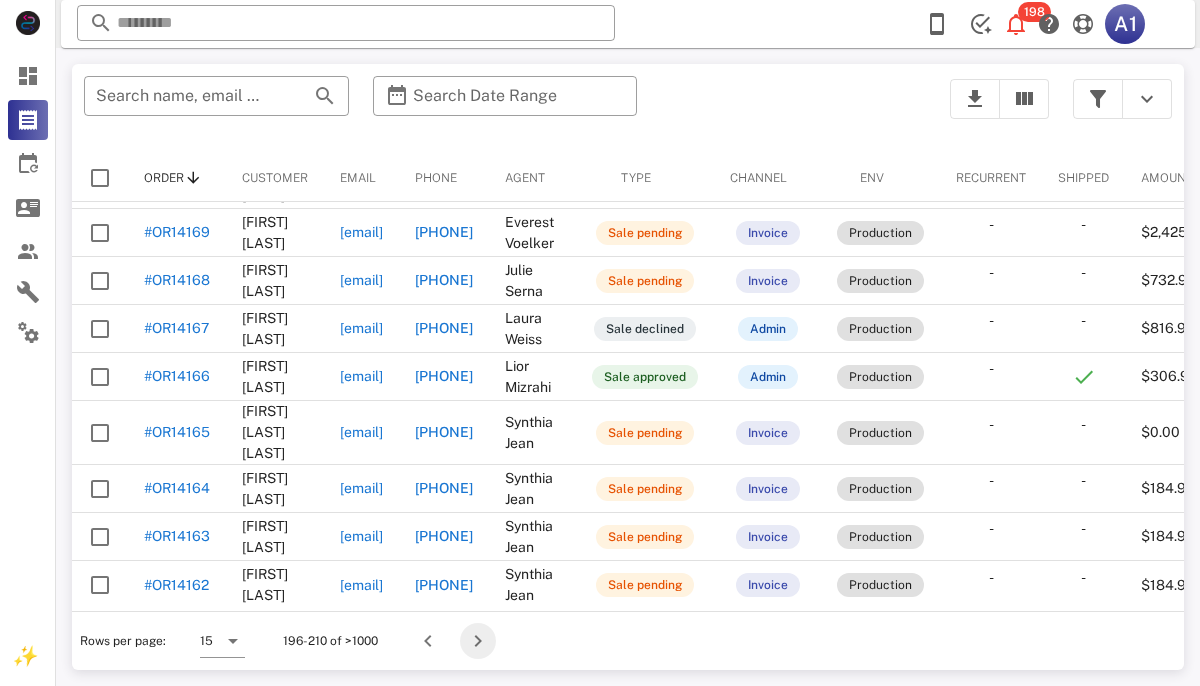 click at bounding box center [478, 641] 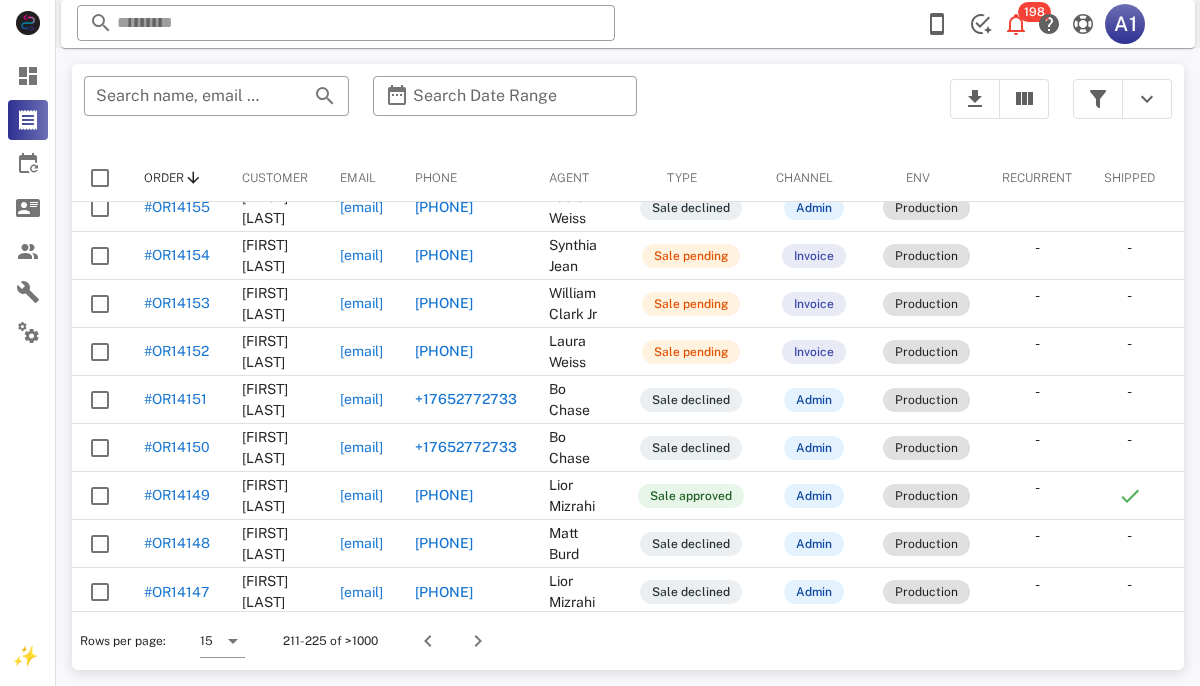 scroll, scrollTop: 313, scrollLeft: 0, axis: vertical 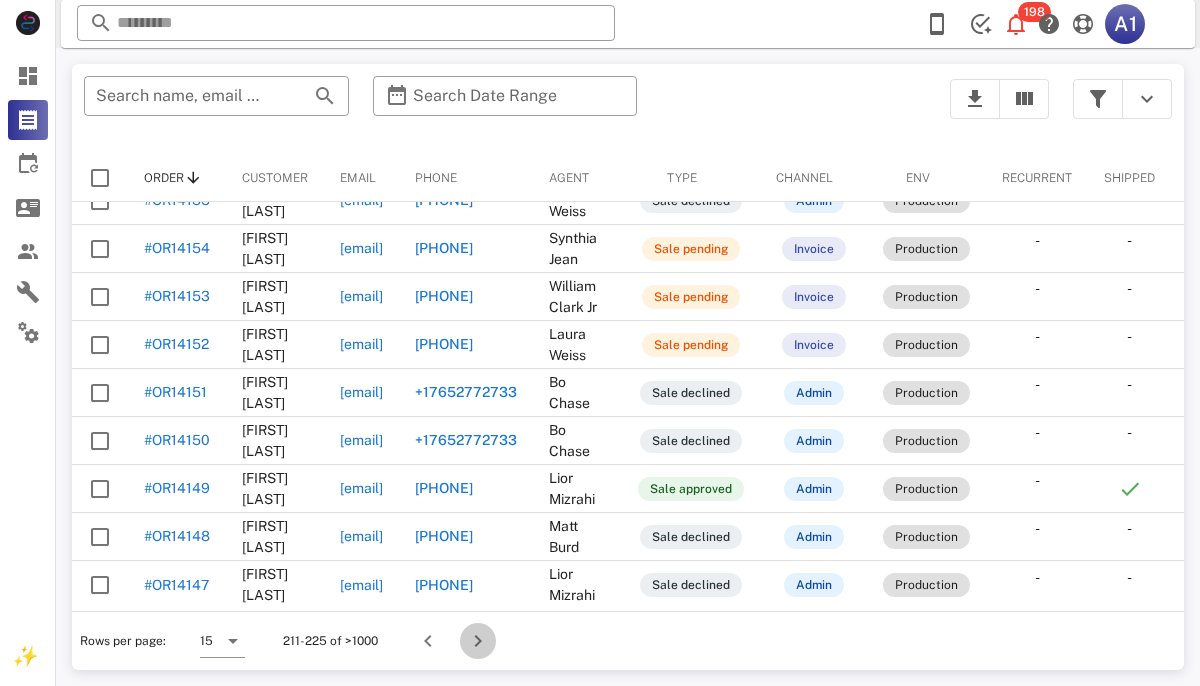click at bounding box center [478, 641] 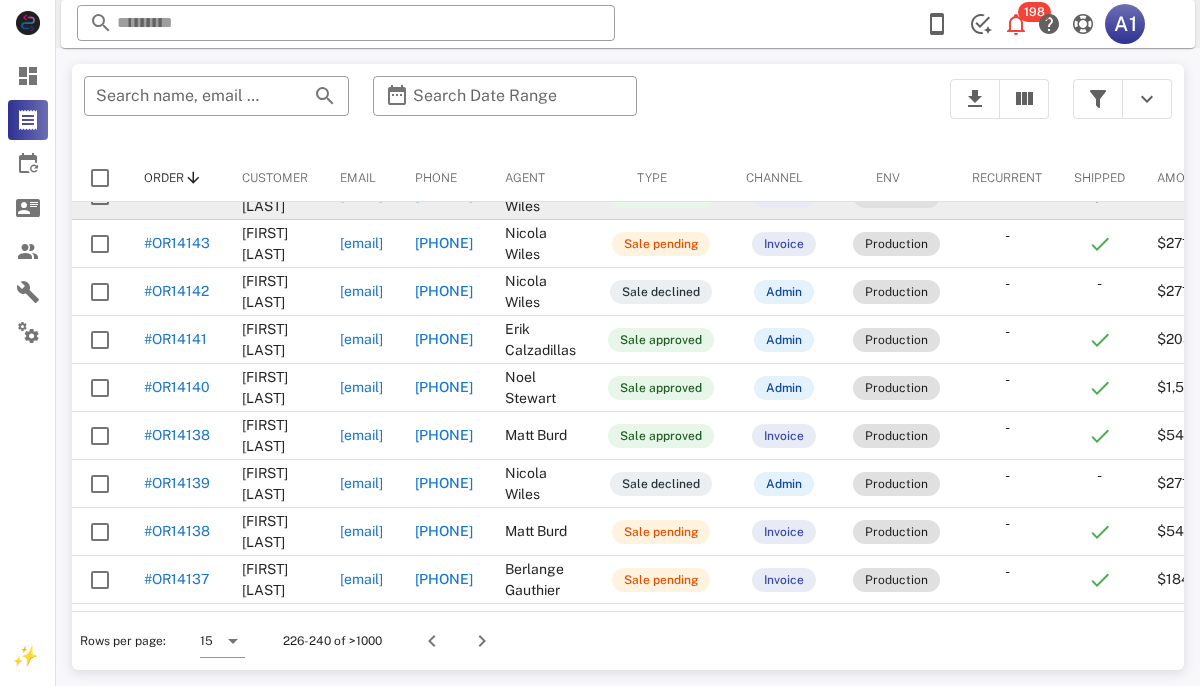scroll, scrollTop: 229, scrollLeft: 0, axis: vertical 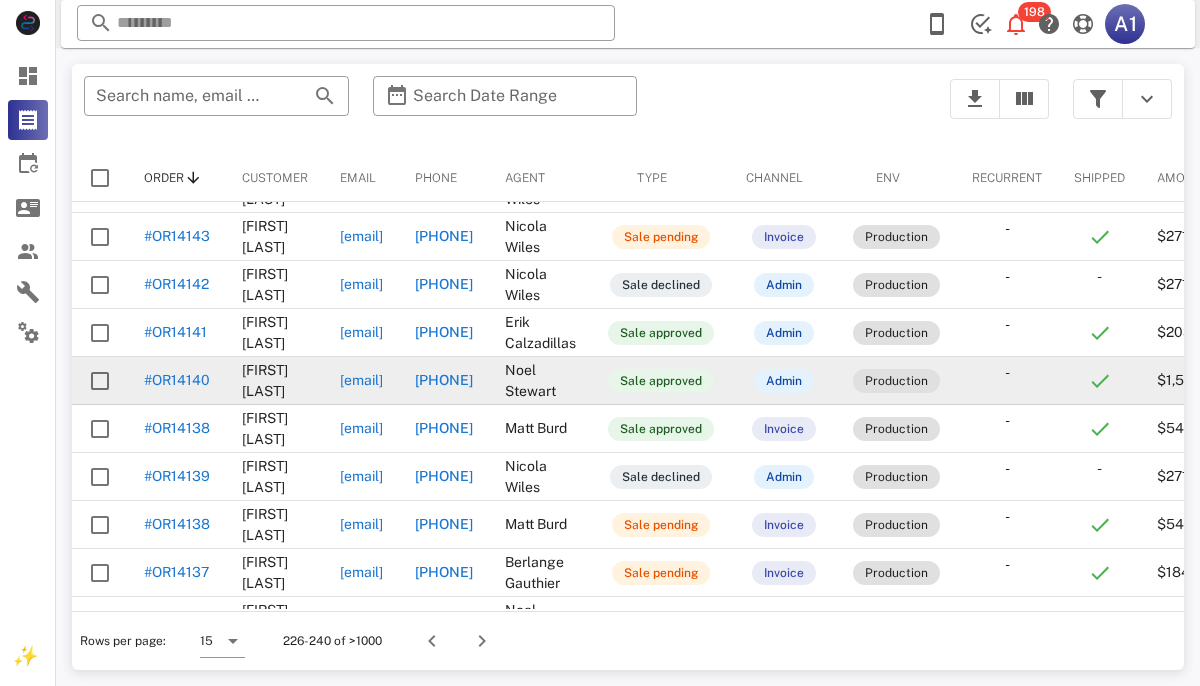 click on "#OR14140" at bounding box center [177, 380] 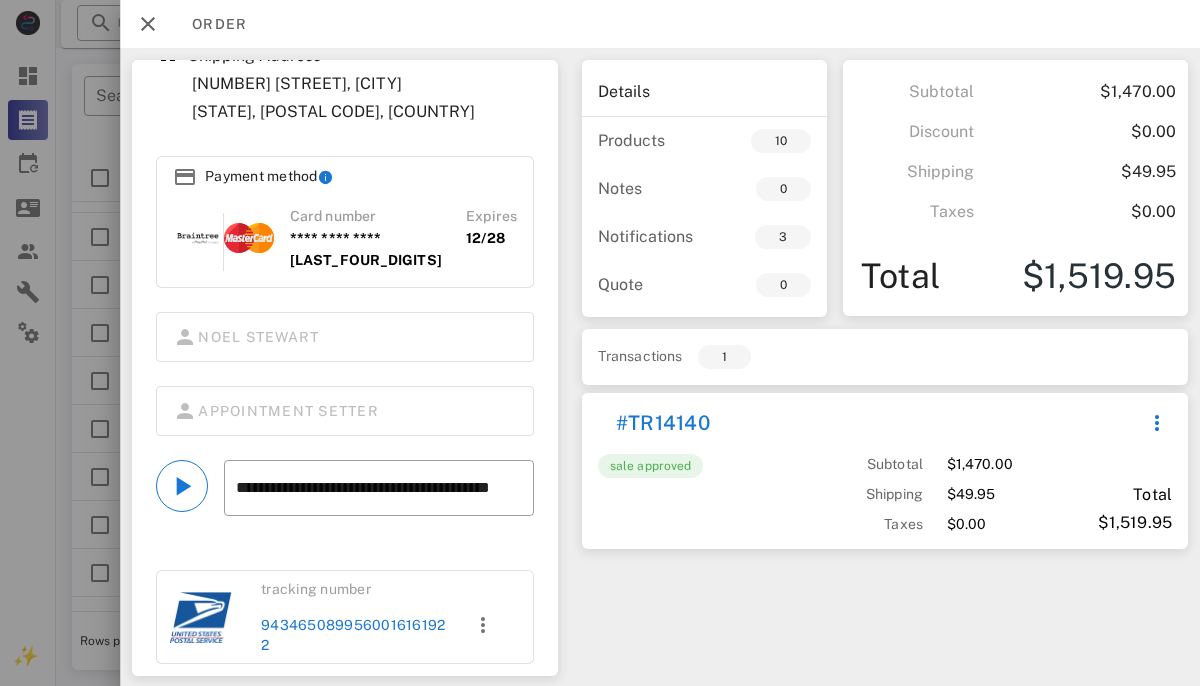 scroll, scrollTop: 285, scrollLeft: 0, axis: vertical 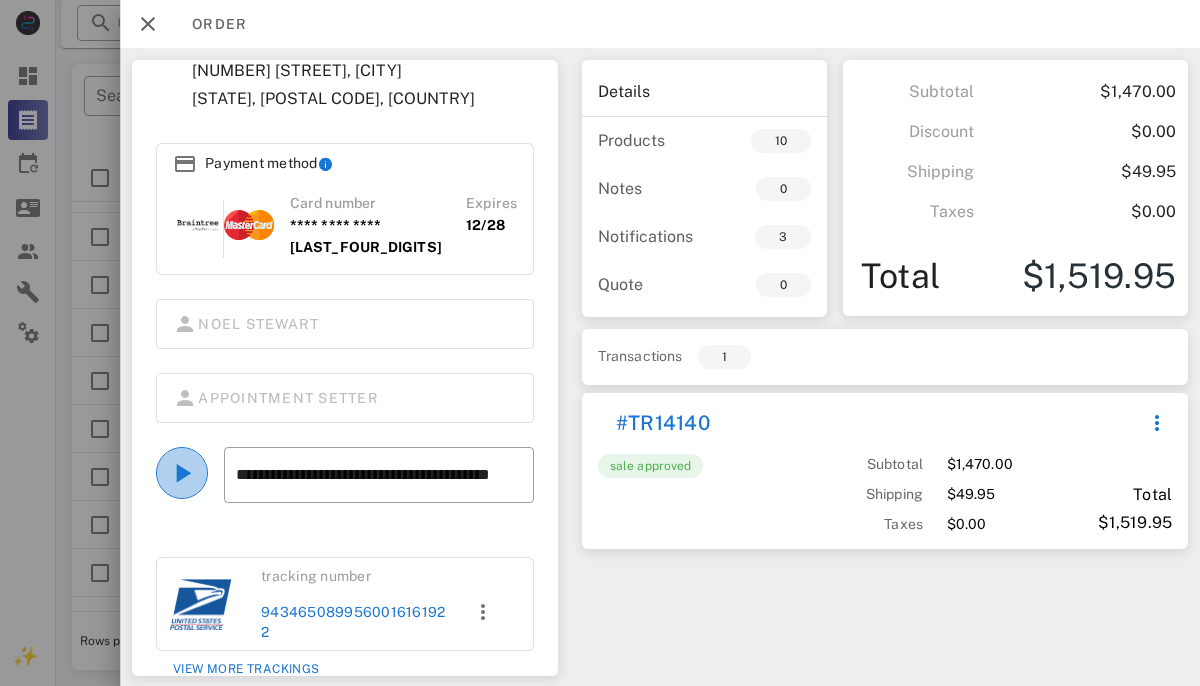 click at bounding box center (182, 473) 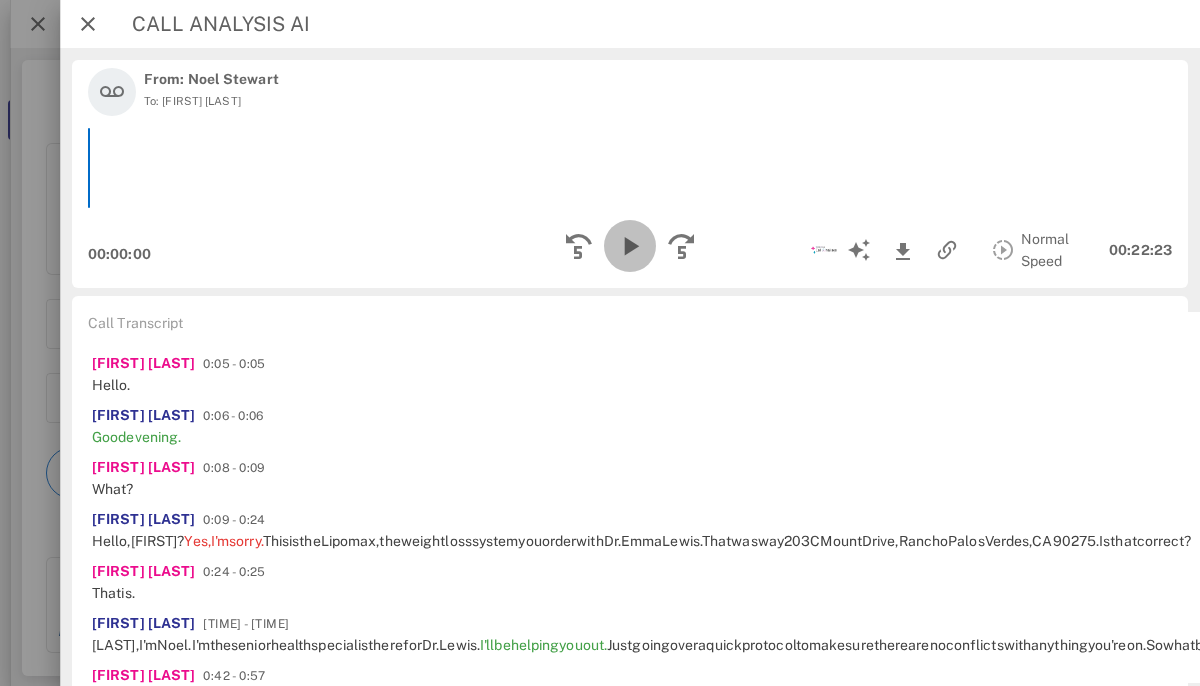 click at bounding box center (630, 246) 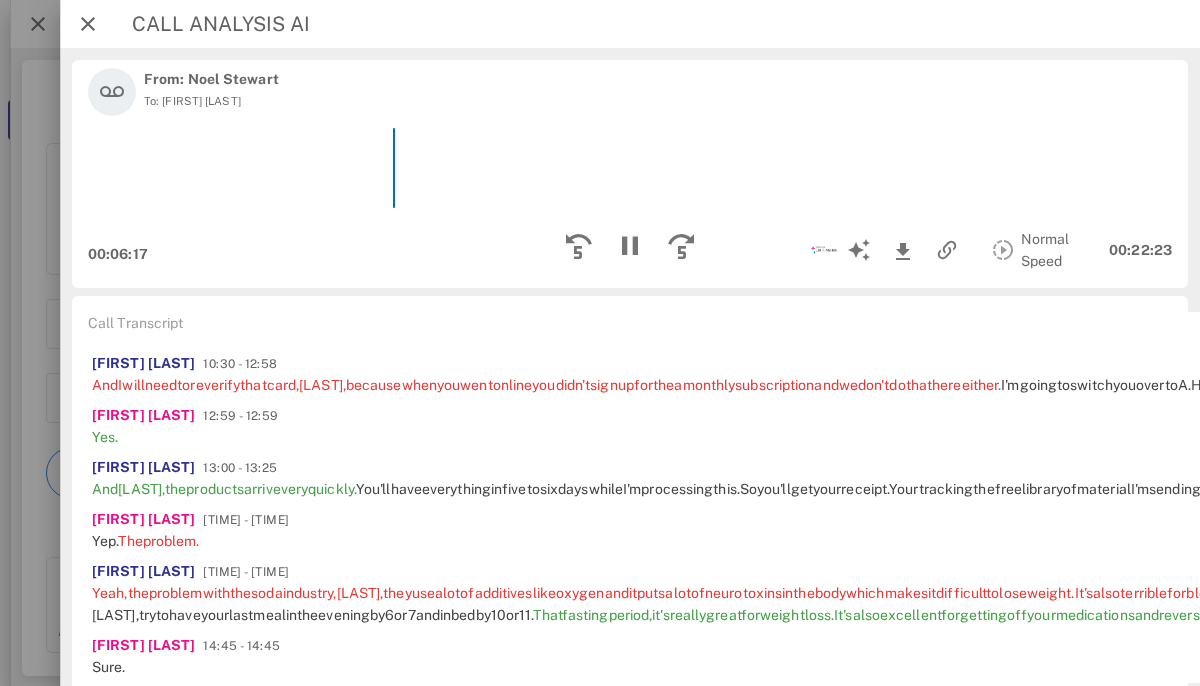 scroll, scrollTop: 2848, scrollLeft: 0, axis: vertical 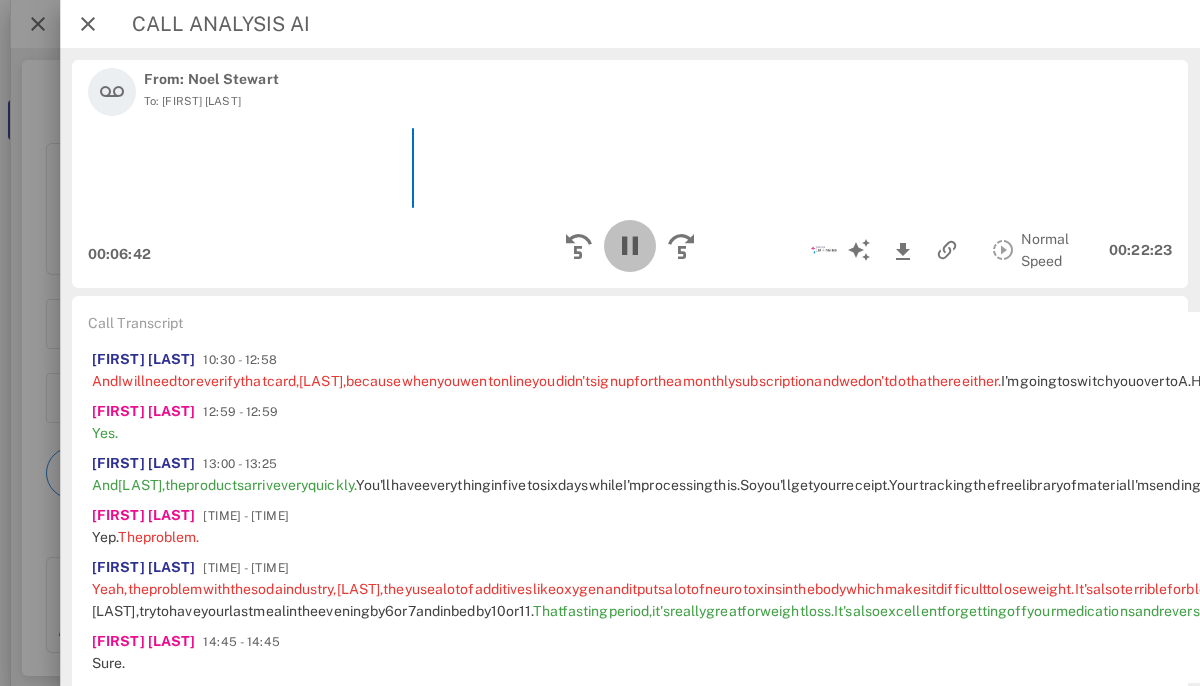 click at bounding box center (630, 246) 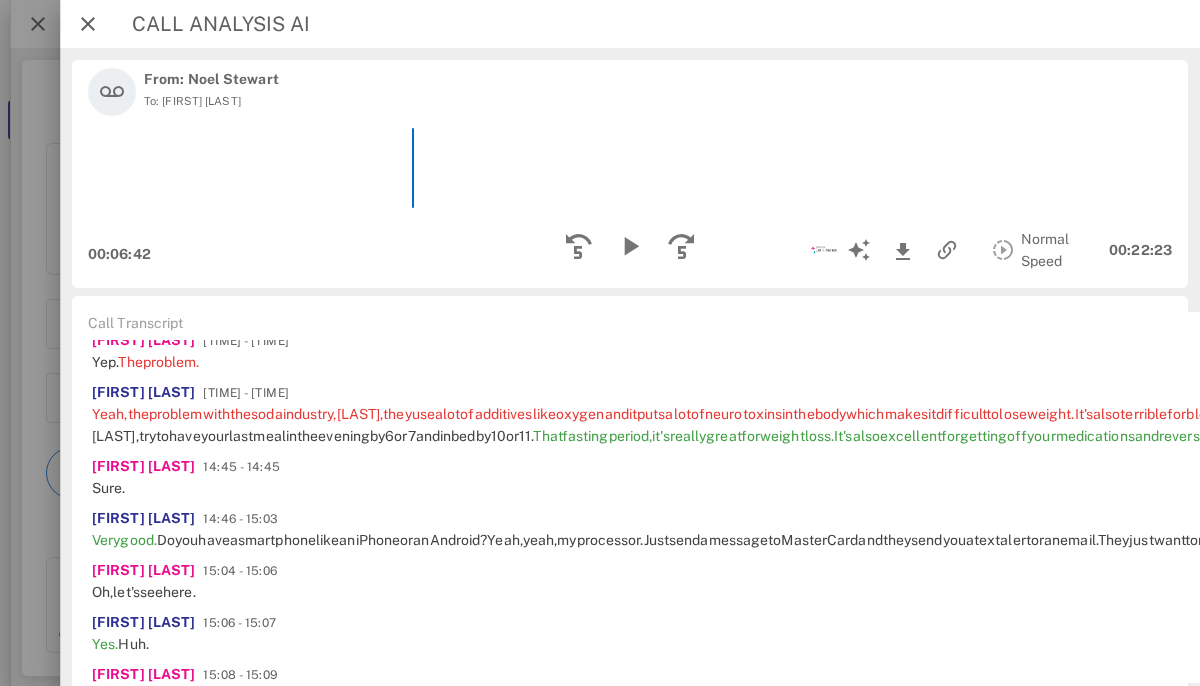scroll, scrollTop: 3026, scrollLeft: 0, axis: vertical 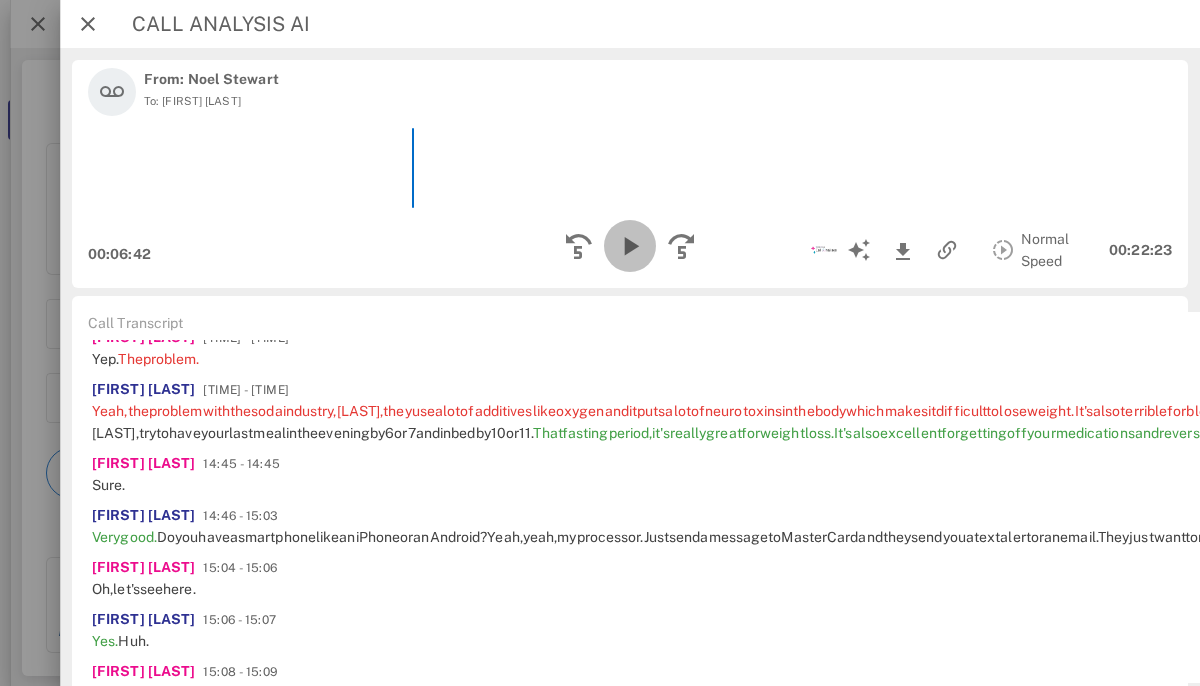 click at bounding box center (630, 246) 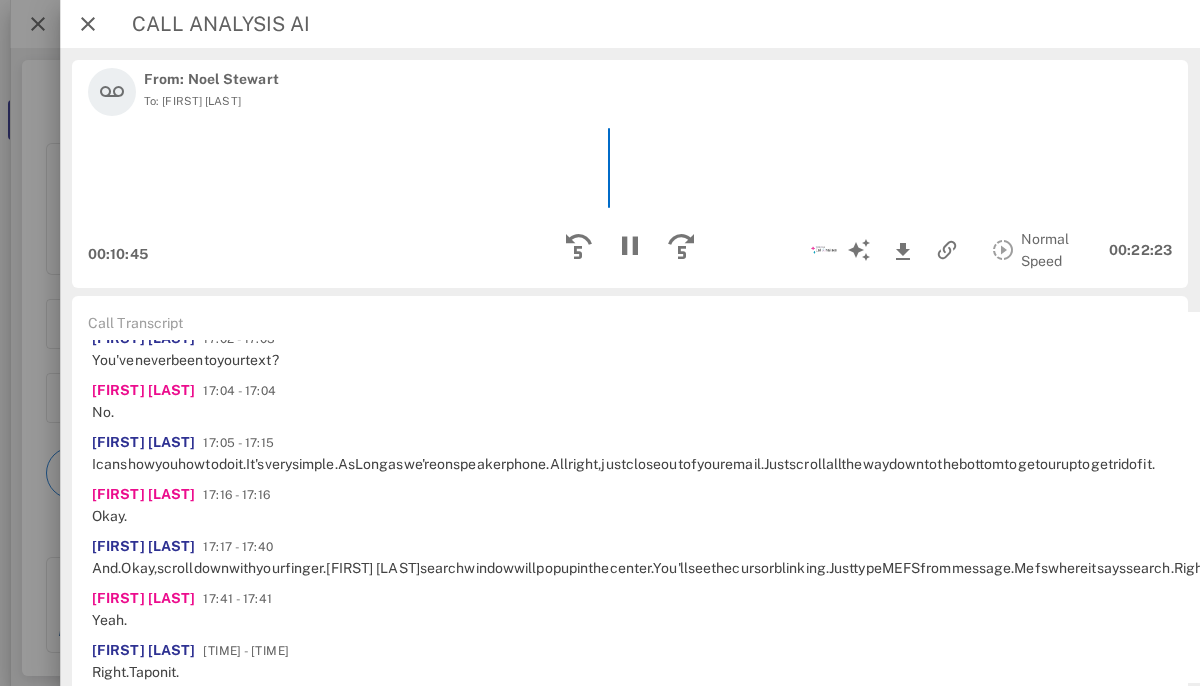 scroll, scrollTop: 4643, scrollLeft: 0, axis: vertical 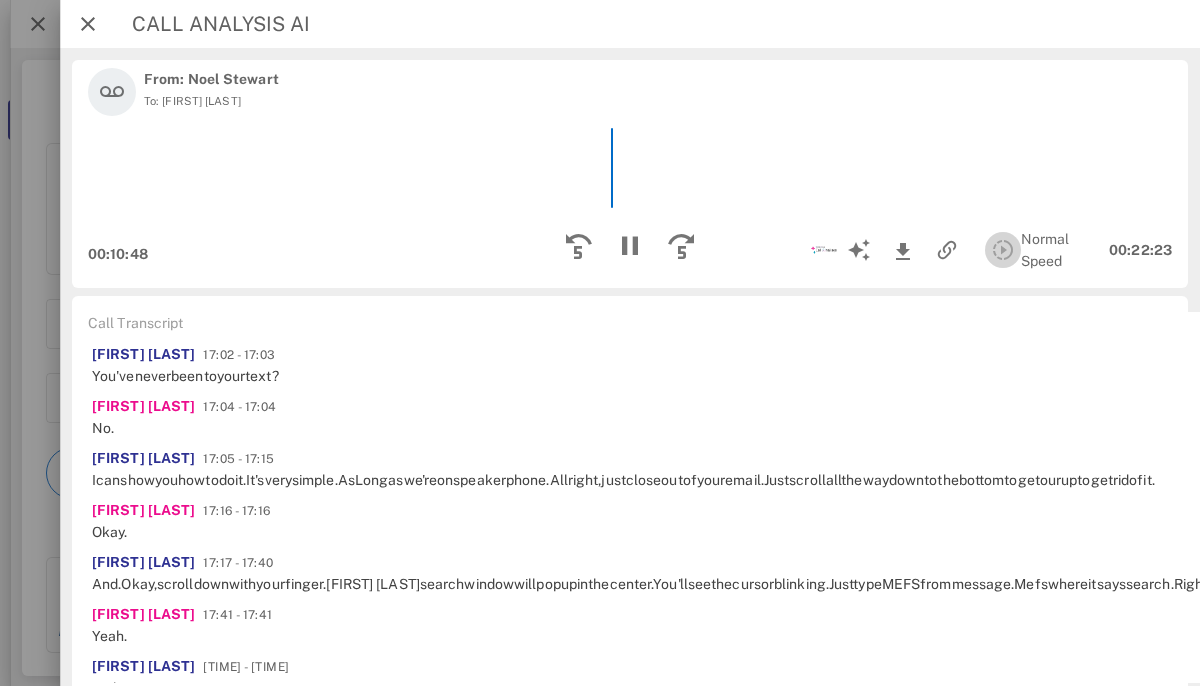 click at bounding box center [1003, 250] 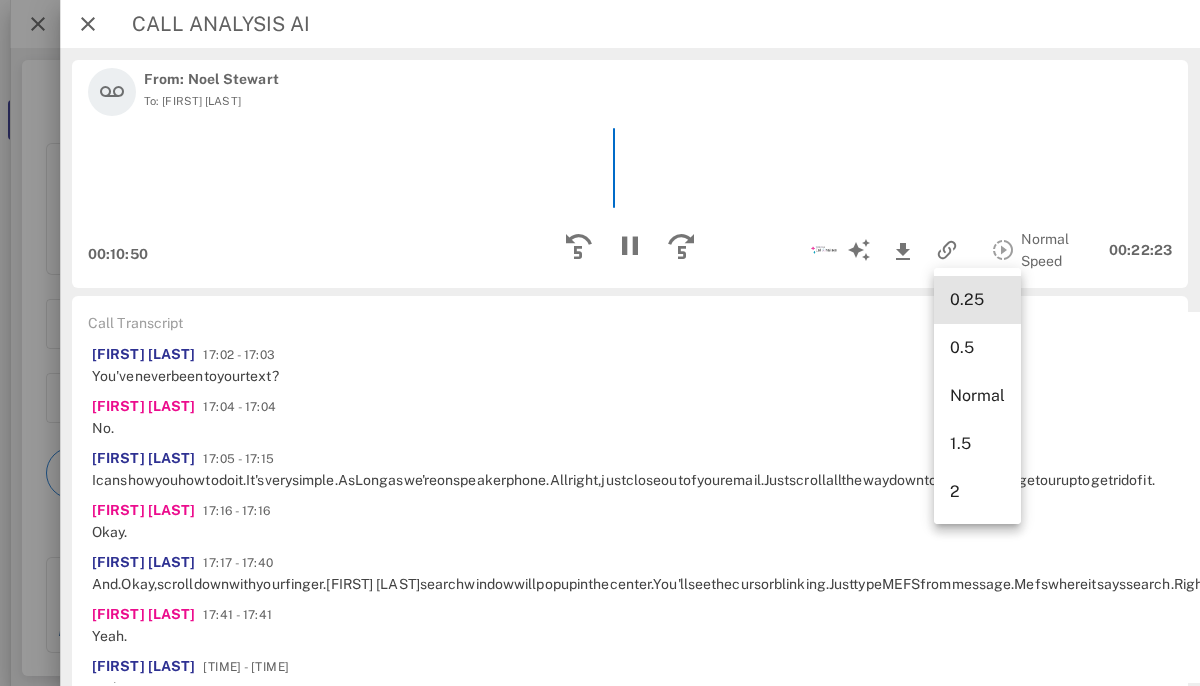 click on "0.25" at bounding box center [977, 299] 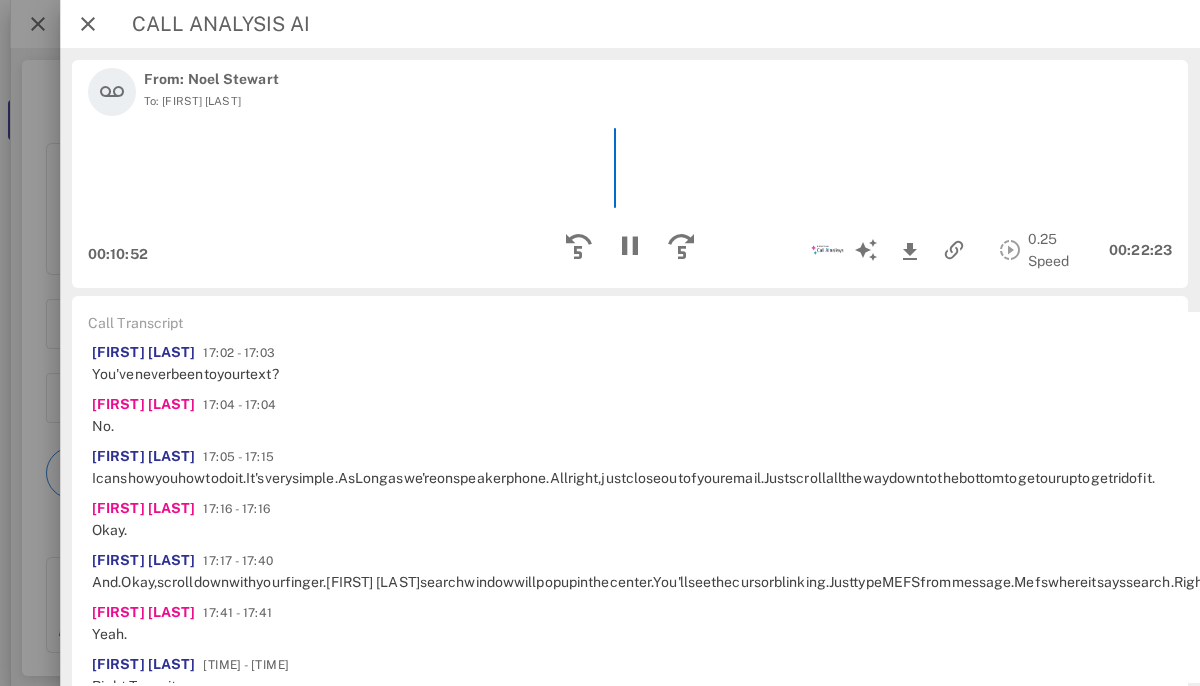 scroll, scrollTop: 4653, scrollLeft: 0, axis: vertical 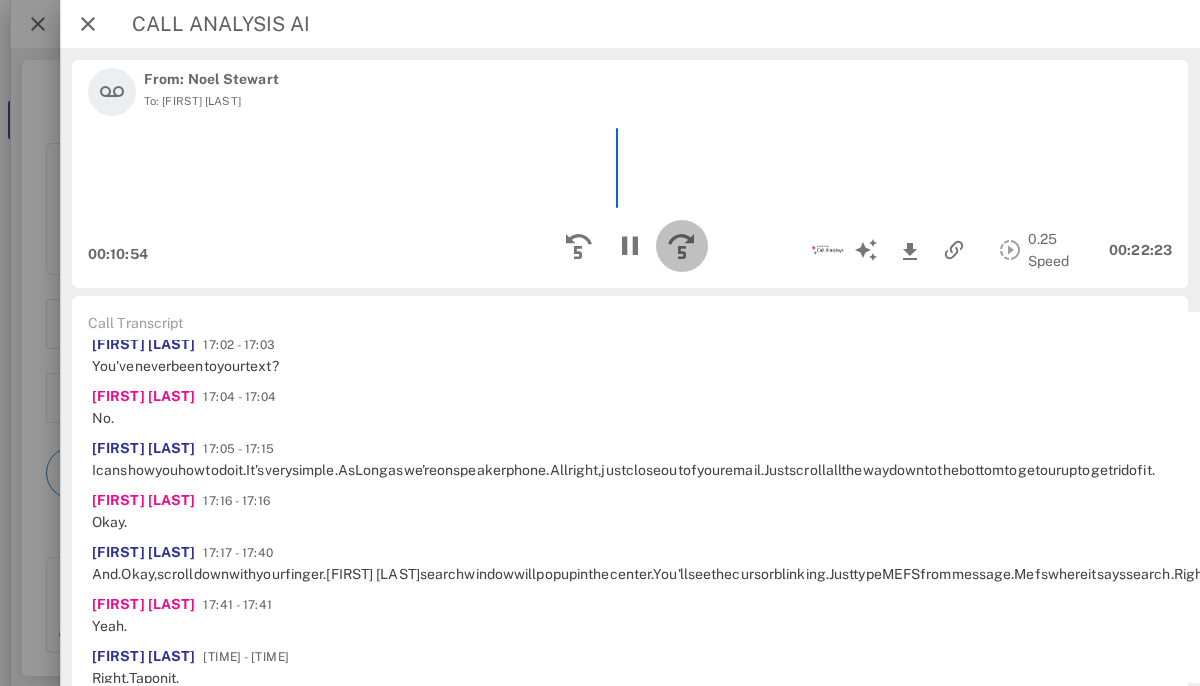 click at bounding box center [682, 246] 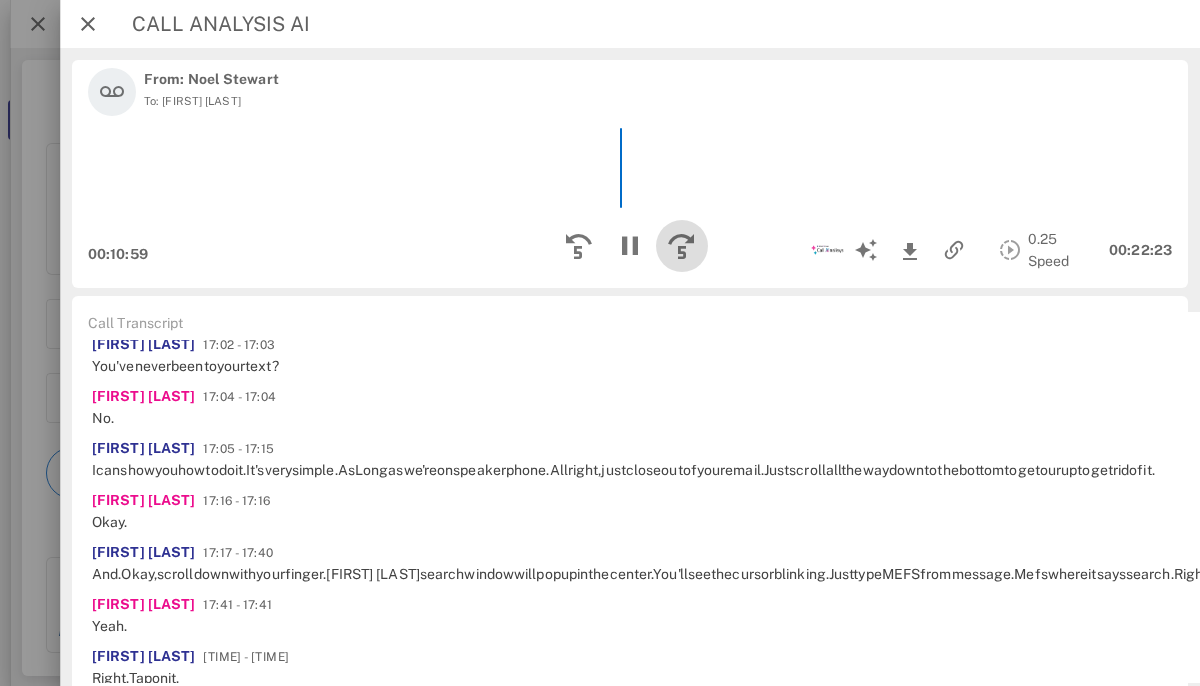click at bounding box center [682, 246] 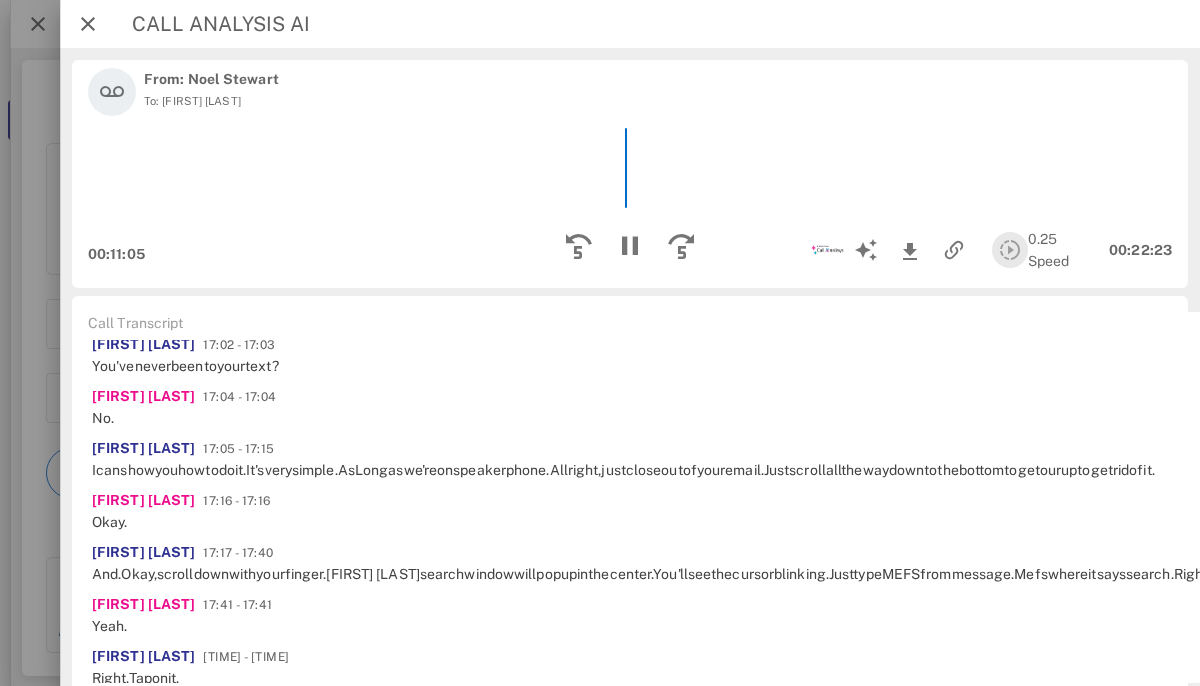 click at bounding box center (1010, 250) 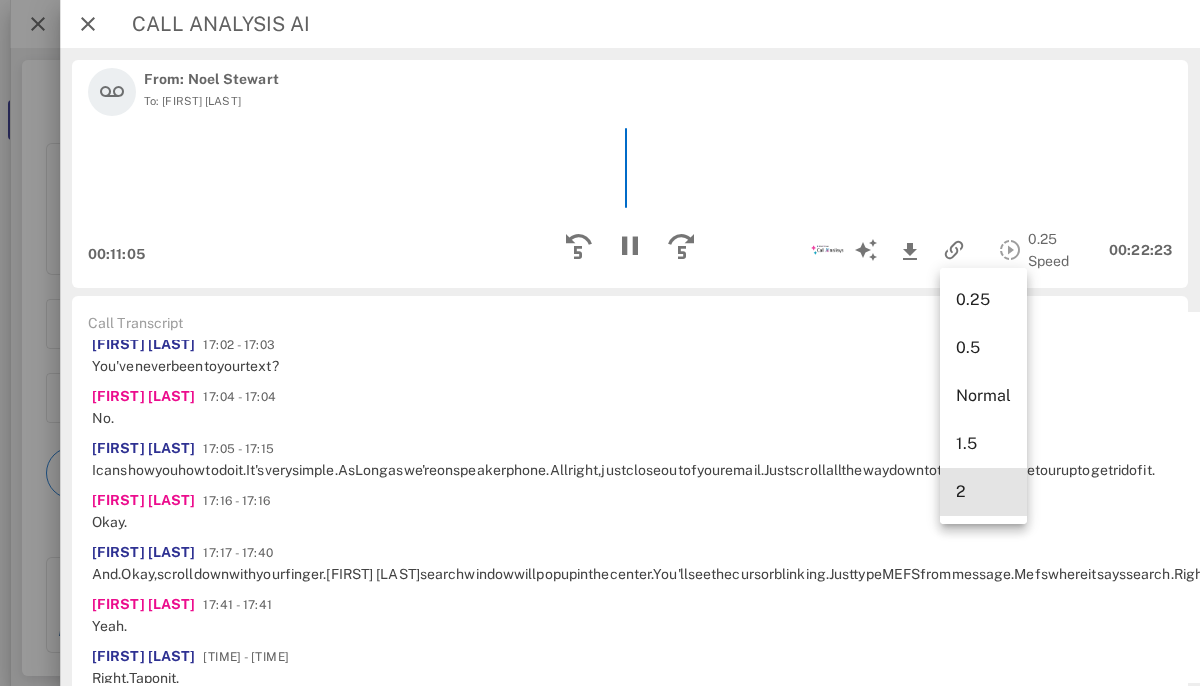 click on "2" at bounding box center (983, 491) 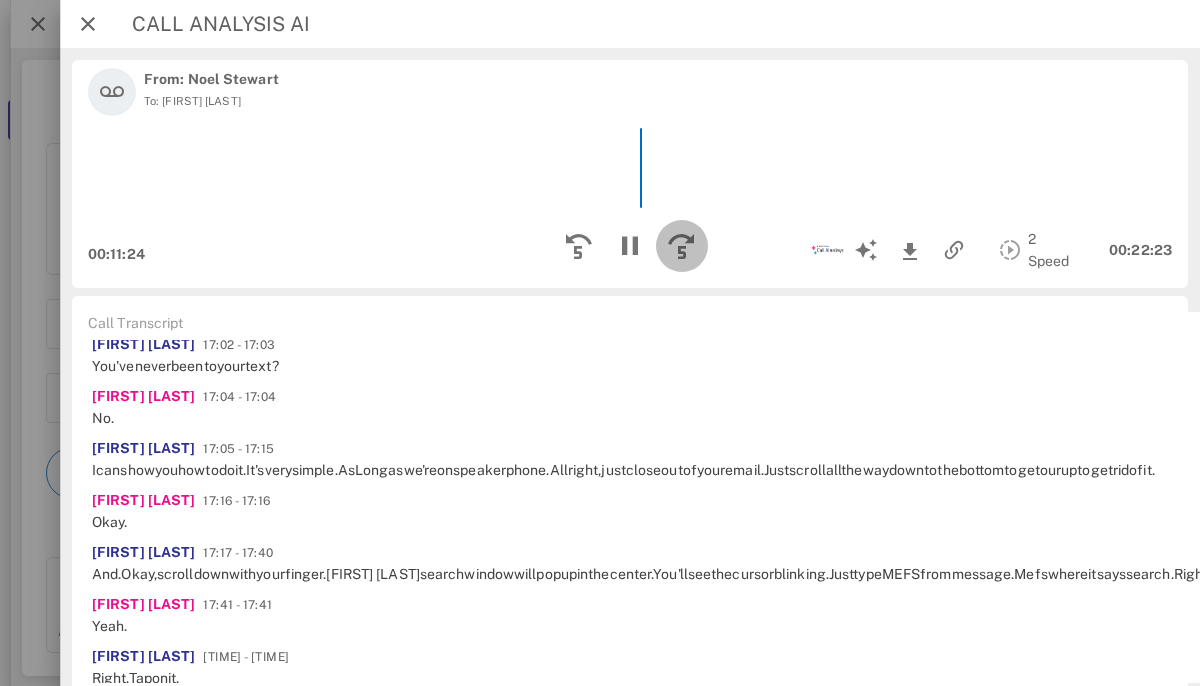 click at bounding box center (682, 246) 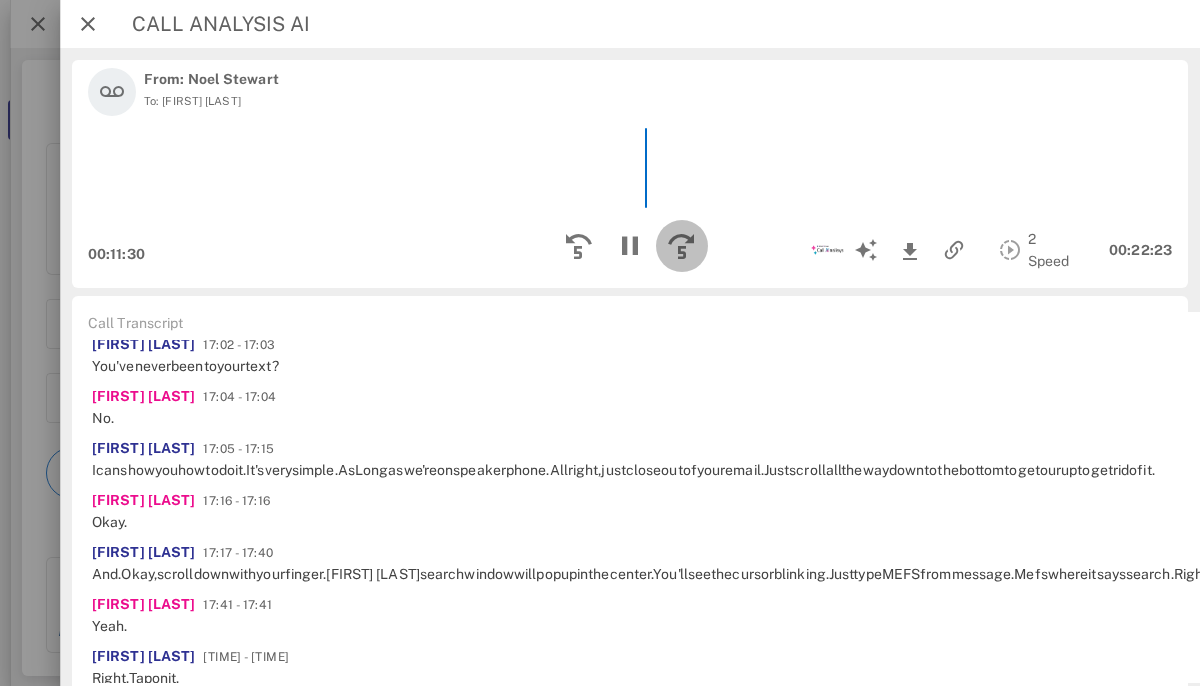 click at bounding box center (682, 246) 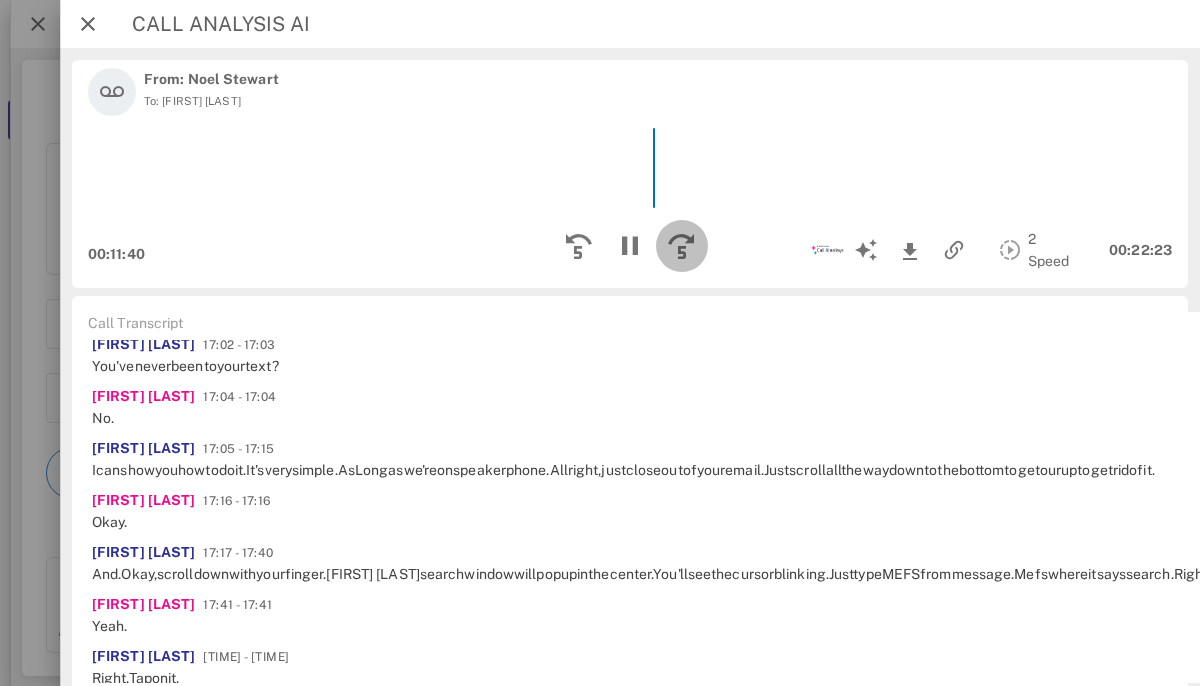 click at bounding box center [682, 246] 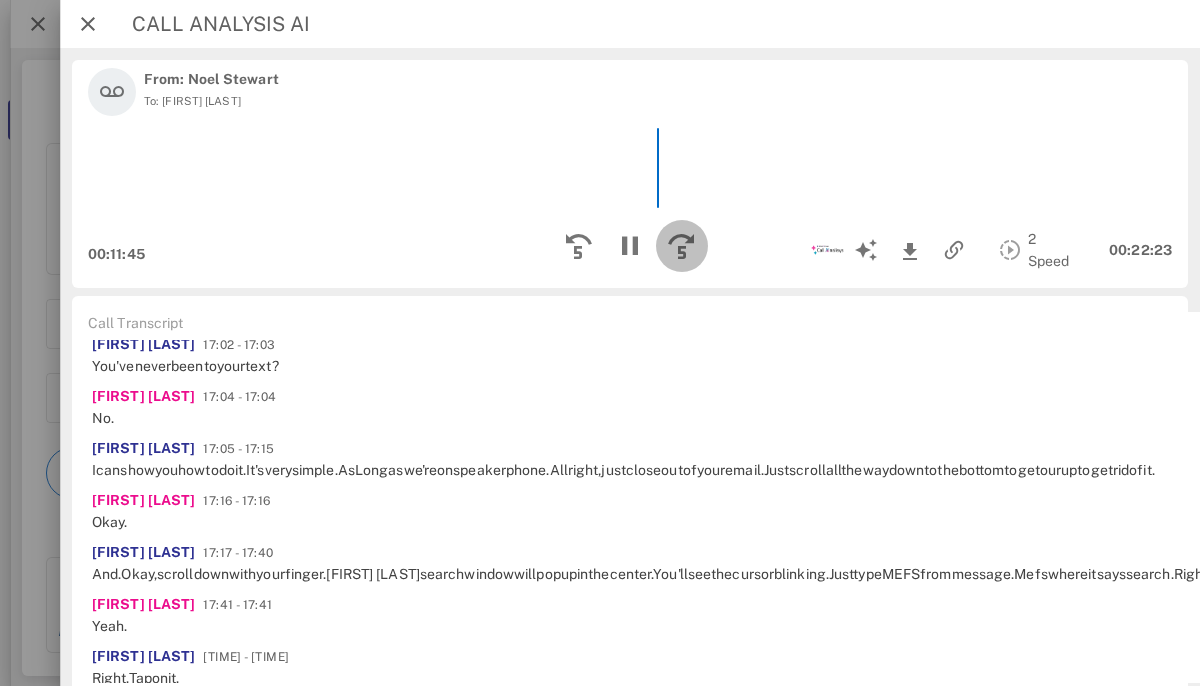 click at bounding box center [682, 246] 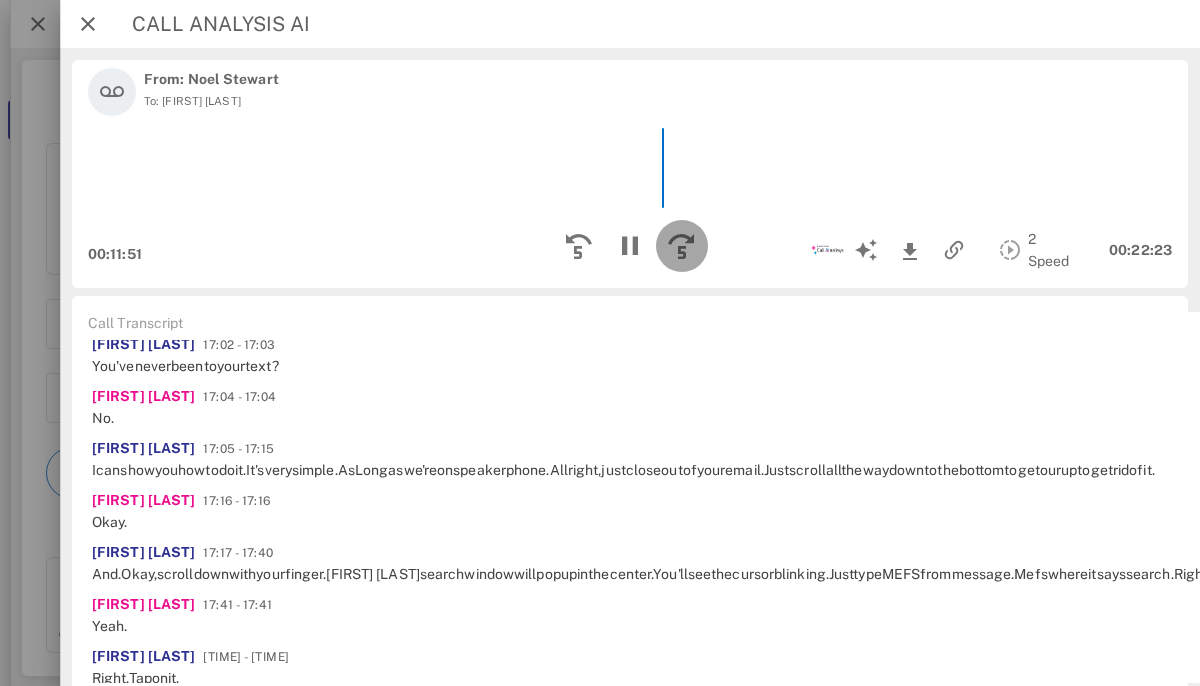 click at bounding box center (682, 246) 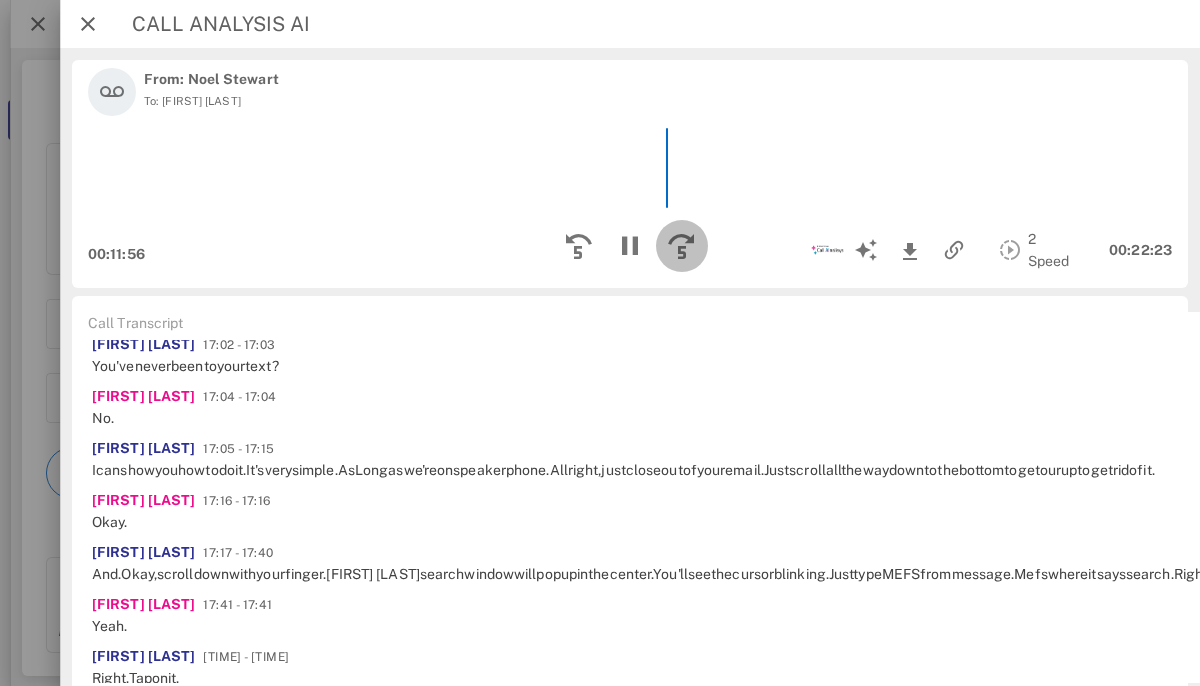 click at bounding box center [682, 246] 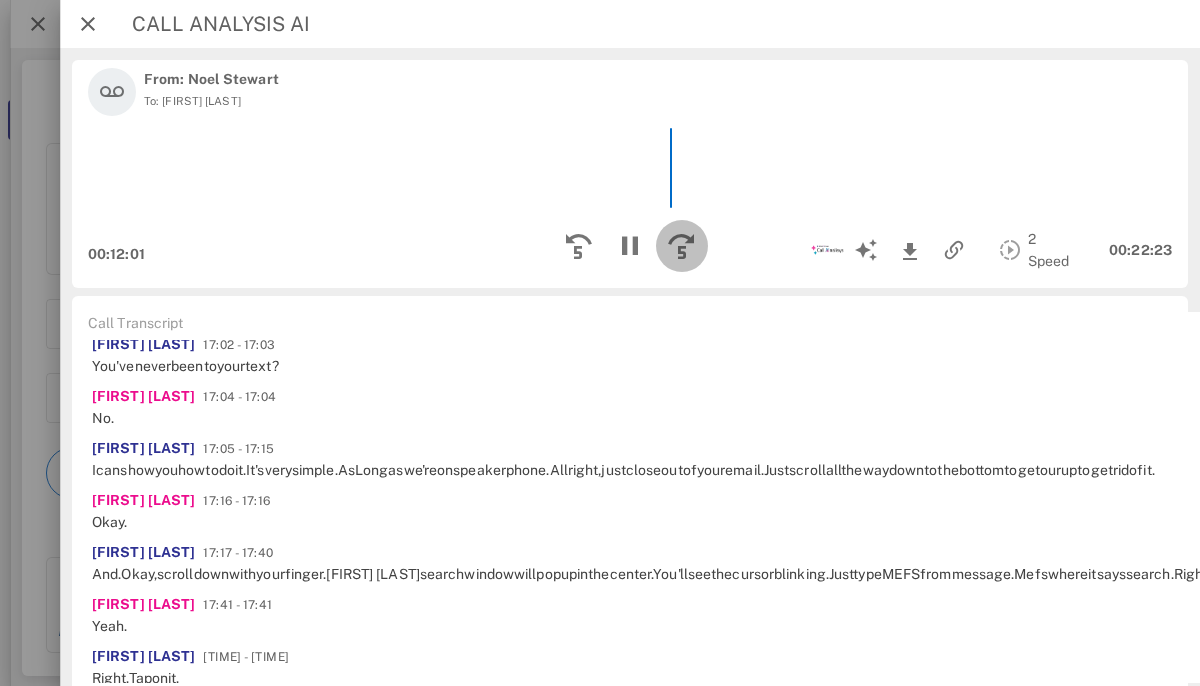 click at bounding box center (682, 246) 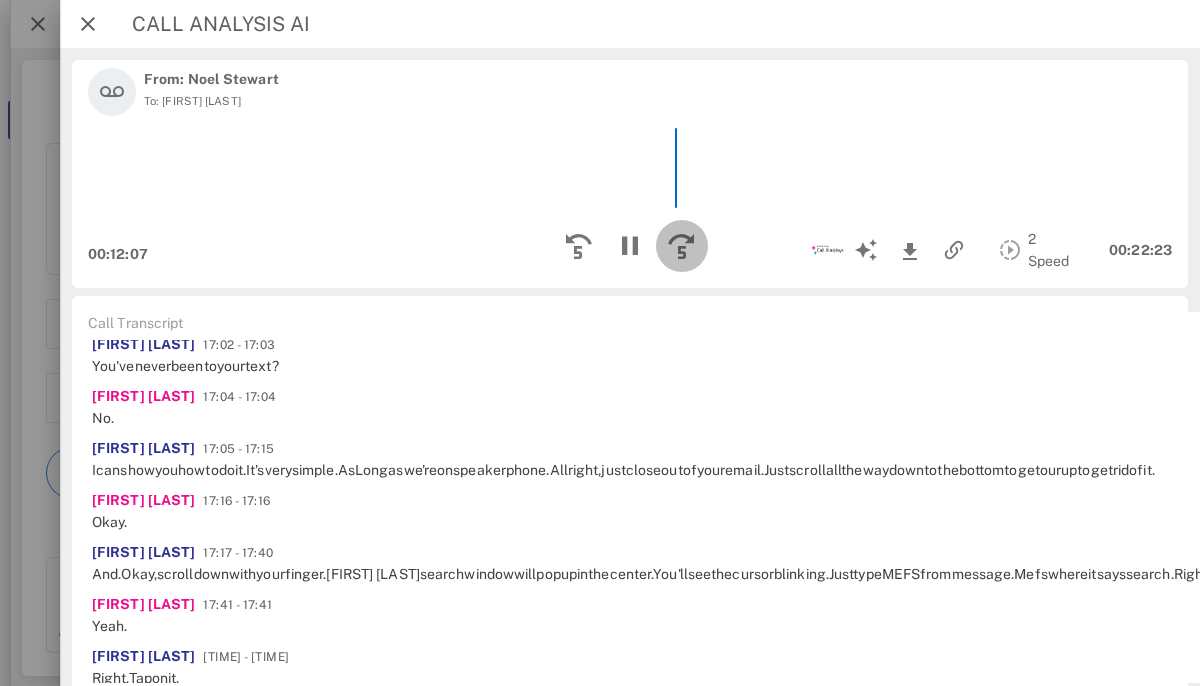 click at bounding box center (682, 246) 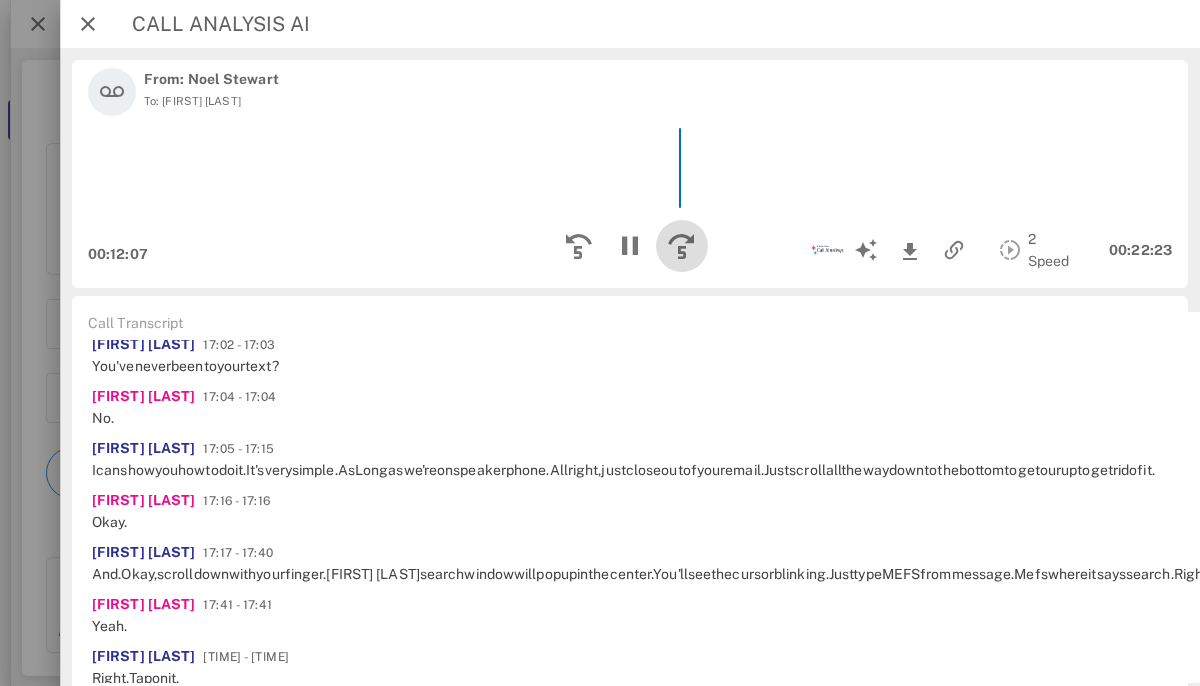 click at bounding box center (682, 246) 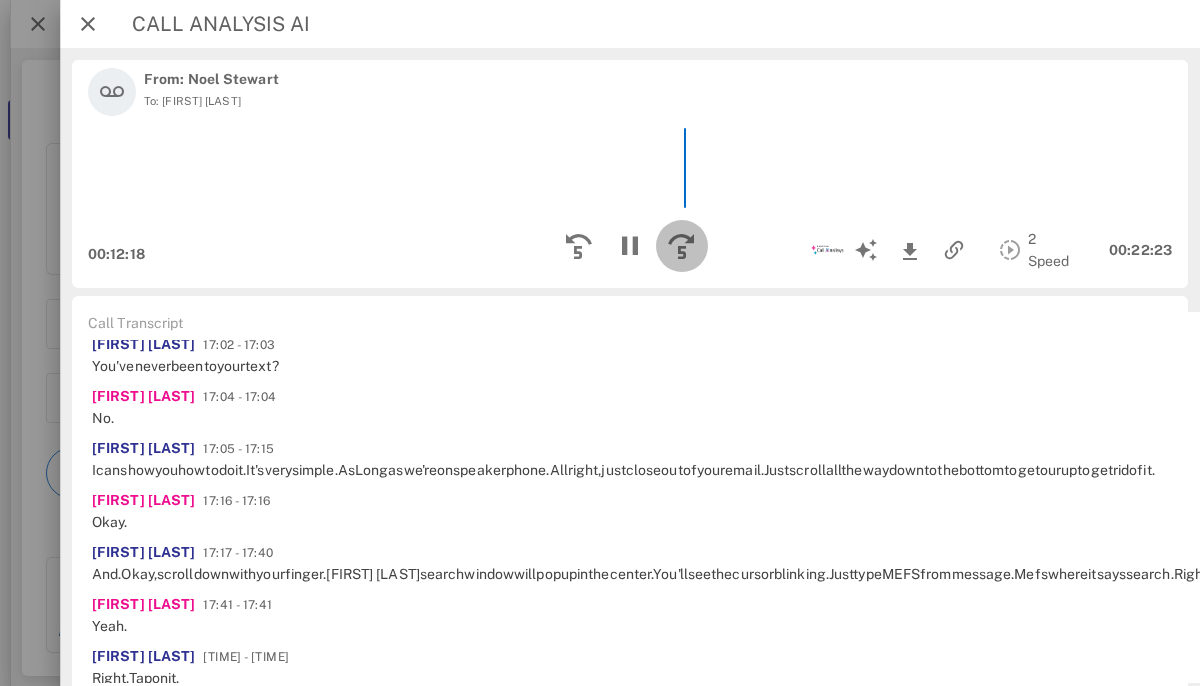click at bounding box center [682, 246] 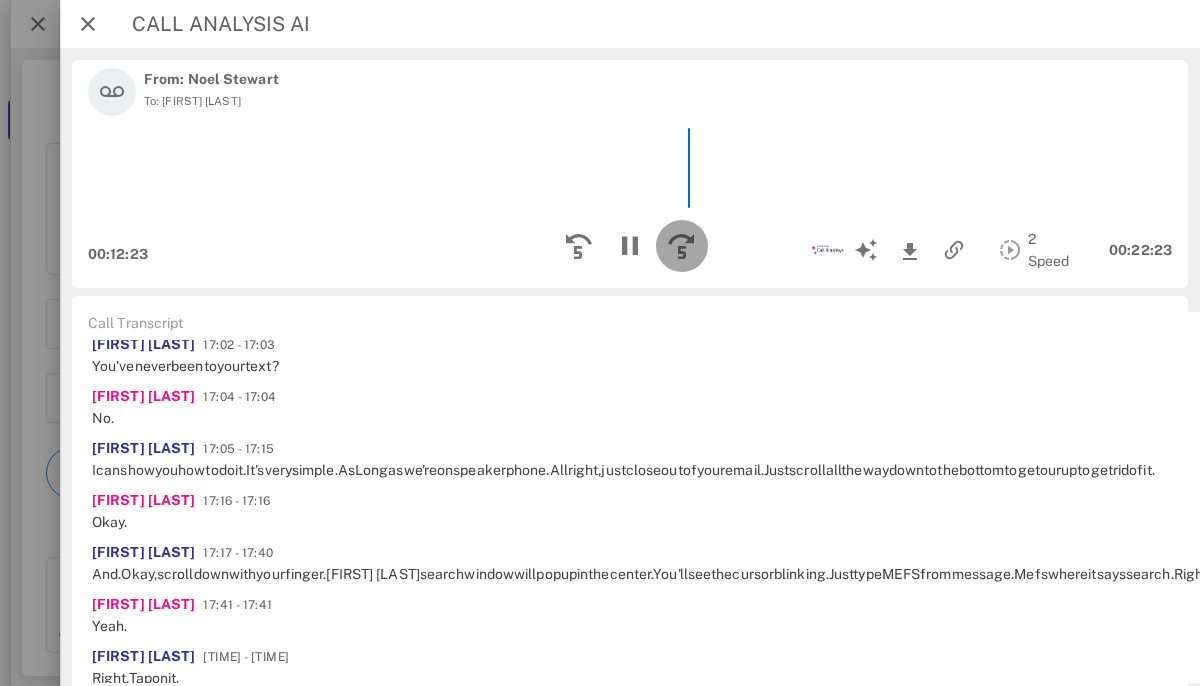 click at bounding box center [682, 246] 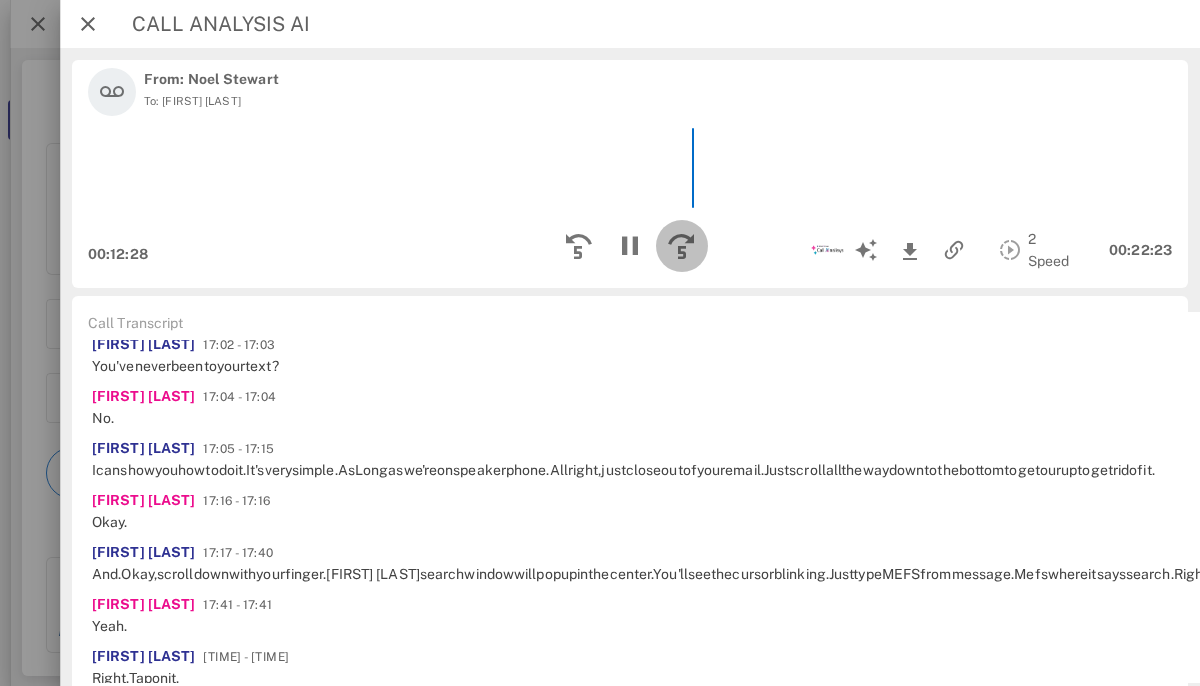 click at bounding box center (682, 246) 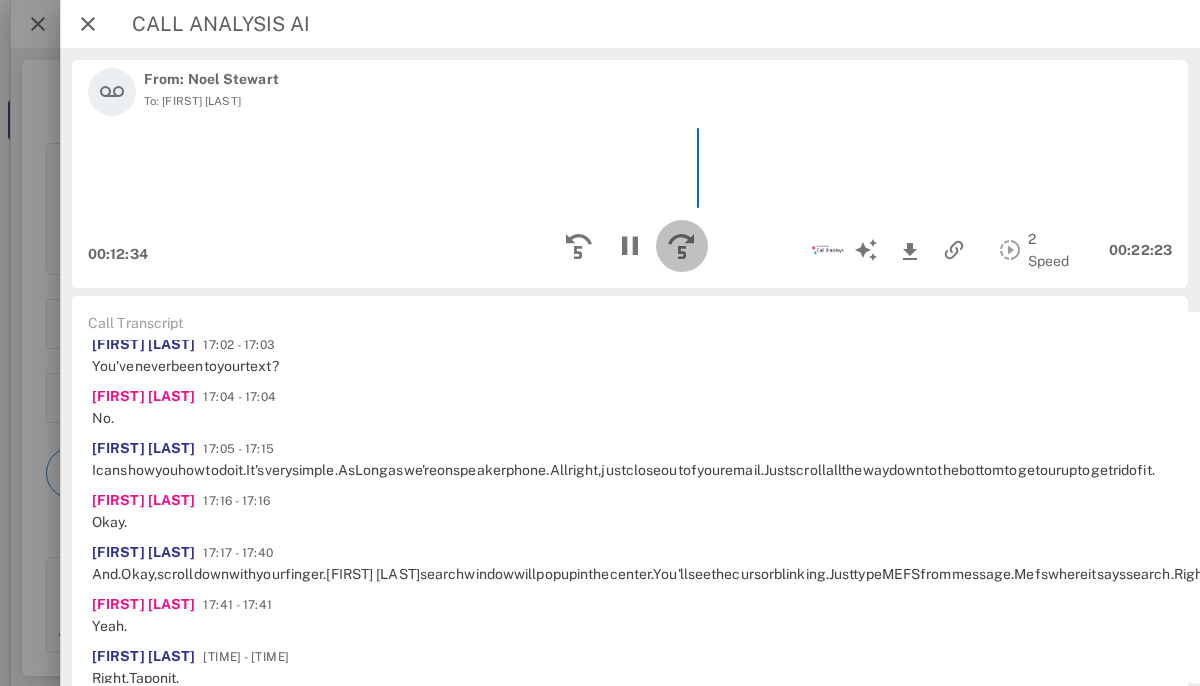 click at bounding box center [682, 246] 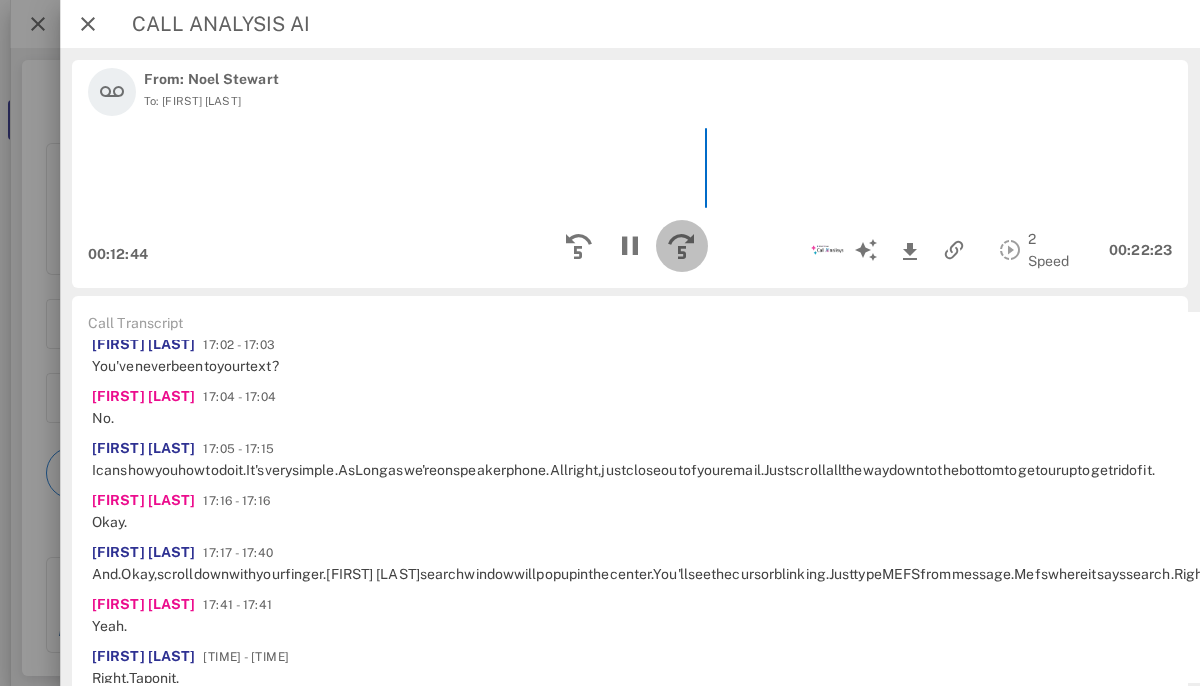 click at bounding box center (682, 246) 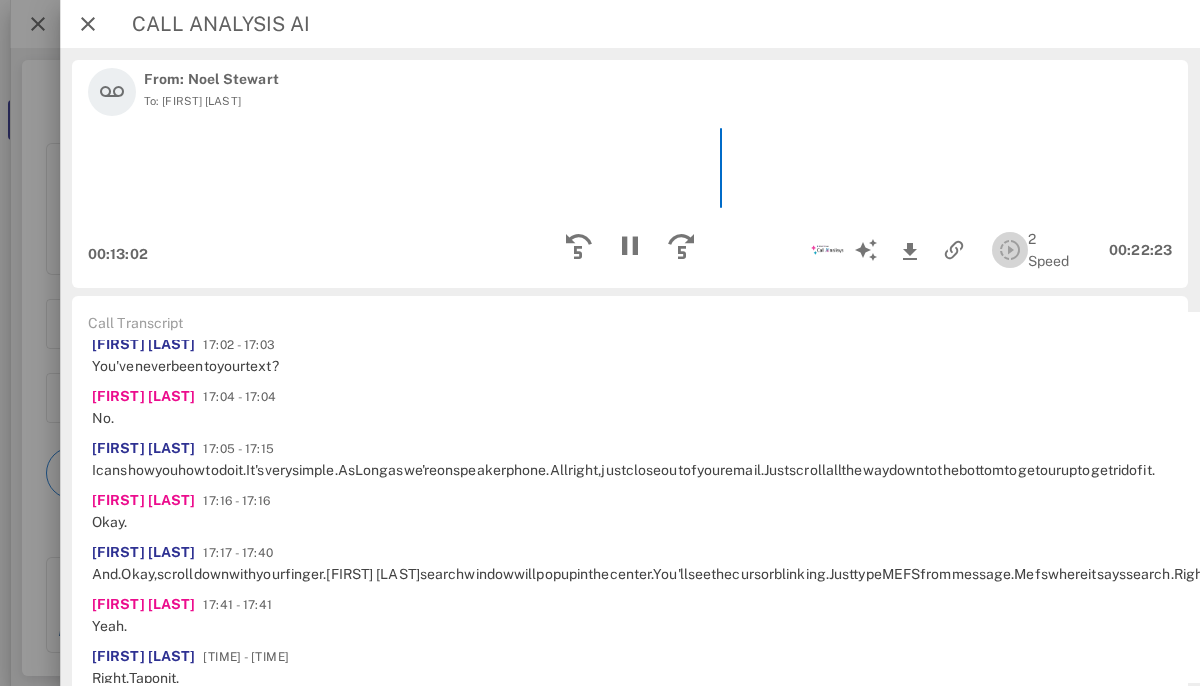 click at bounding box center (1010, 250) 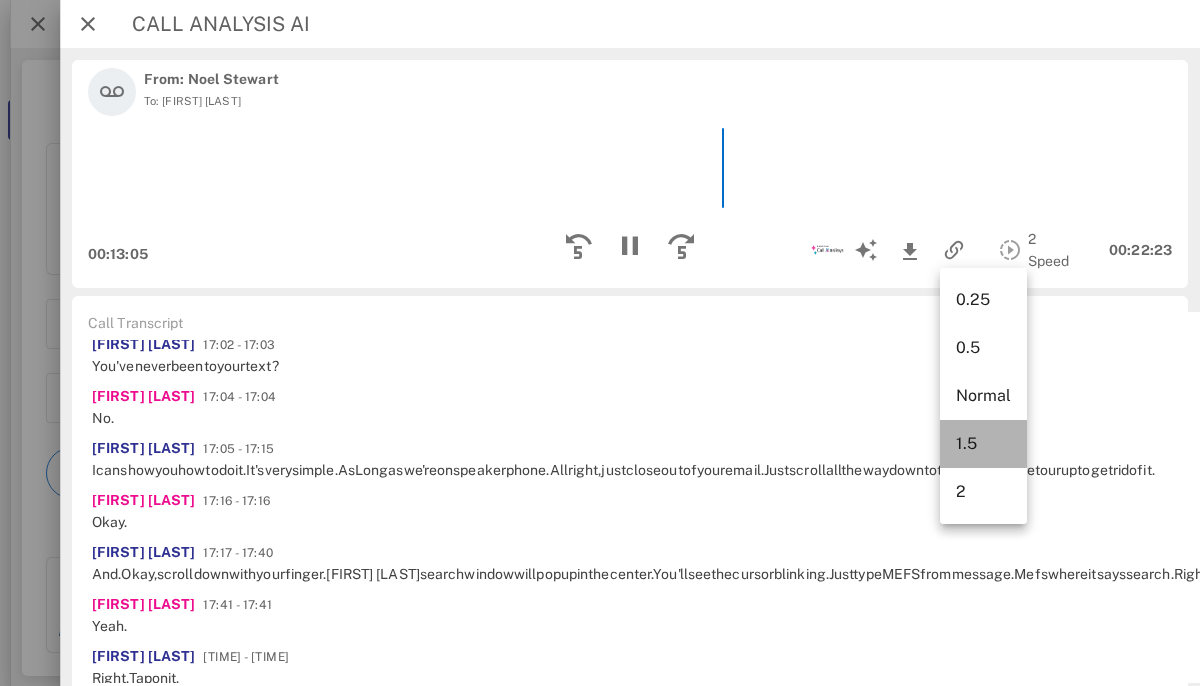click on "1.5" at bounding box center (983, 444) 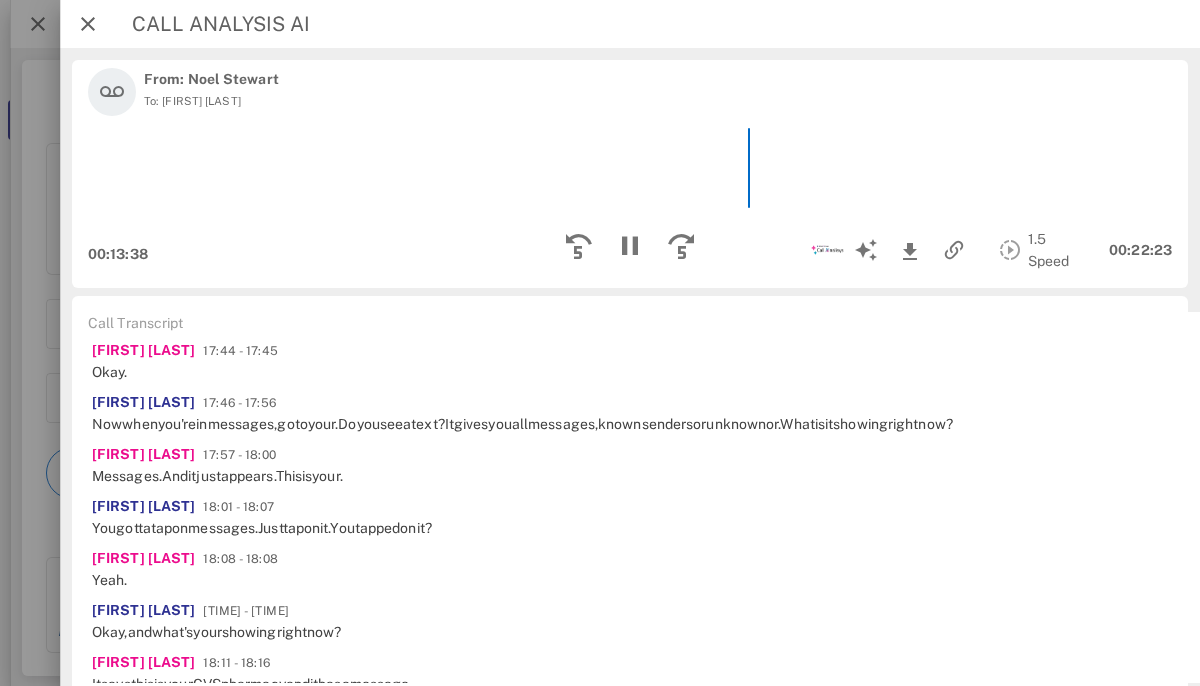 scroll, scrollTop: 5014, scrollLeft: 0, axis: vertical 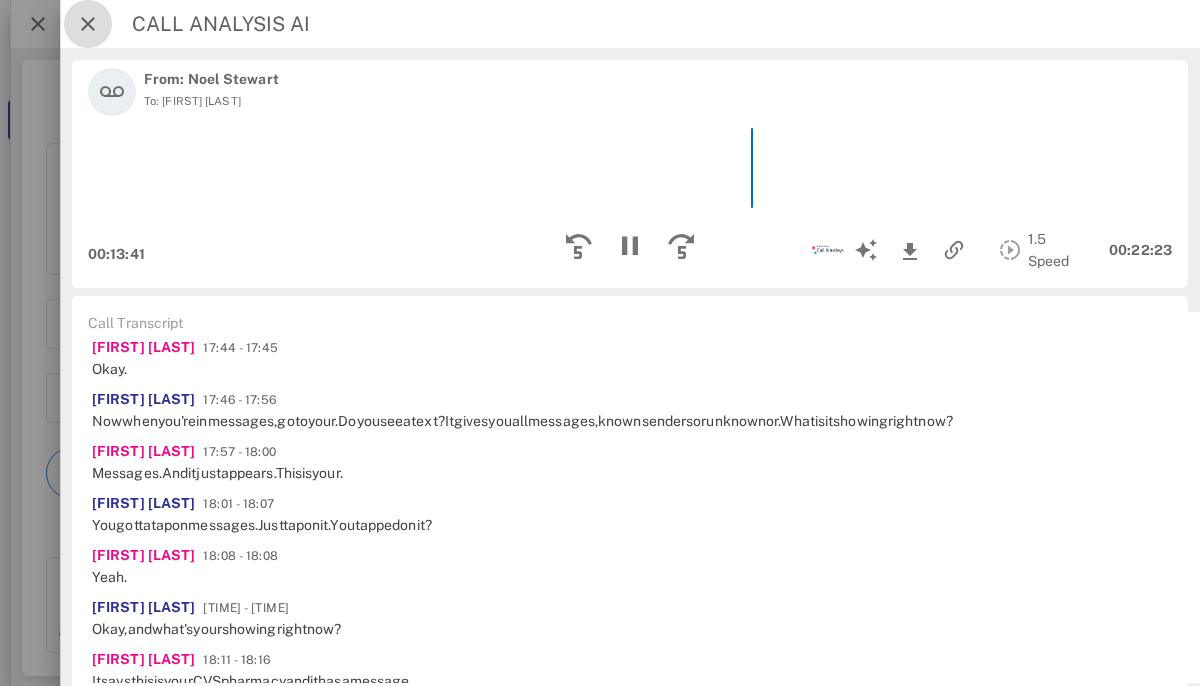 click at bounding box center [88, 24] 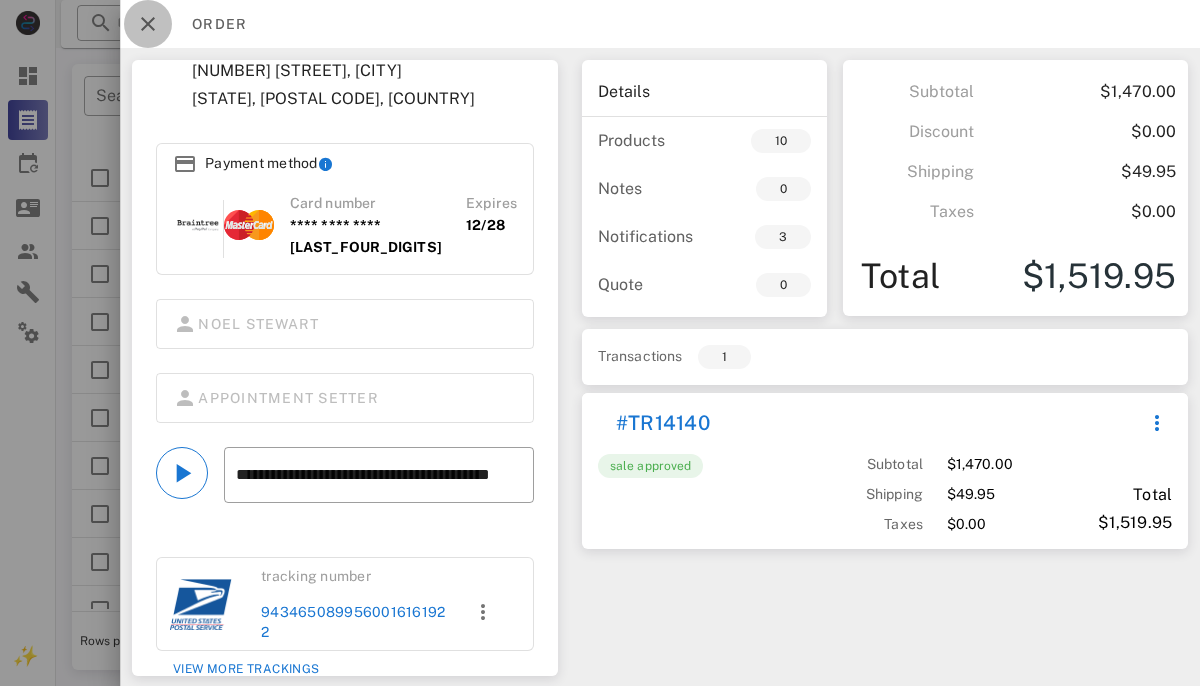 click at bounding box center [148, 24] 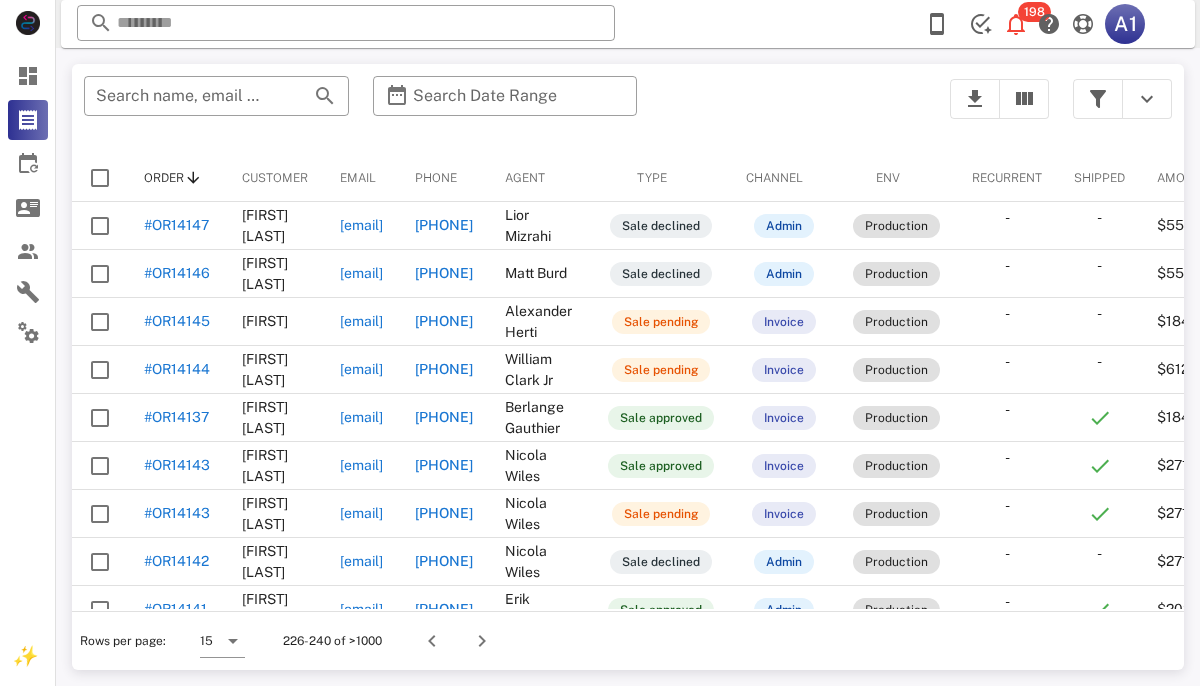 scroll, scrollTop: 188, scrollLeft: 0, axis: vertical 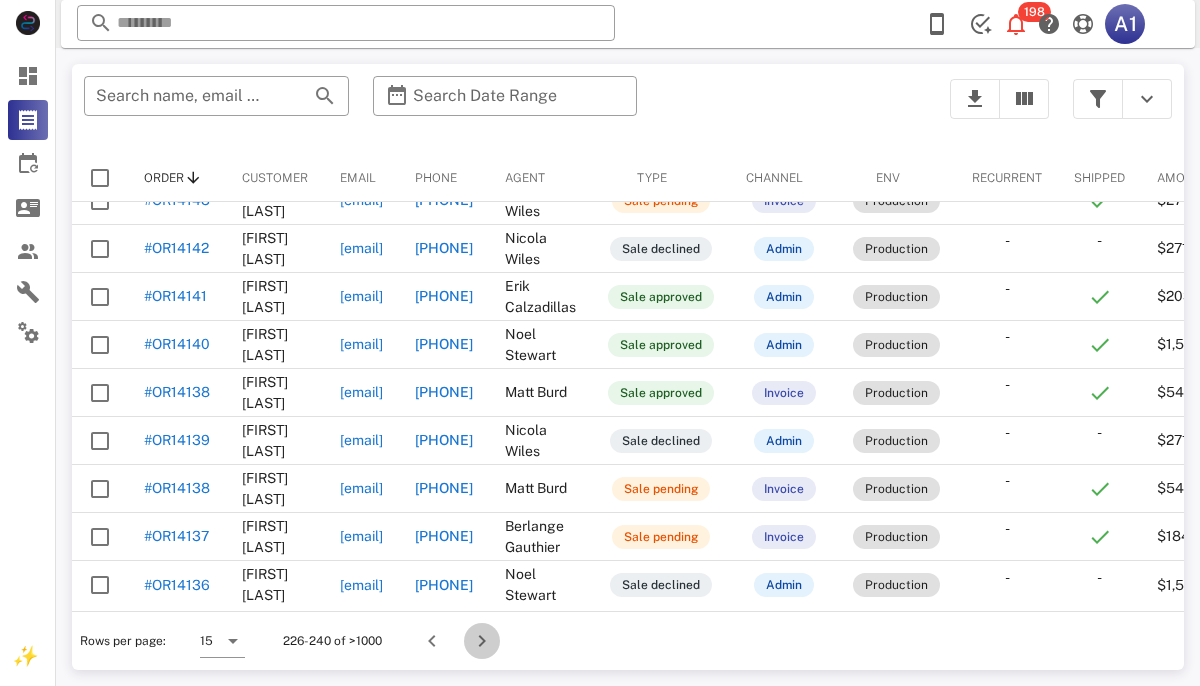 click at bounding box center (482, 641) 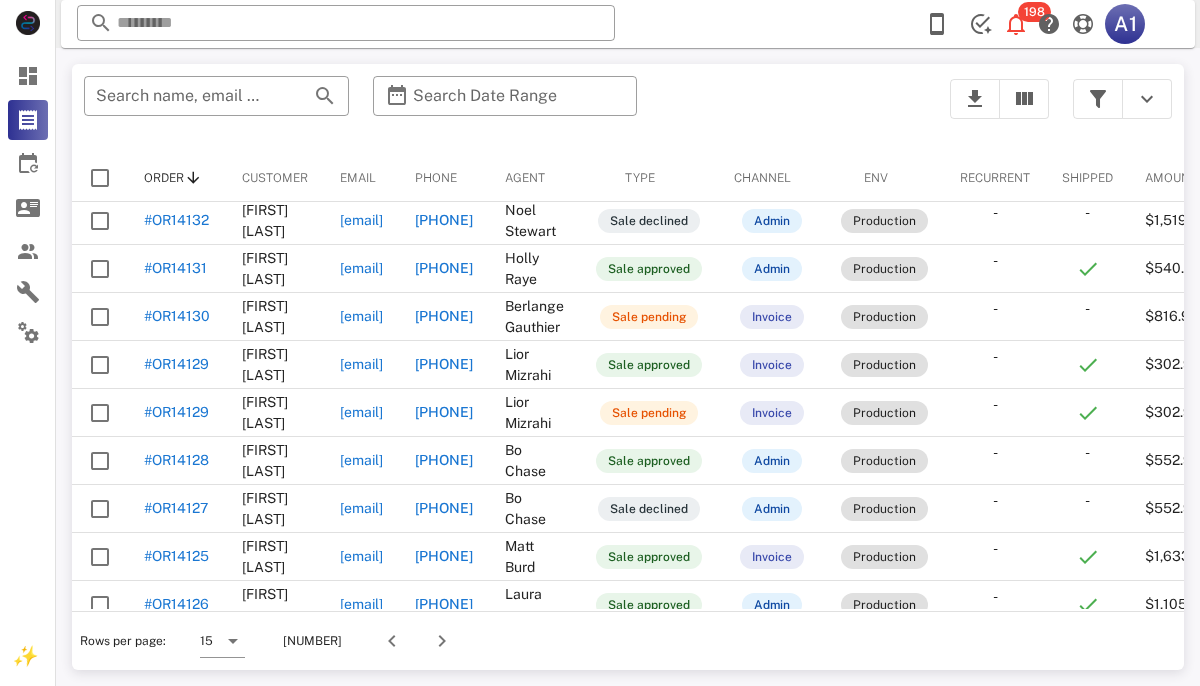 scroll, scrollTop: 313, scrollLeft: 0, axis: vertical 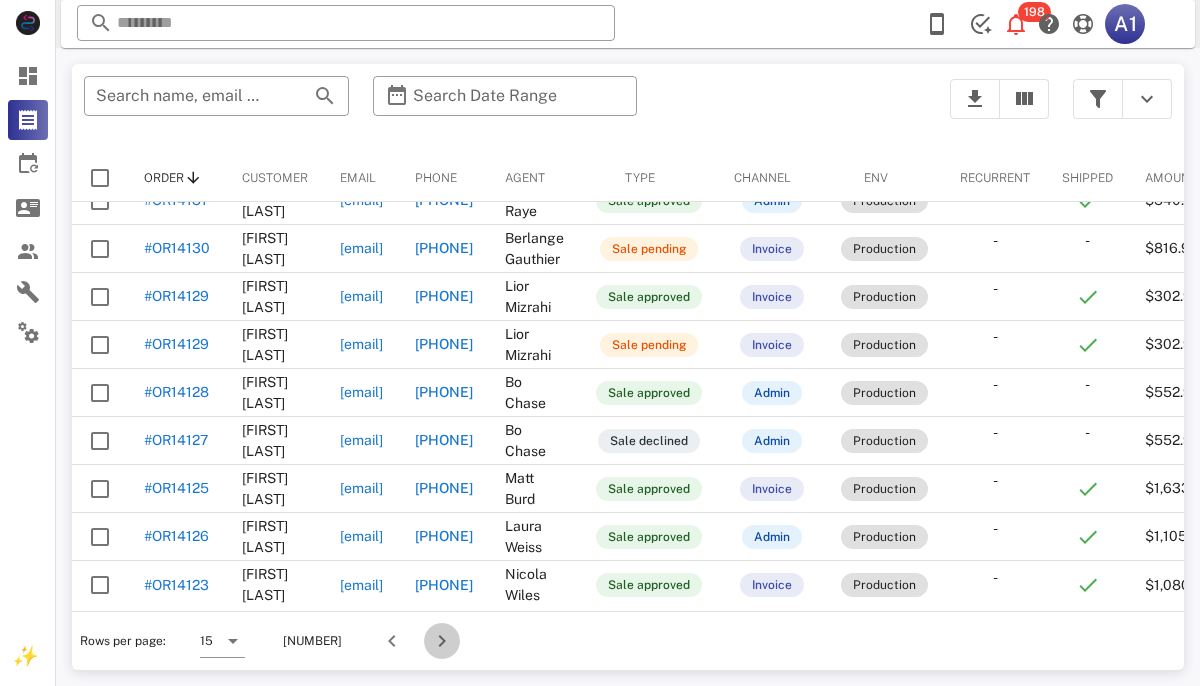 click at bounding box center [442, 641] 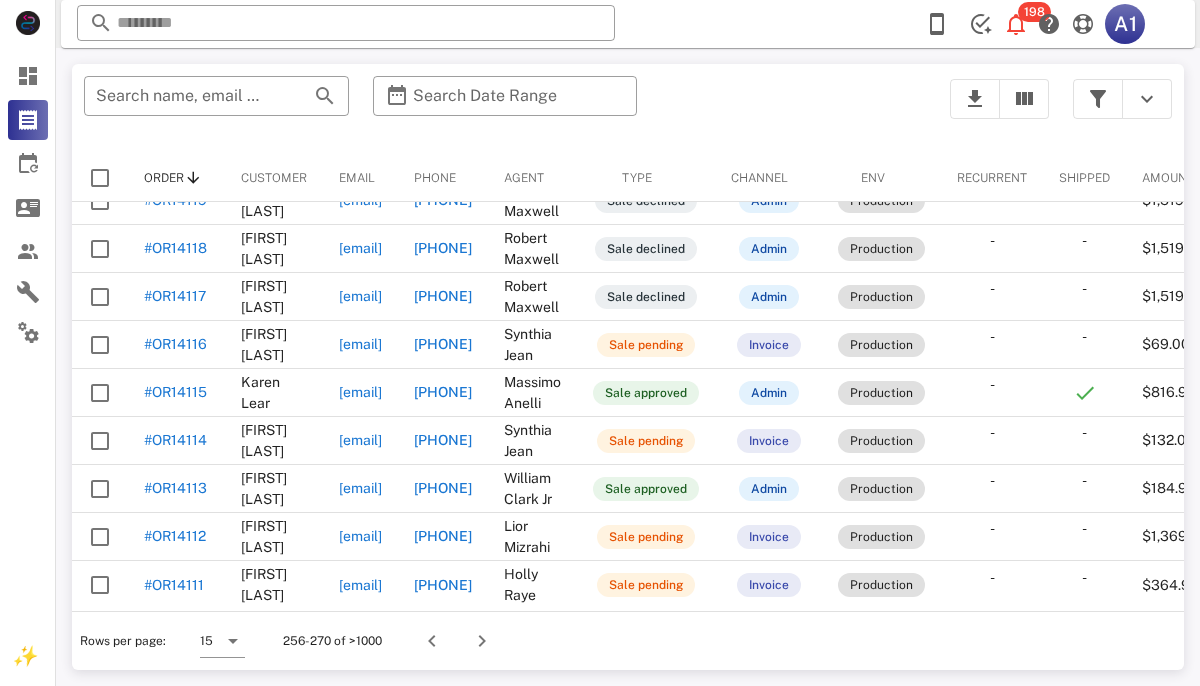 scroll, scrollTop: 329, scrollLeft: 0, axis: vertical 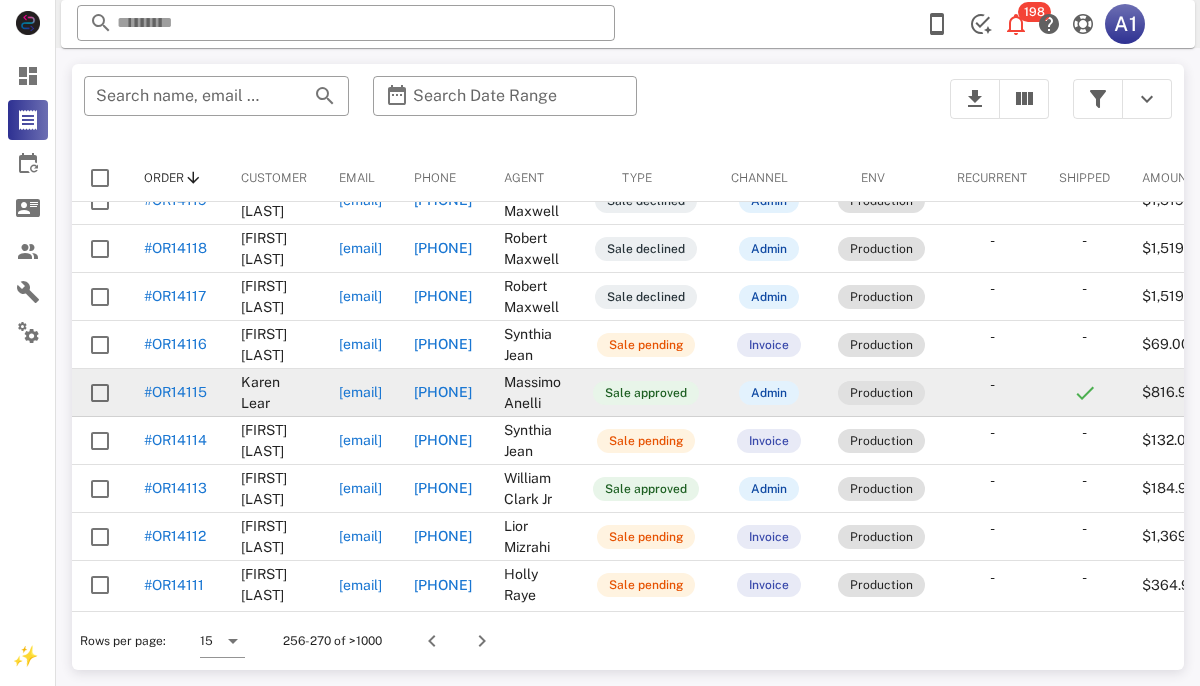 click on "#OR14115" at bounding box center [175, 392] 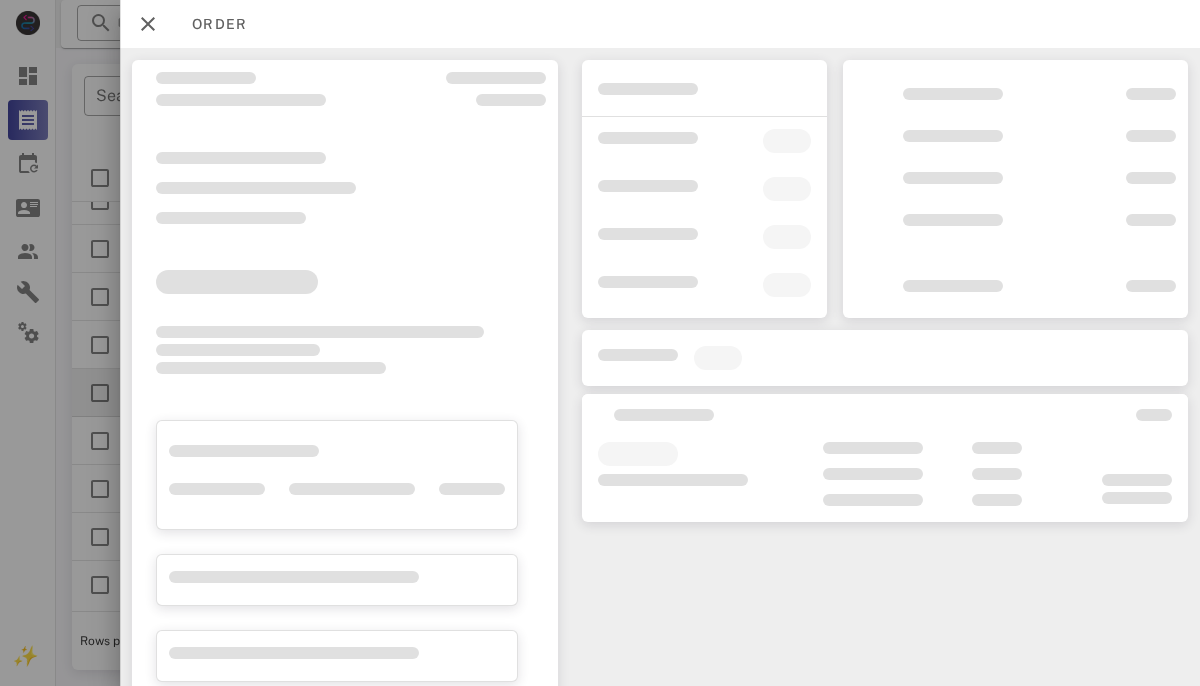 scroll, scrollTop: 112, scrollLeft: 0, axis: vertical 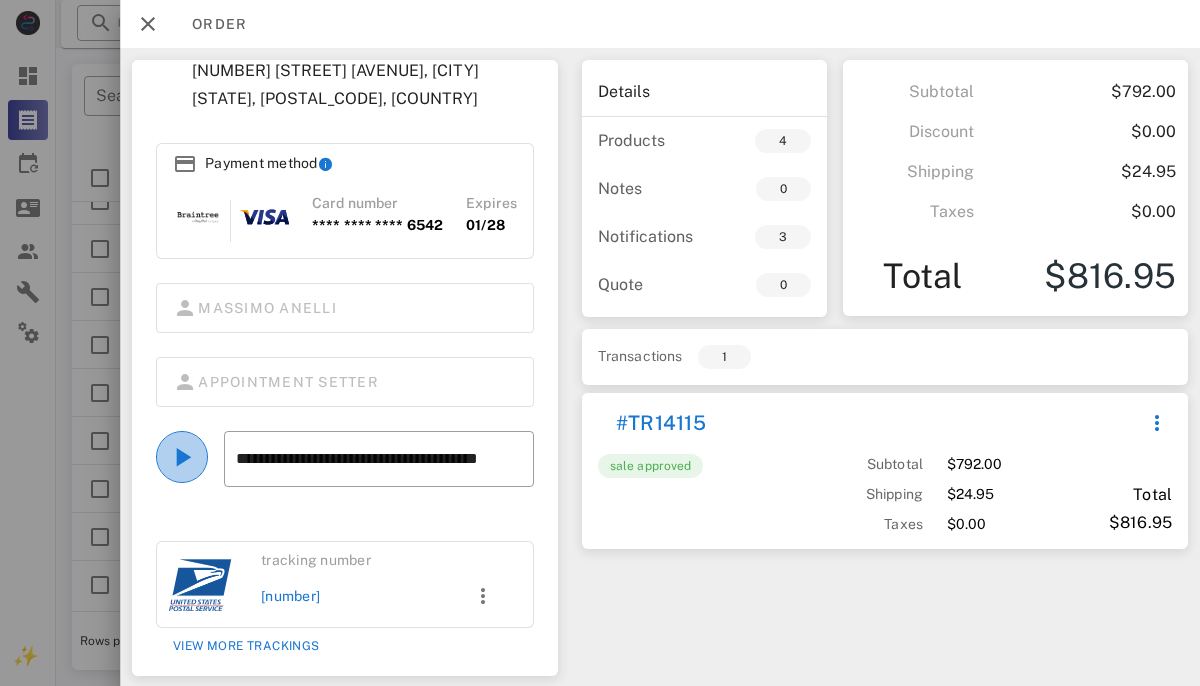 click at bounding box center [182, 457] 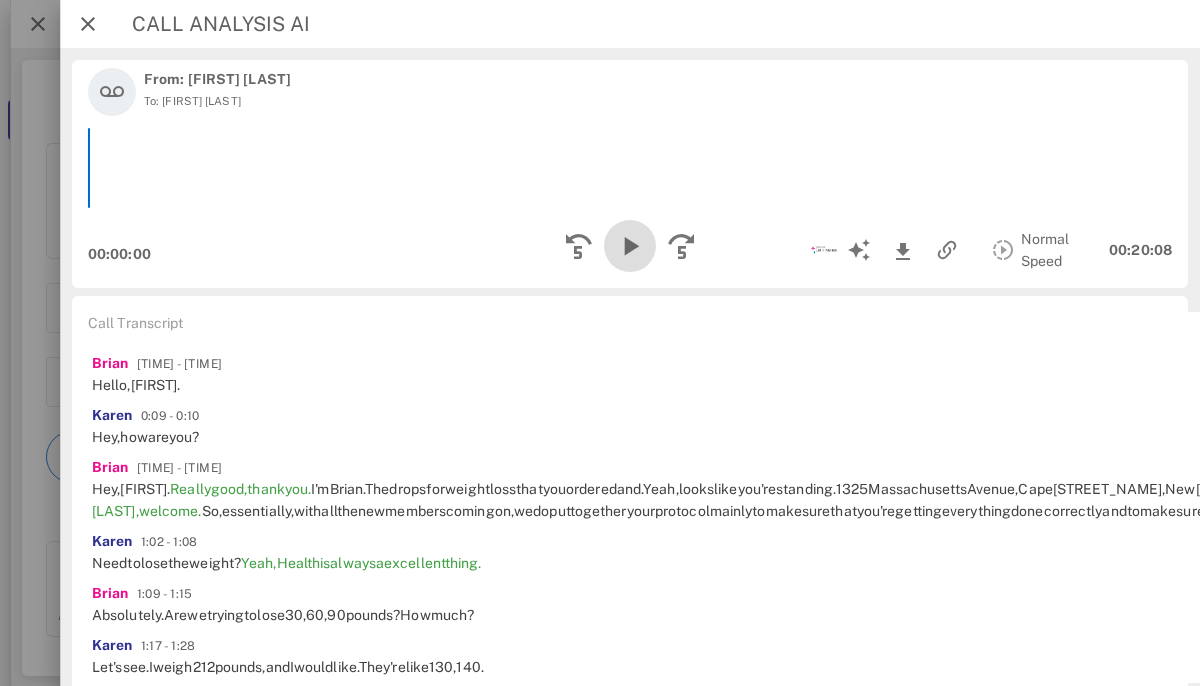 click at bounding box center (630, 246) 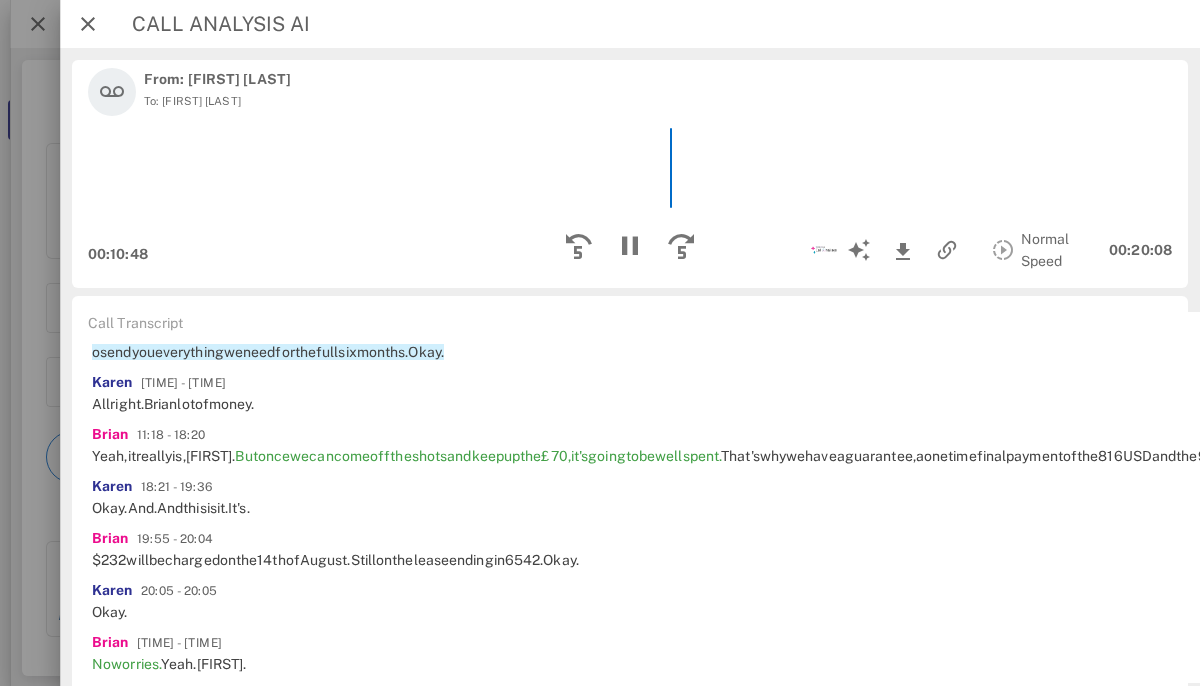 scroll, scrollTop: 3912, scrollLeft: 0, axis: vertical 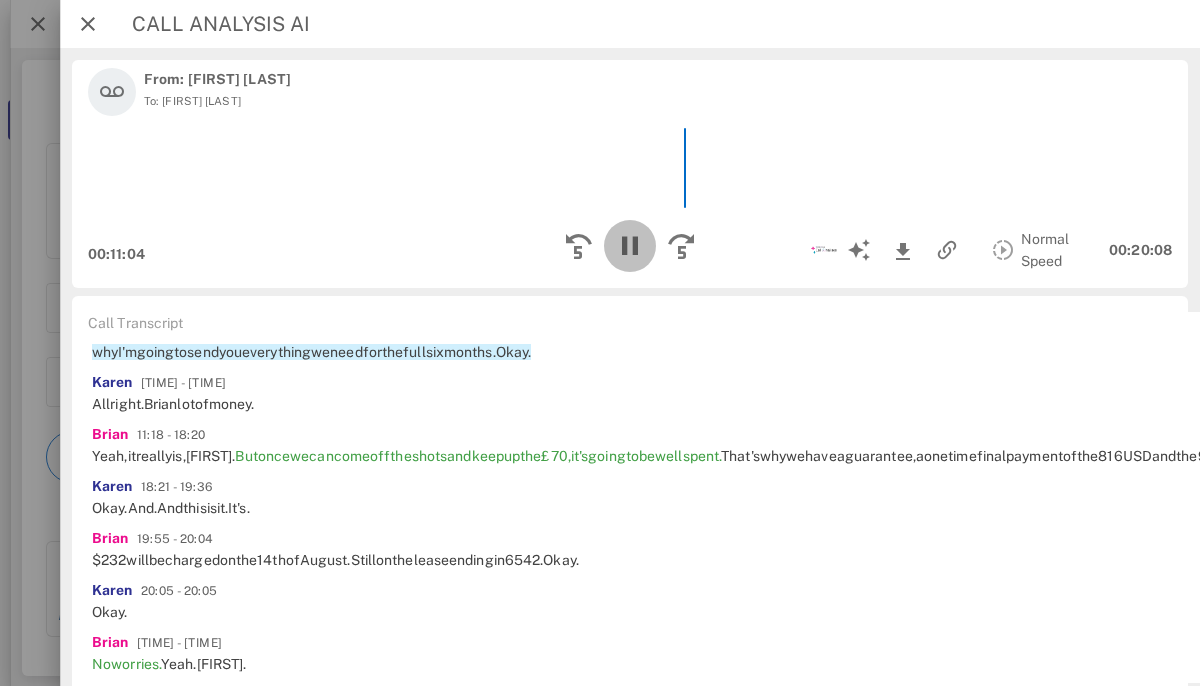 click at bounding box center (630, 246) 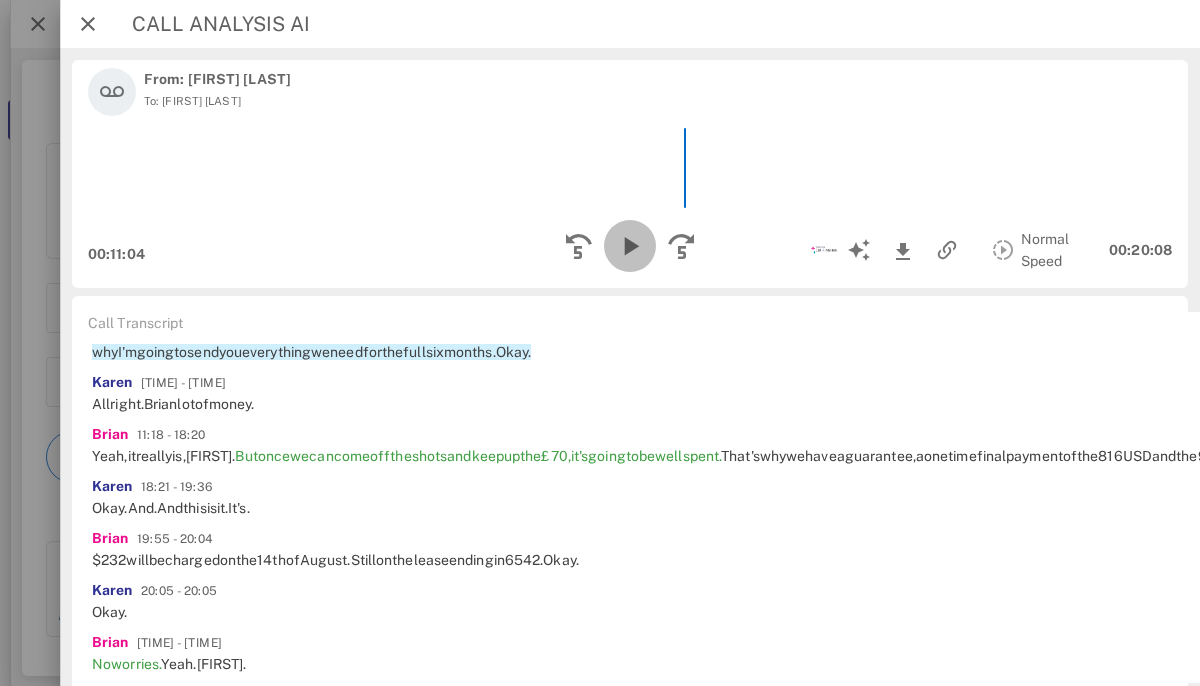 click at bounding box center [630, 246] 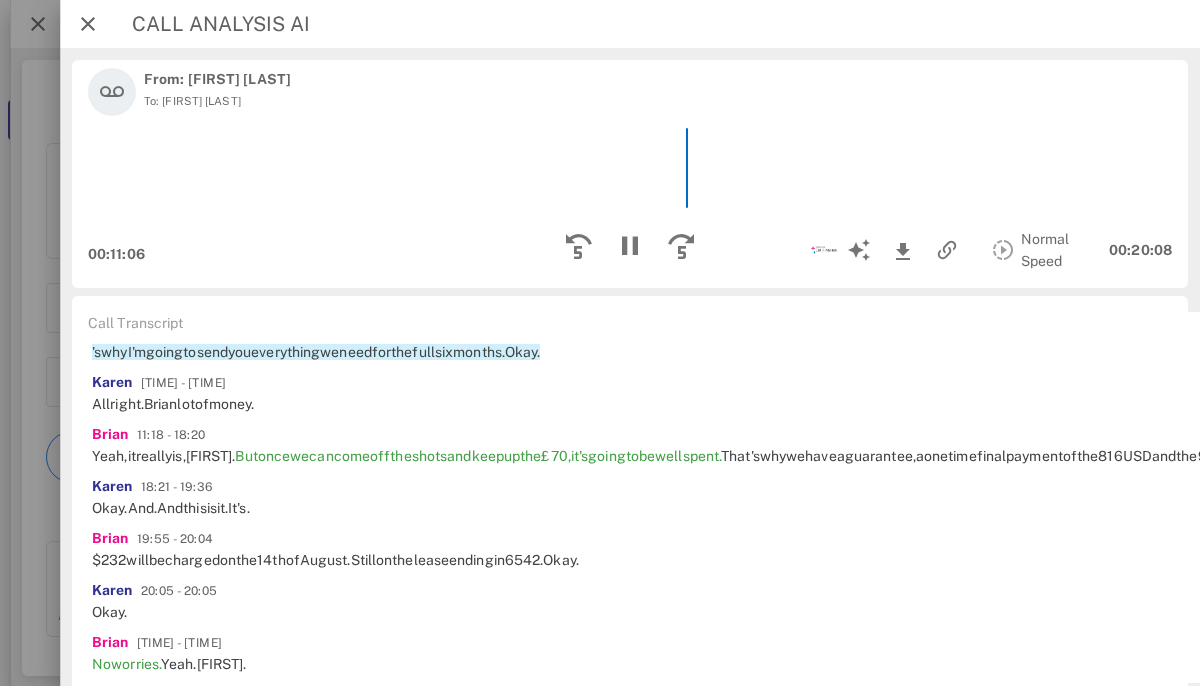 scroll, scrollTop: 4045, scrollLeft: 0, axis: vertical 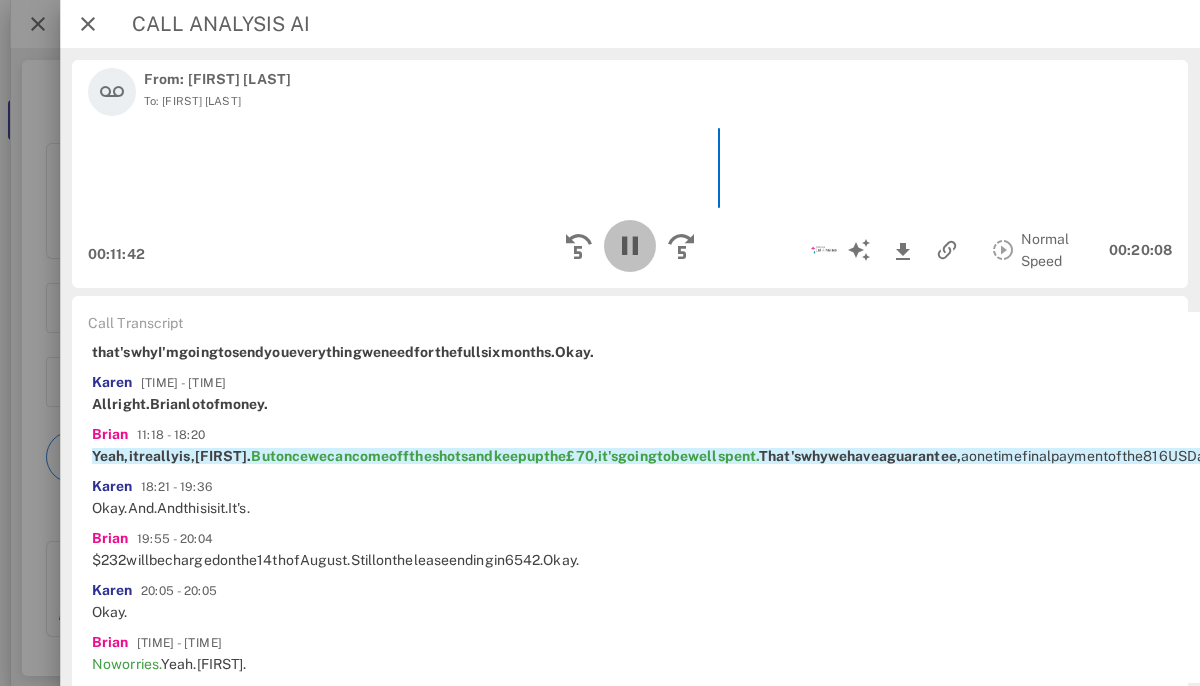 click at bounding box center [630, 246] 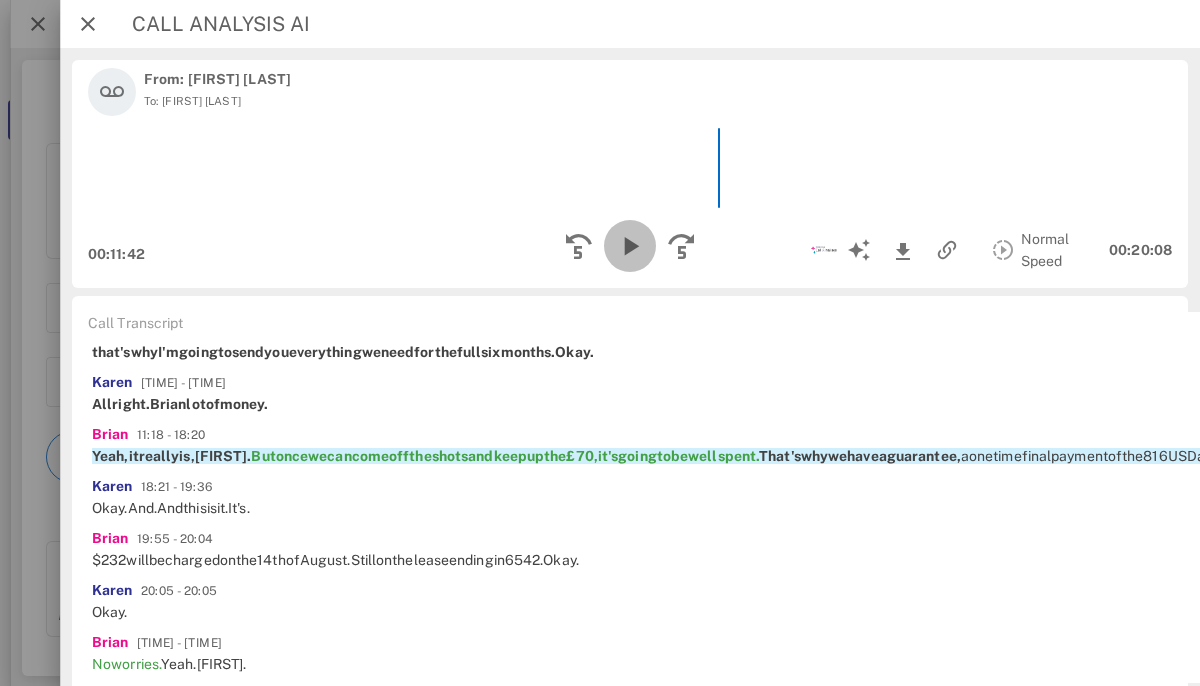 click at bounding box center (630, 246) 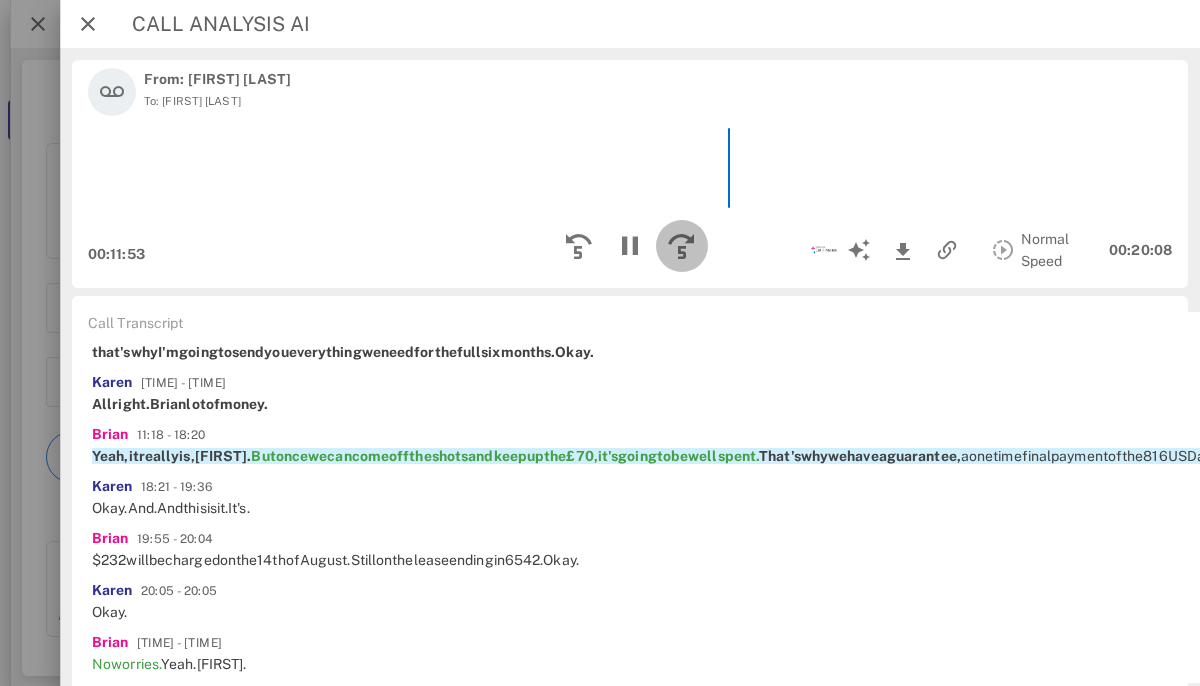 click at bounding box center [682, 246] 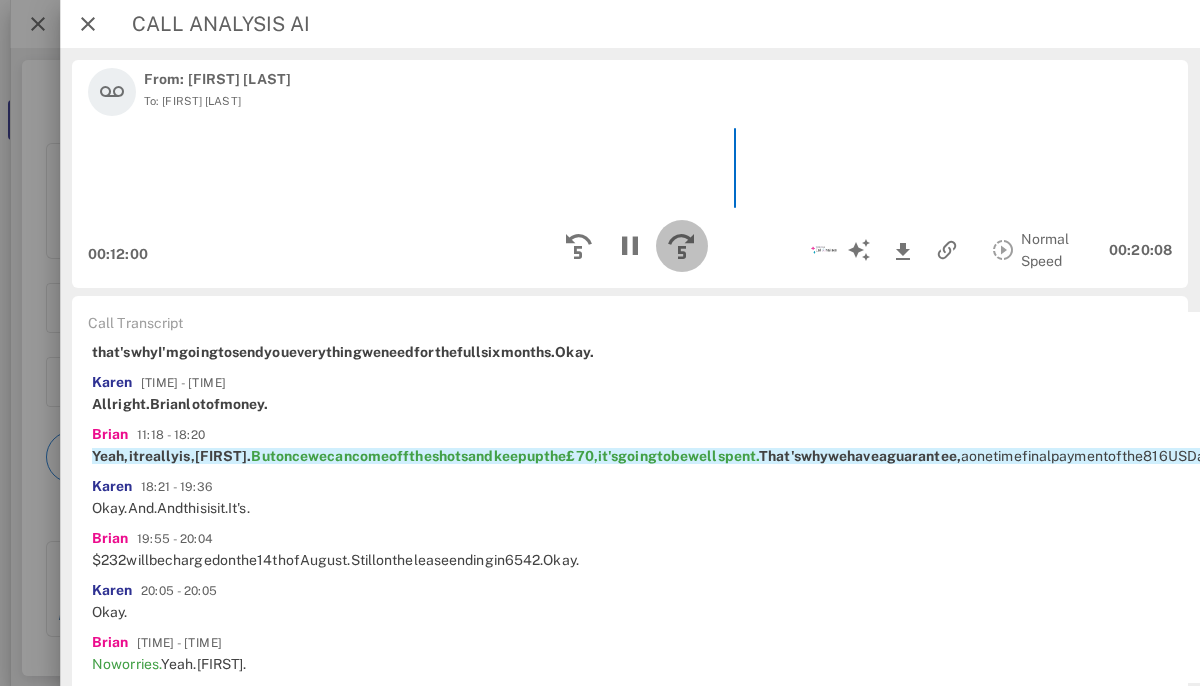 click at bounding box center (682, 246) 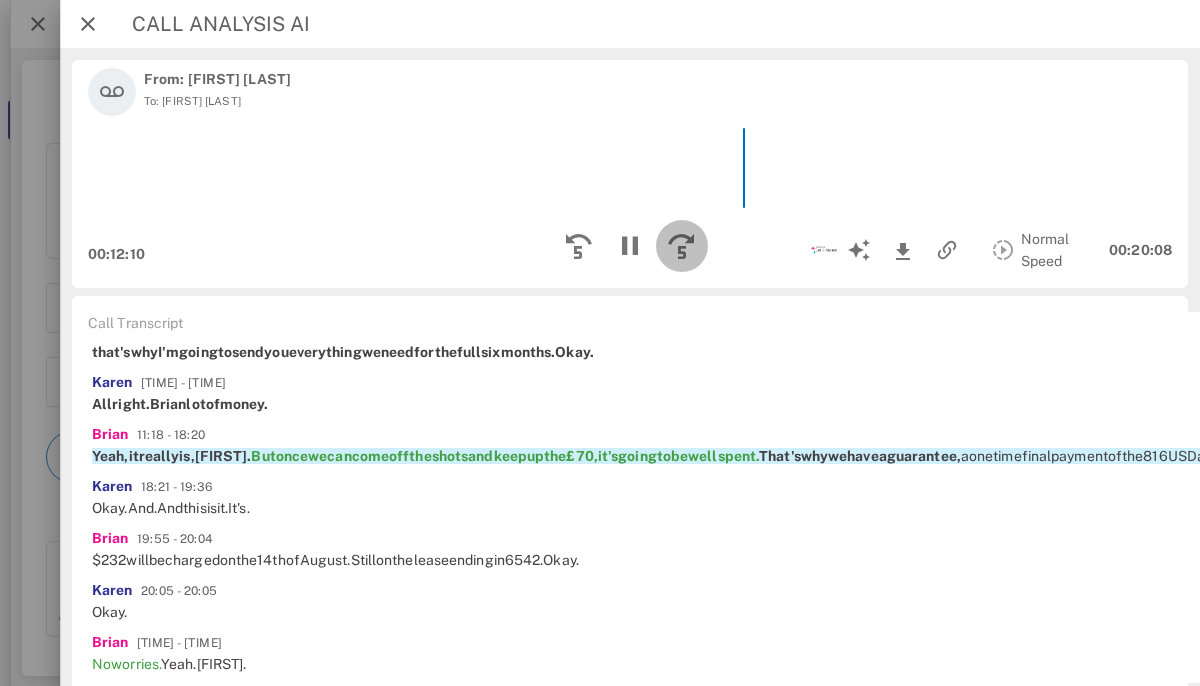 click at bounding box center [682, 246] 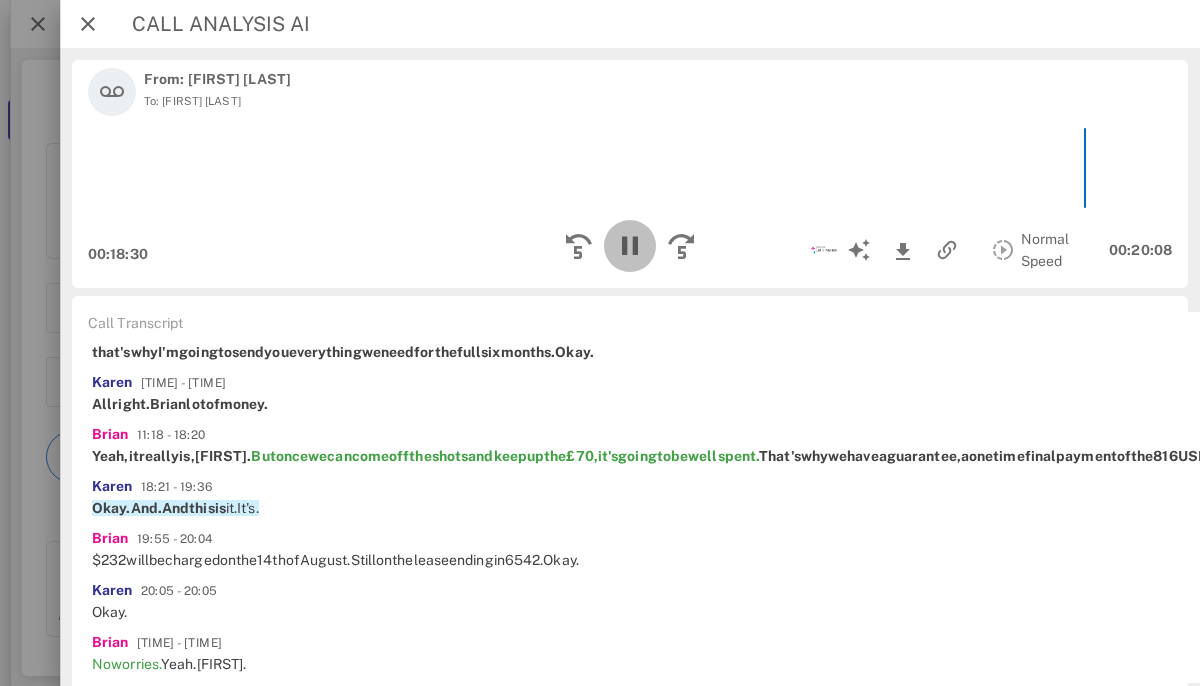 click at bounding box center (630, 246) 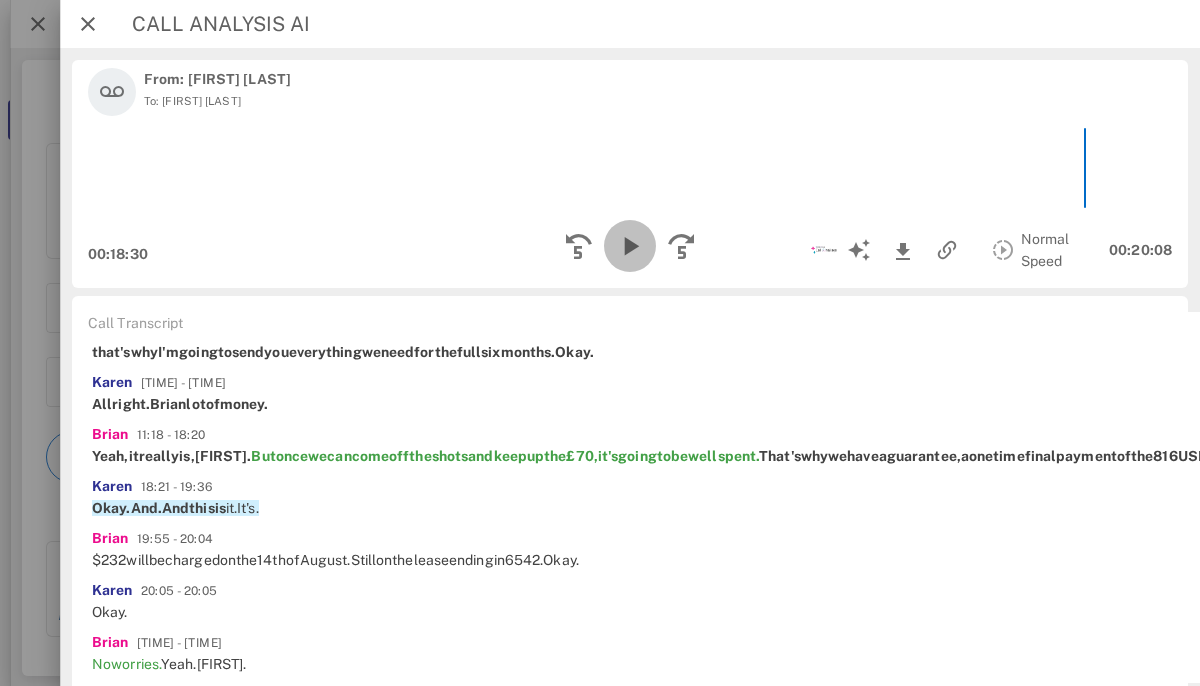 click at bounding box center [630, 246] 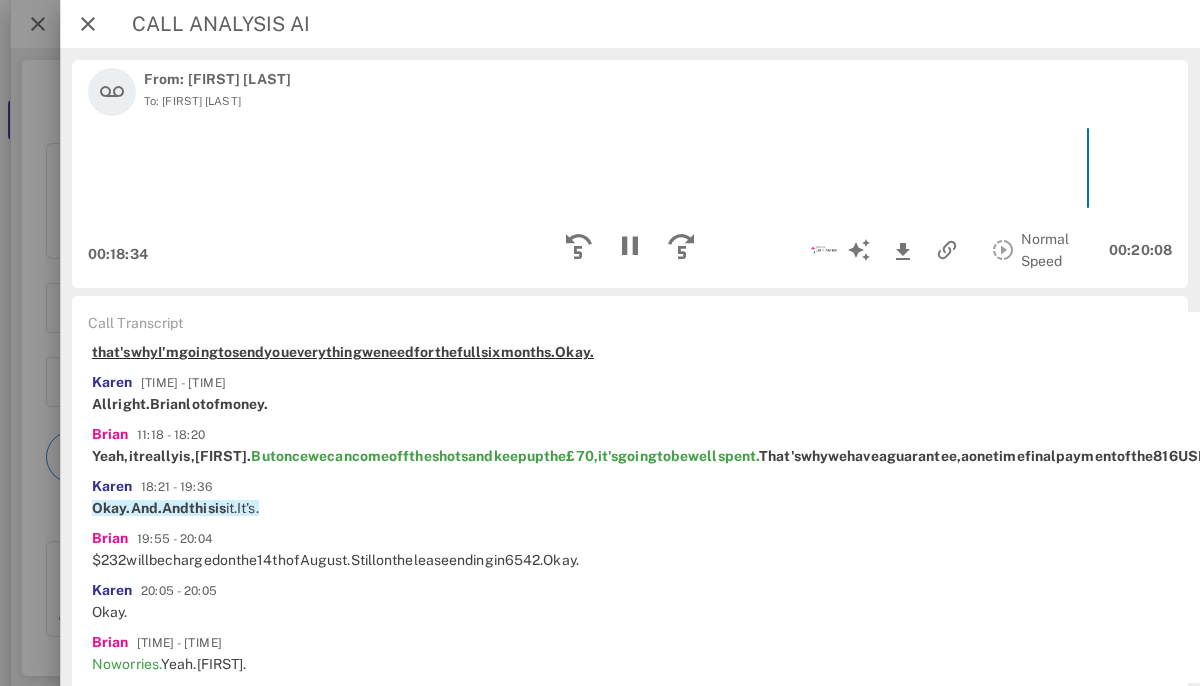 scroll, scrollTop: 4139, scrollLeft: 0, axis: vertical 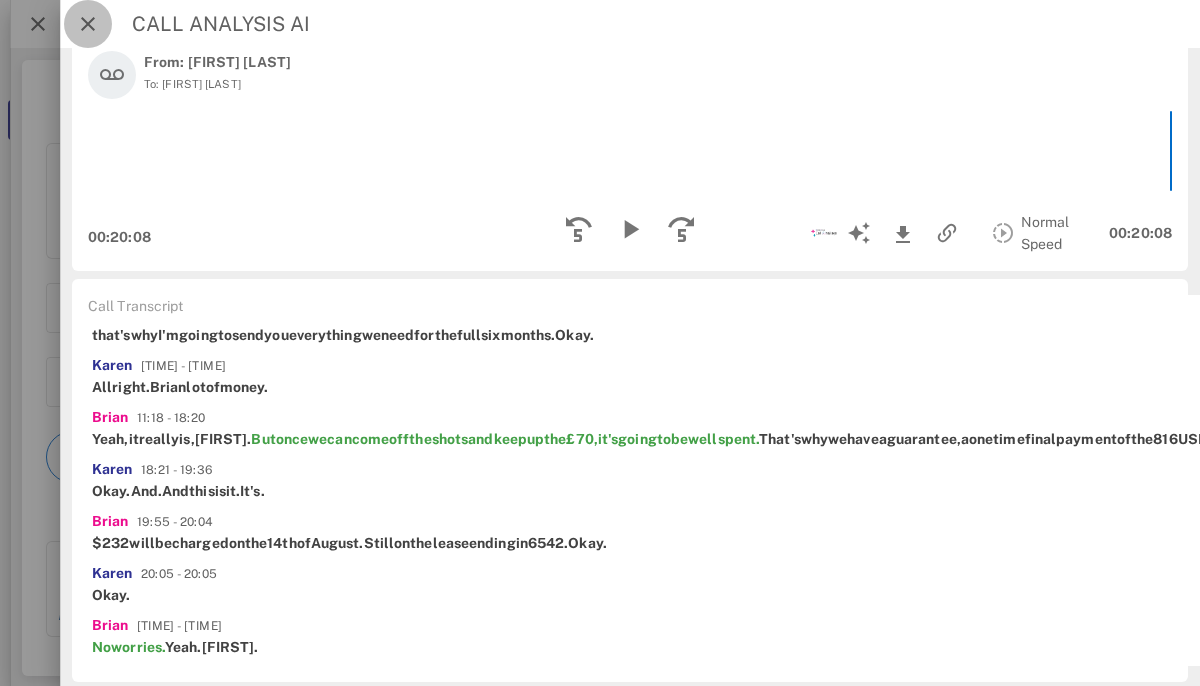 click at bounding box center [88, 24] 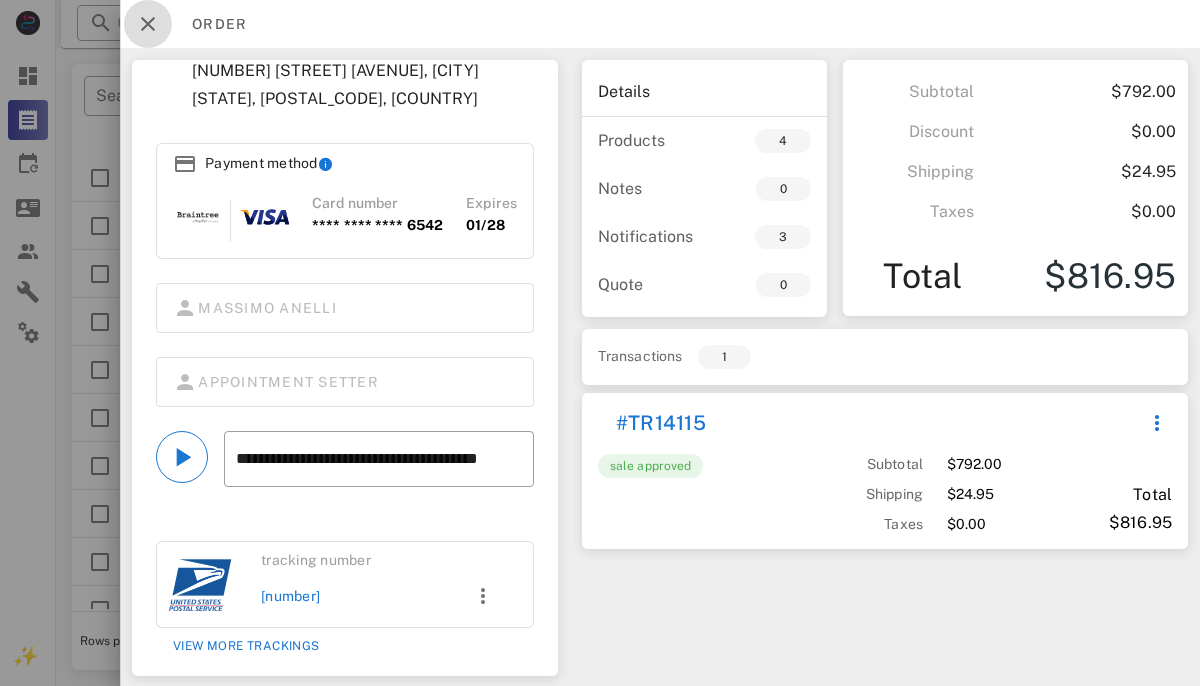 click at bounding box center [148, 24] 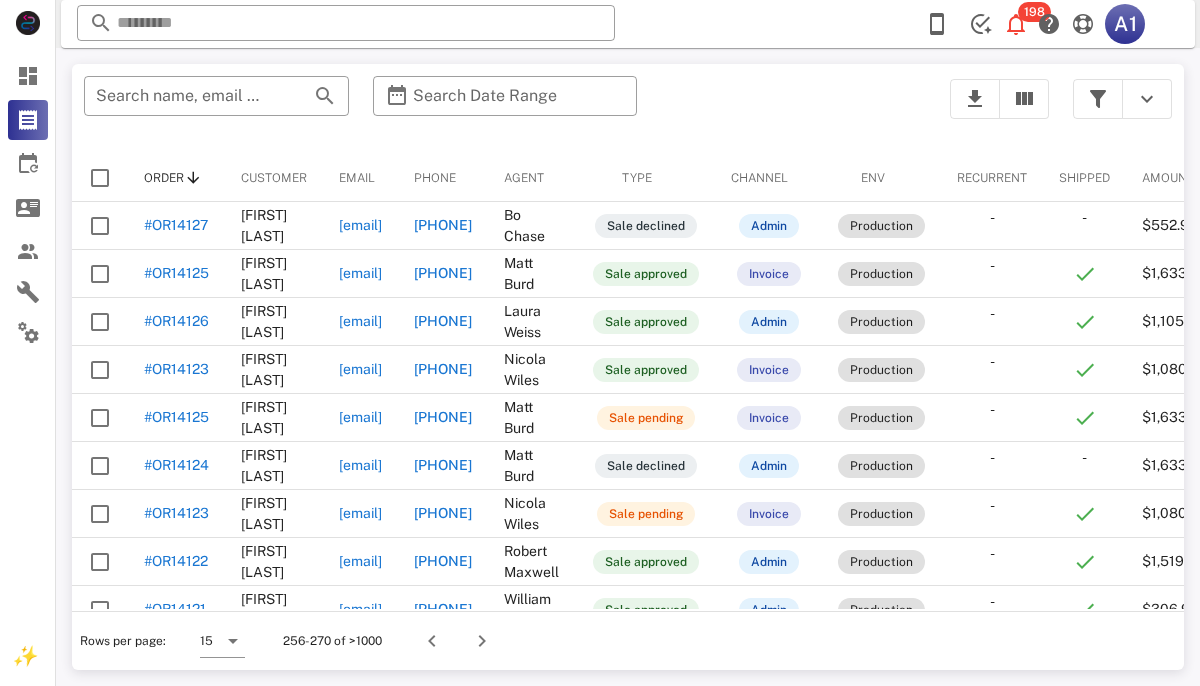 scroll, scrollTop: 188, scrollLeft: 0, axis: vertical 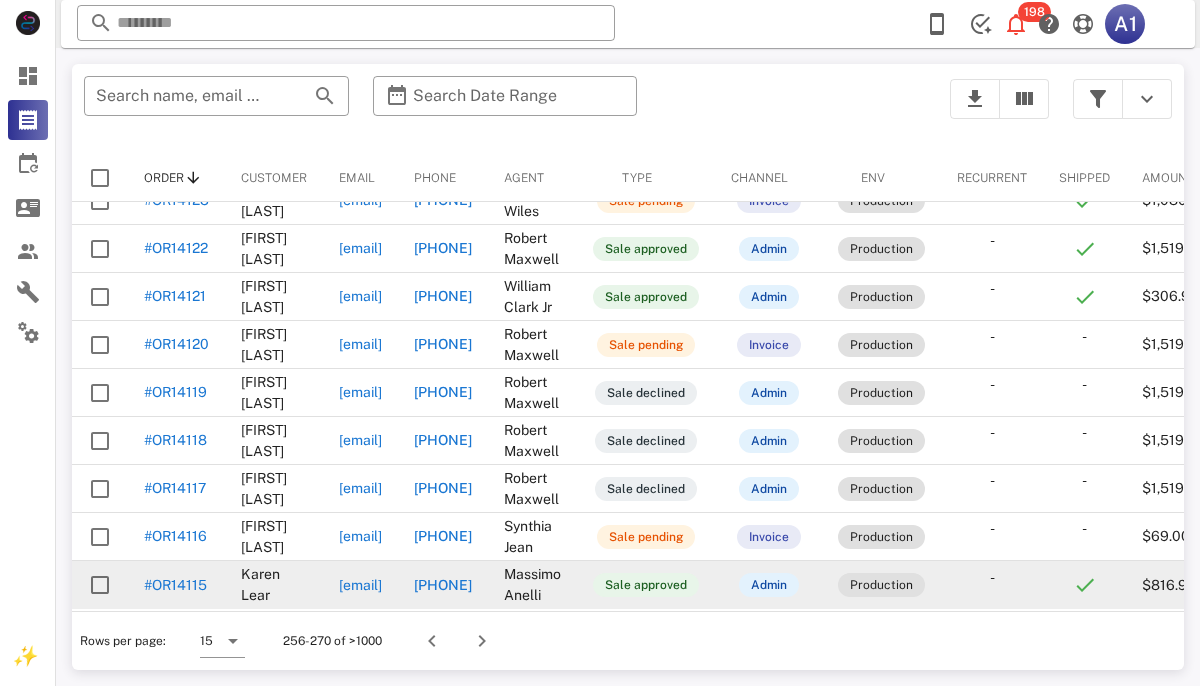 click on "#OR14115" at bounding box center (175, 585) 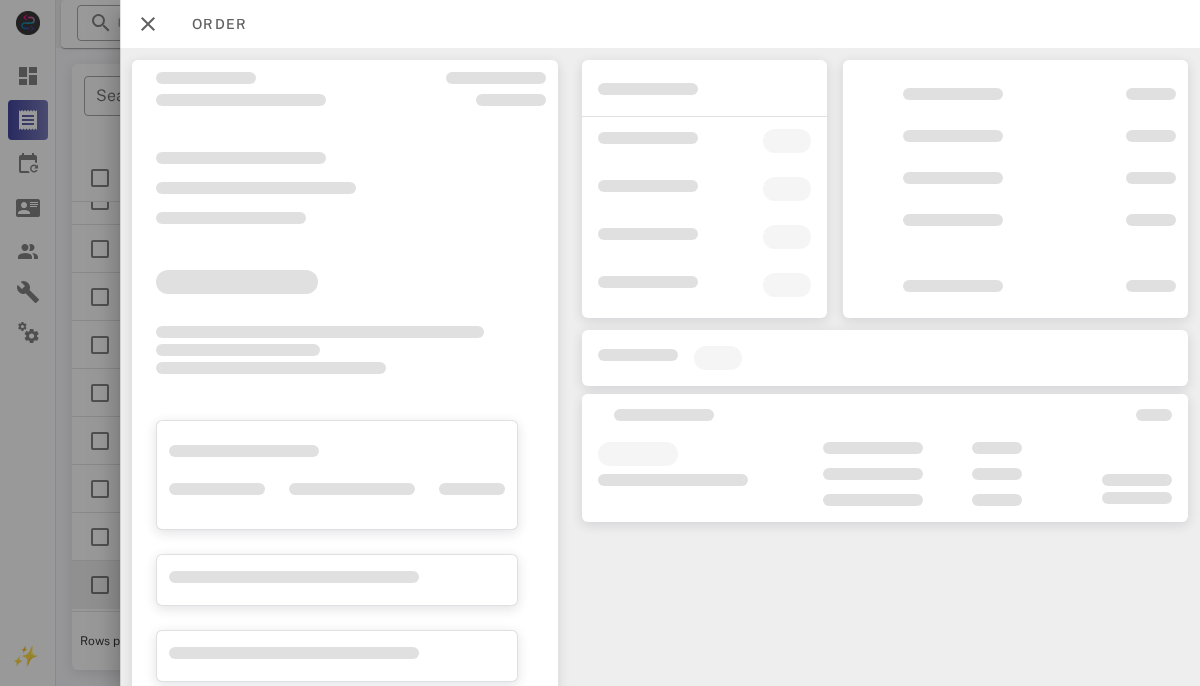 scroll, scrollTop: 112, scrollLeft: 0, axis: vertical 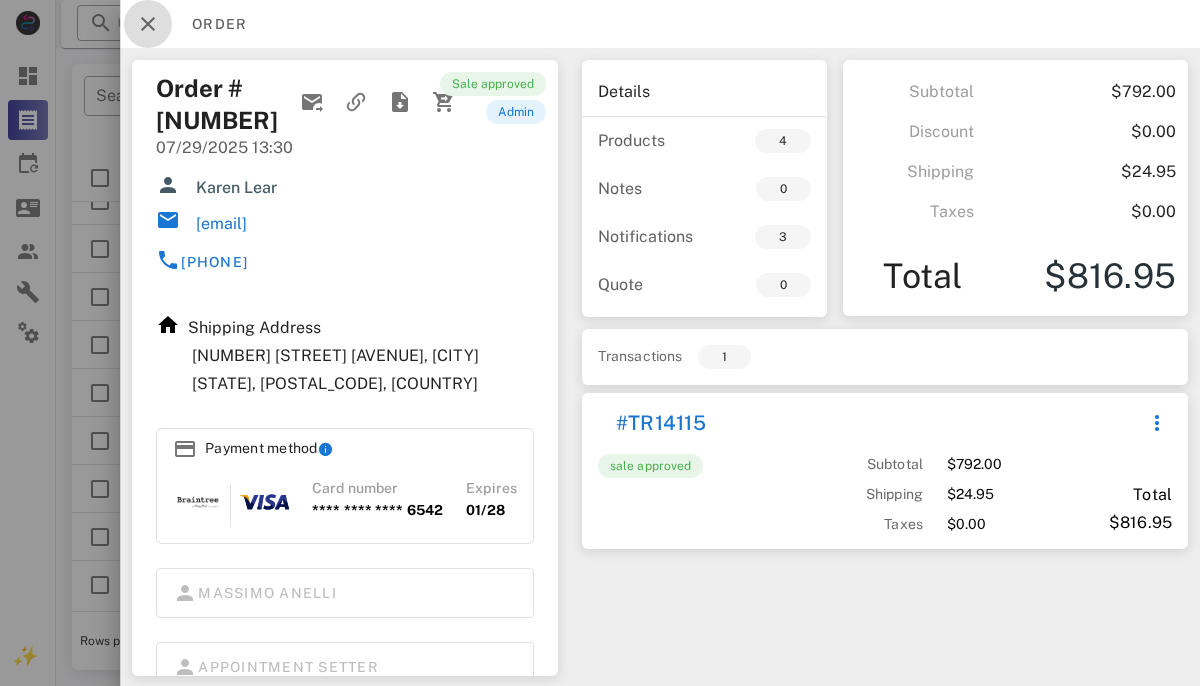 click at bounding box center (148, 24) 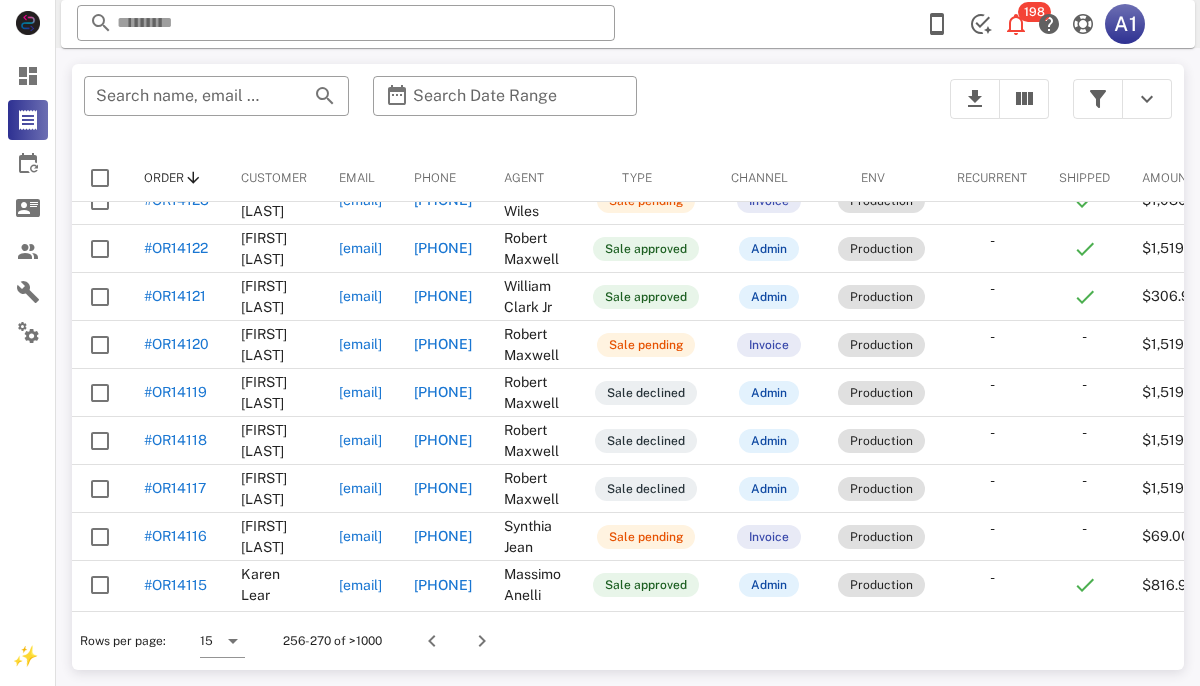 scroll, scrollTop: 188, scrollLeft: 0, axis: vertical 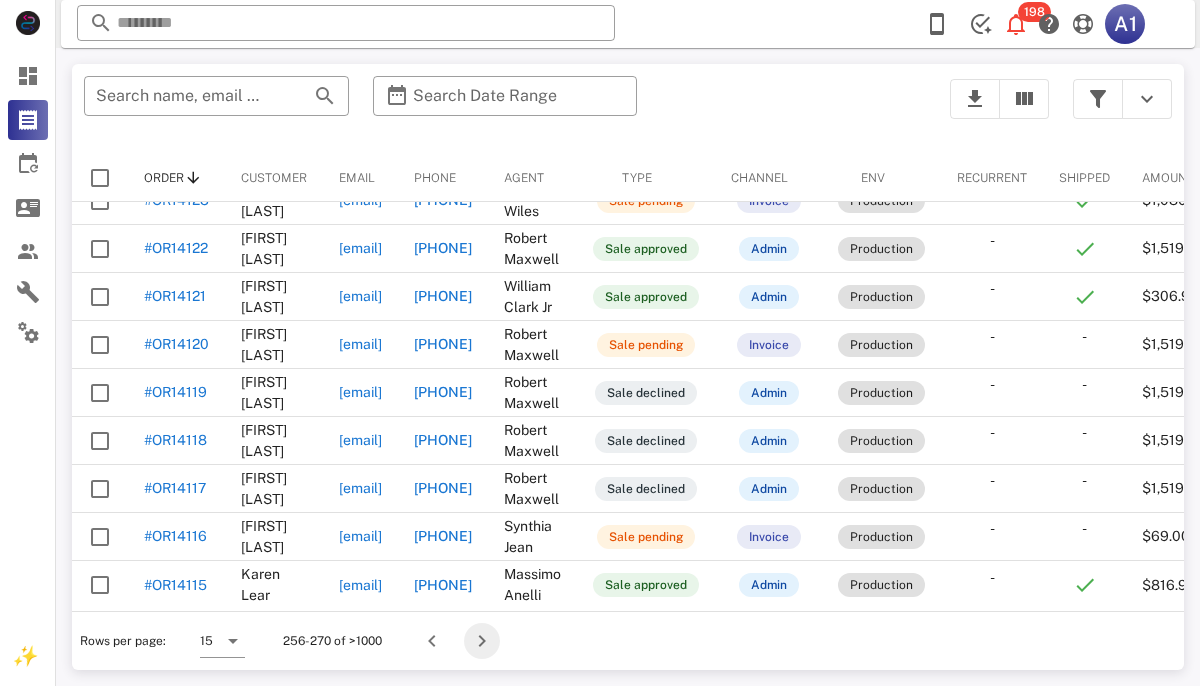 click at bounding box center [482, 641] 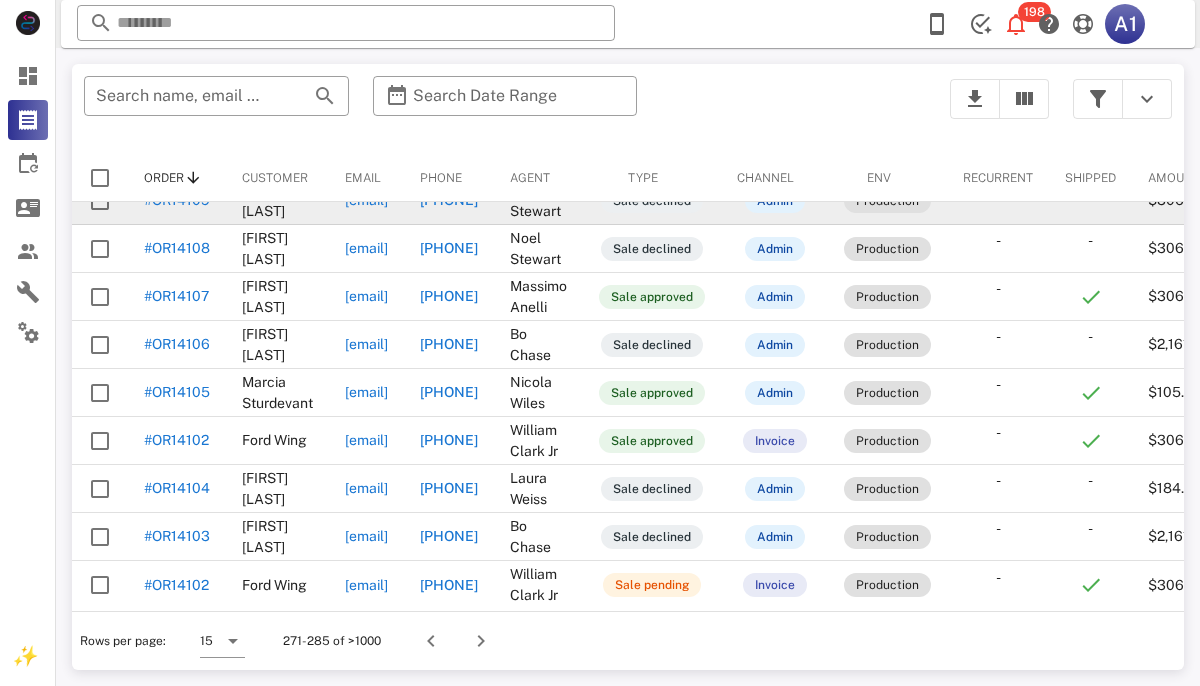 scroll, scrollTop: 345, scrollLeft: 0, axis: vertical 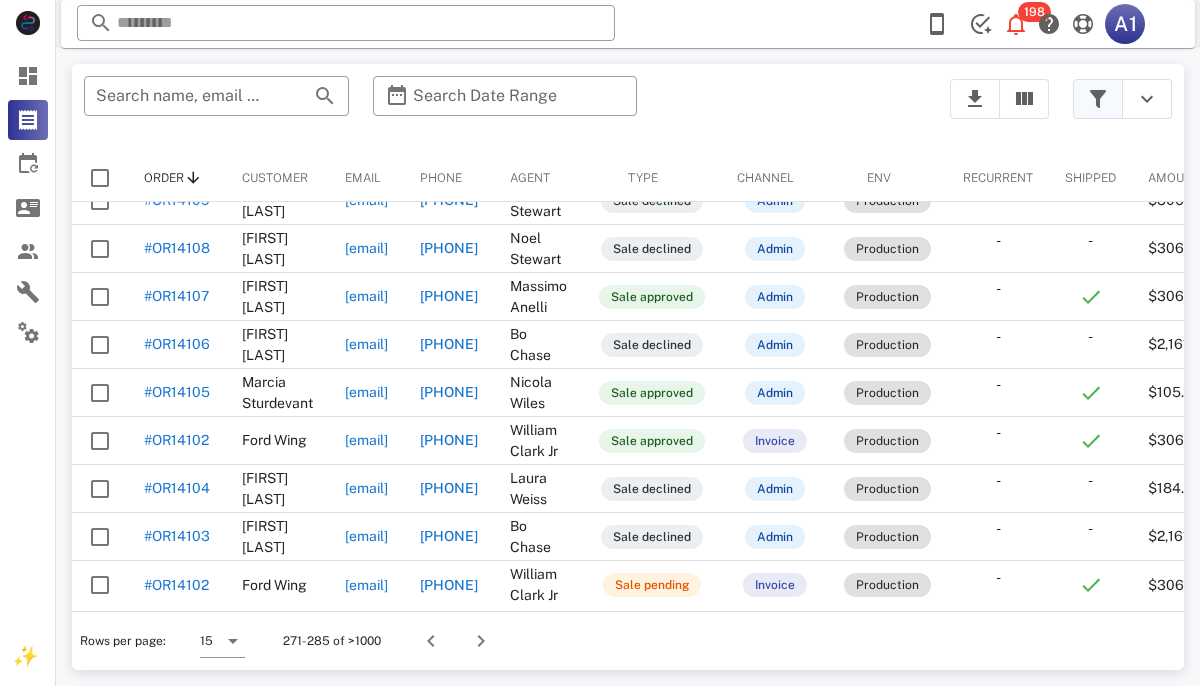 click at bounding box center [1098, 99] 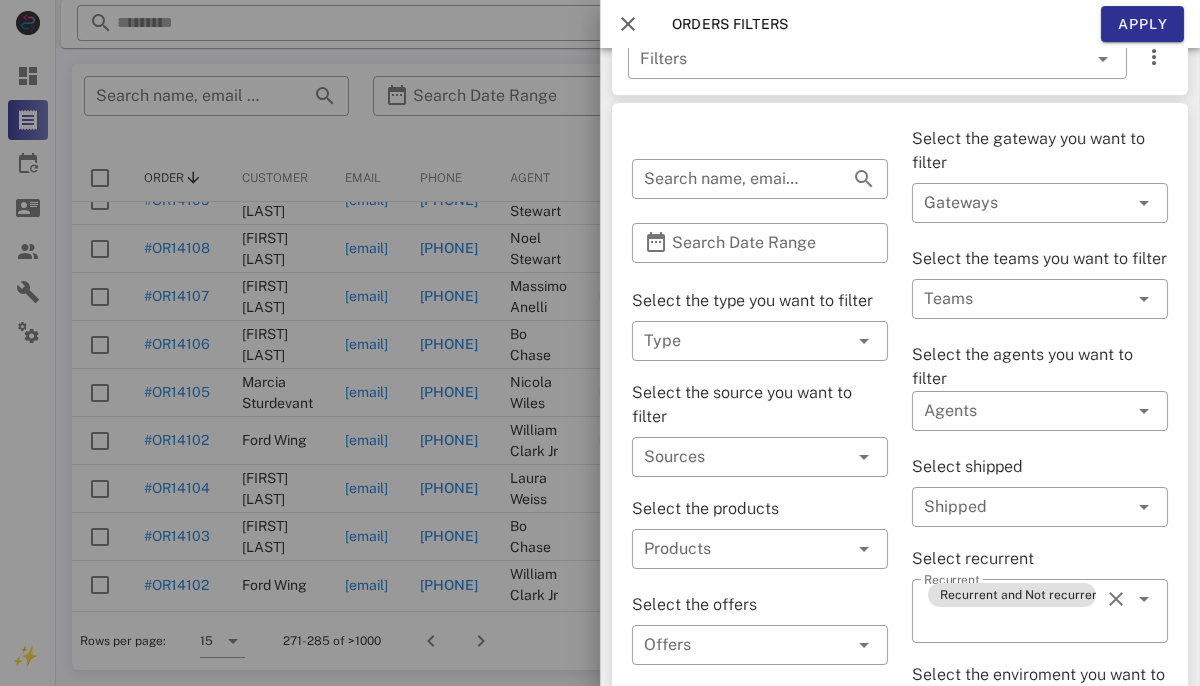 scroll, scrollTop: 0, scrollLeft: 0, axis: both 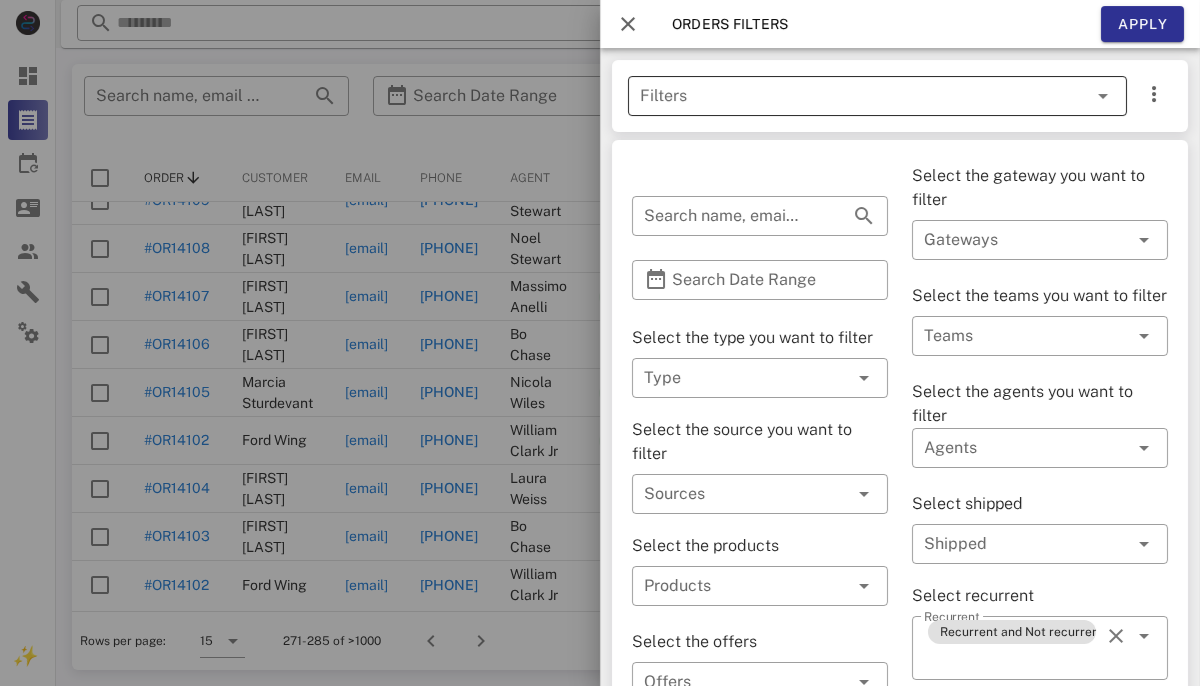 click on "Filters" at bounding box center (849, 96) 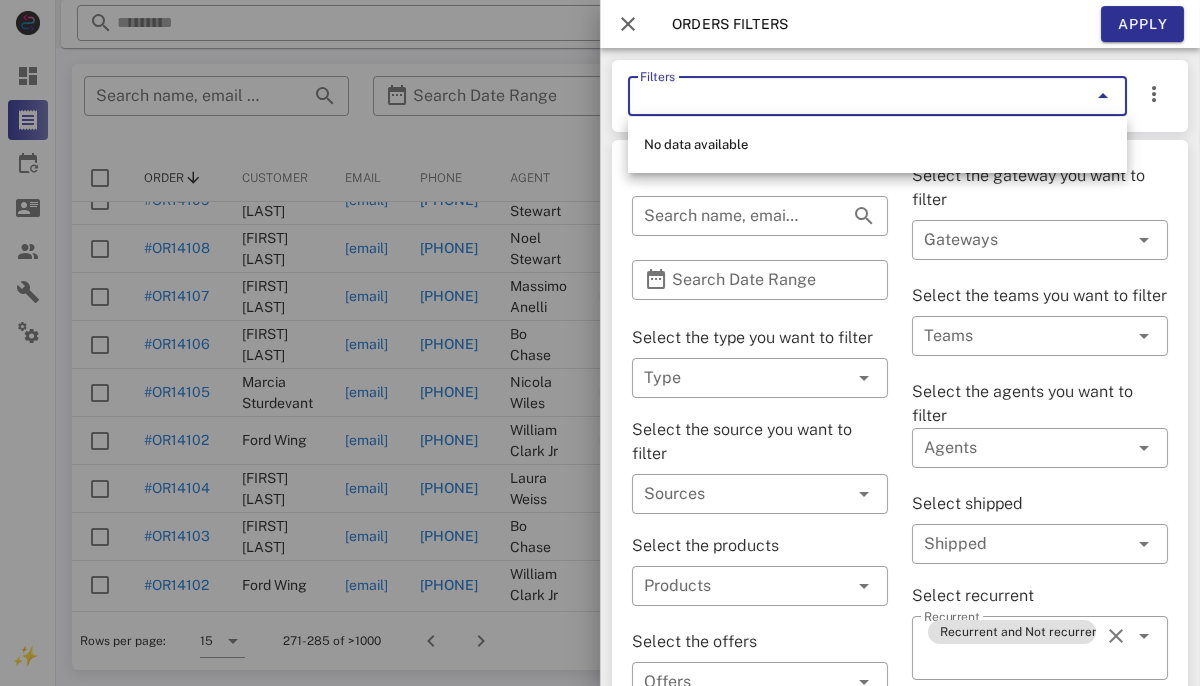 click on "Filters" at bounding box center (849, 96) 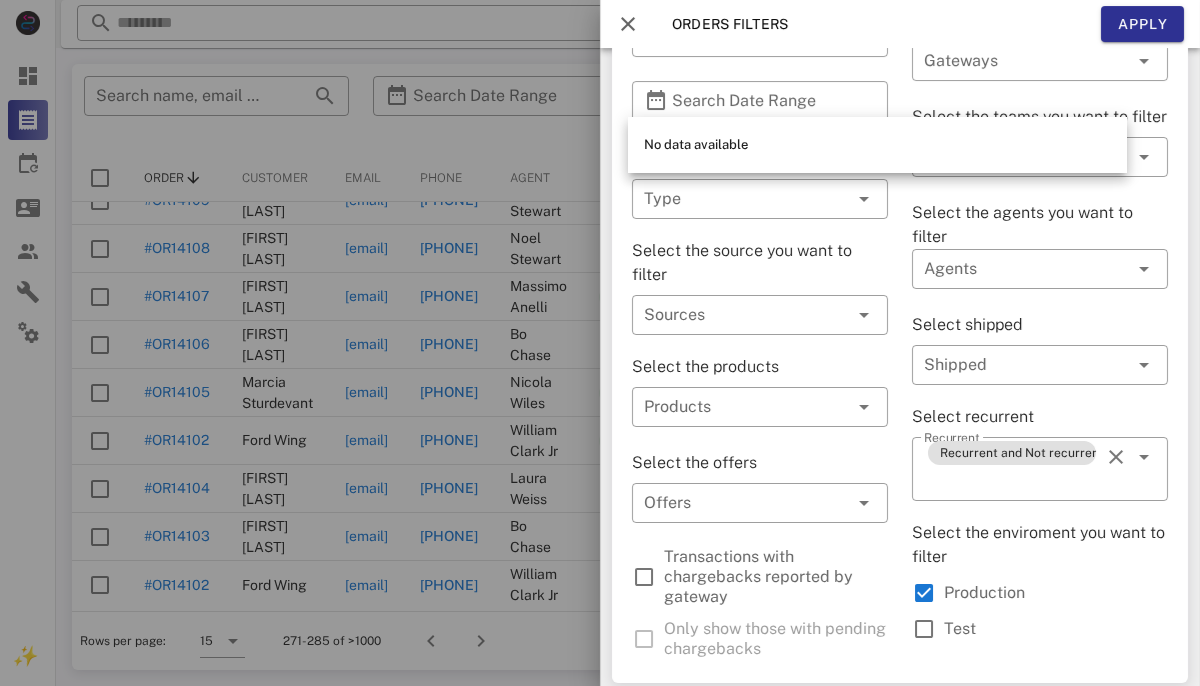 scroll, scrollTop: 188, scrollLeft: 0, axis: vertical 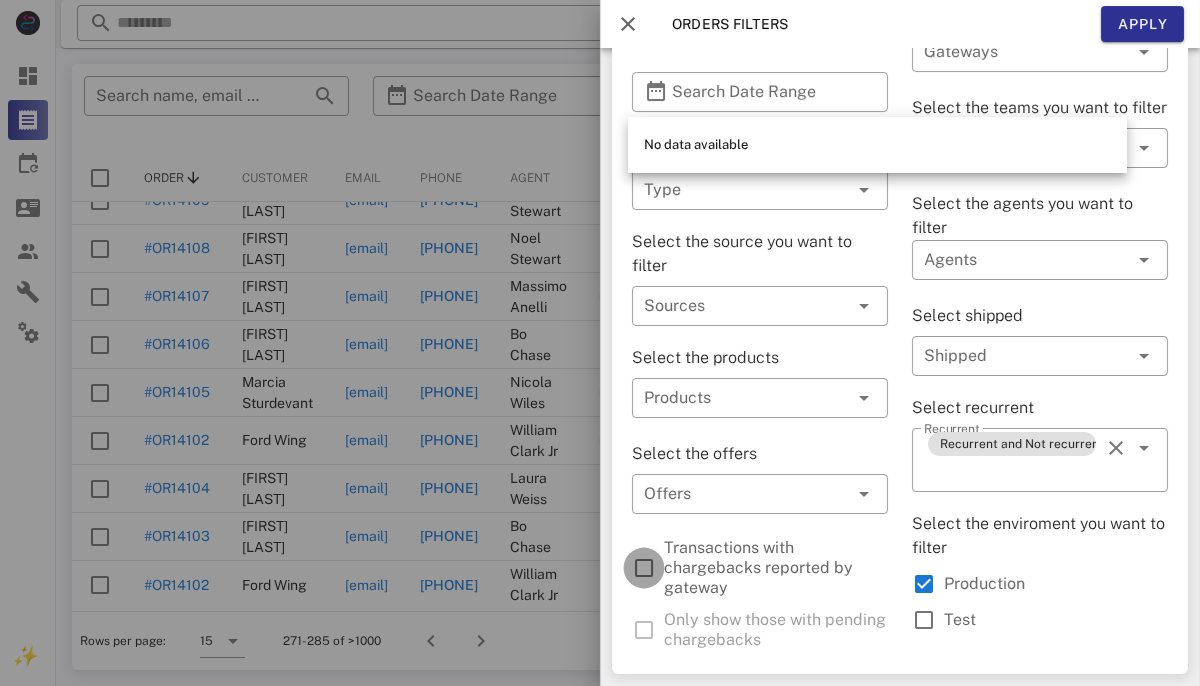 click at bounding box center [644, 568] 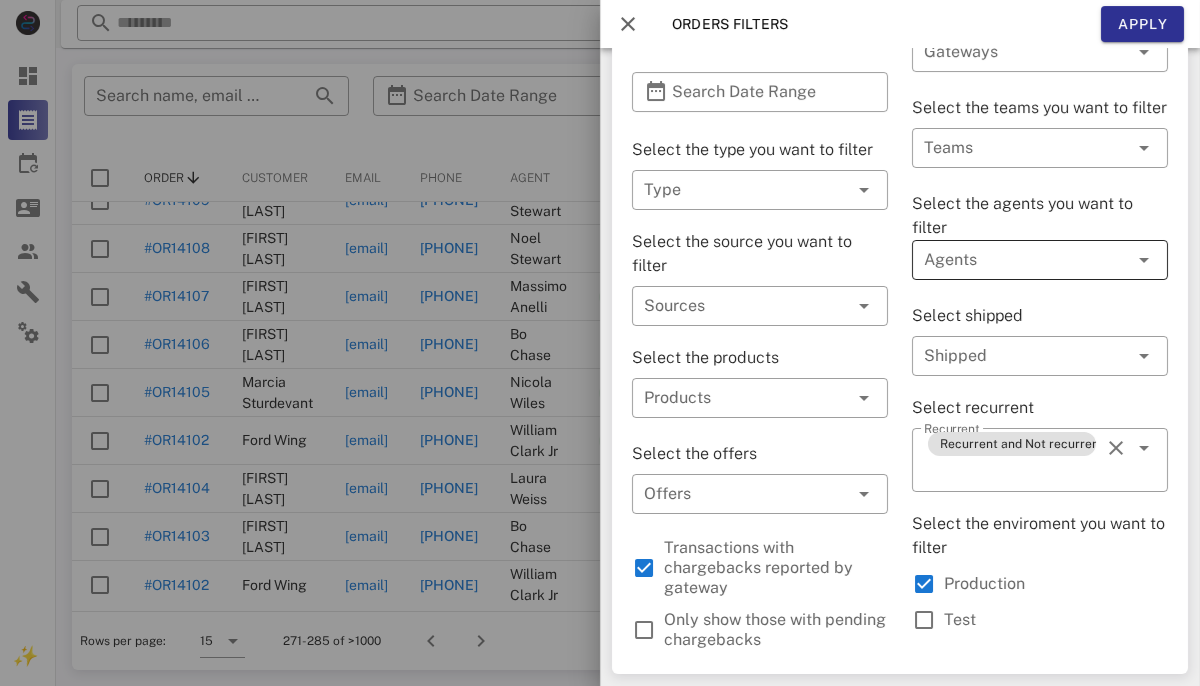 click at bounding box center [1012, 260] 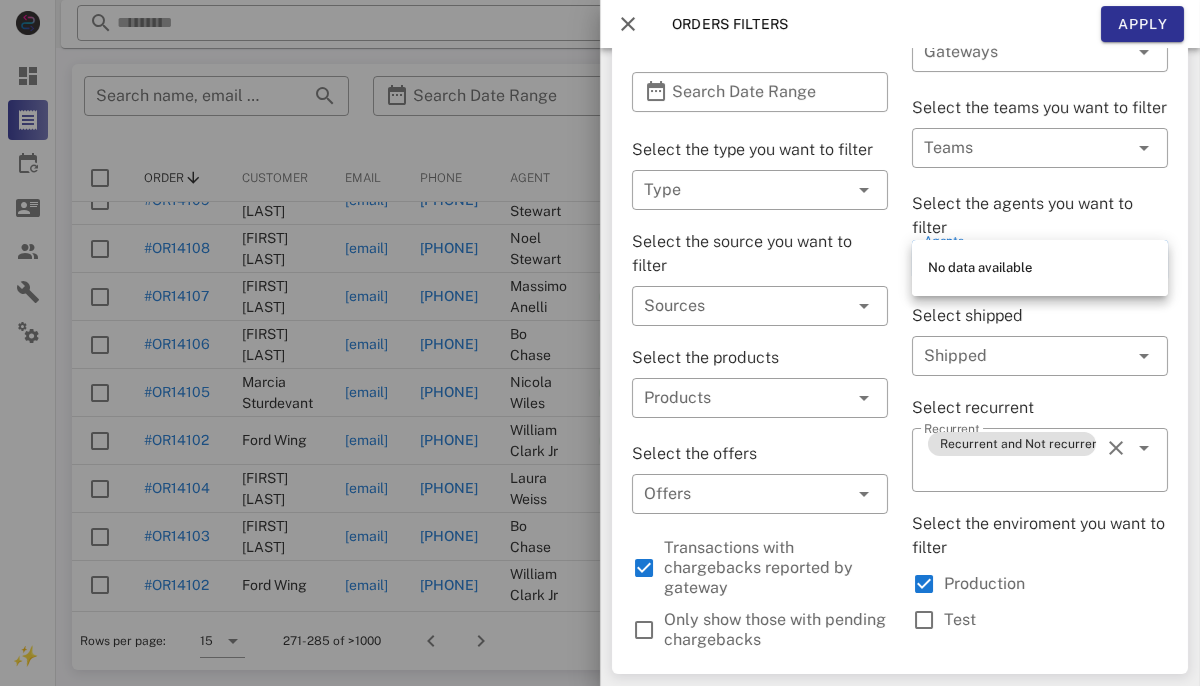 click on "No data available" at bounding box center (1040, 268) 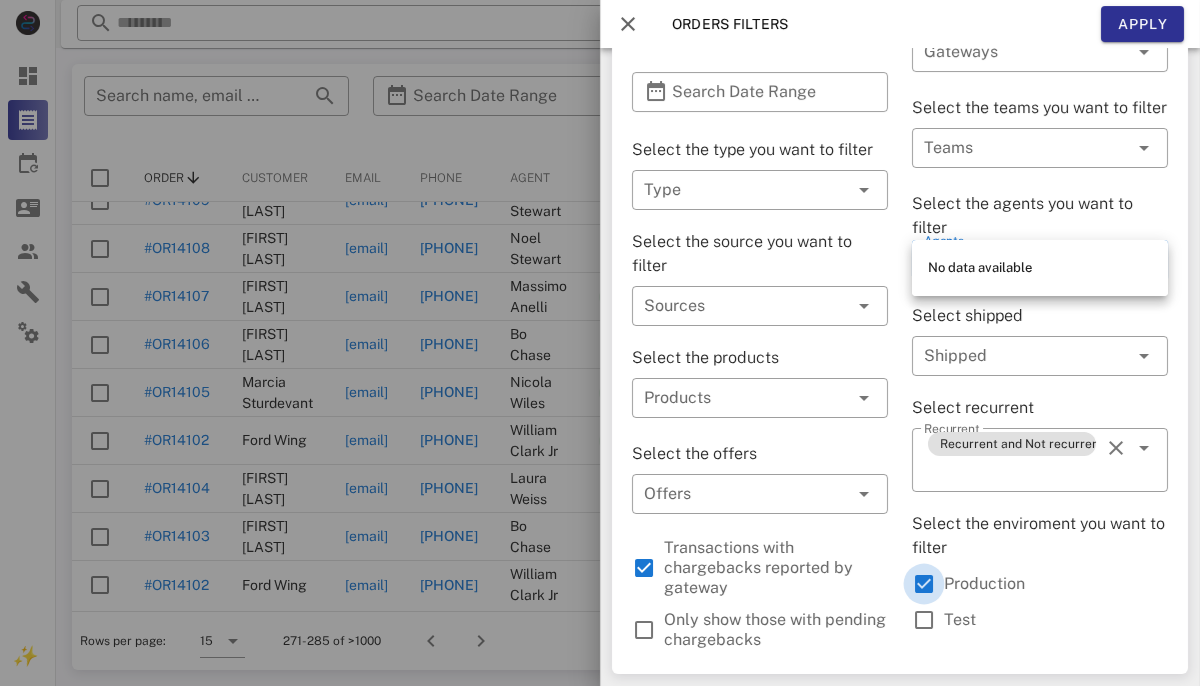 click at bounding box center (924, 584) 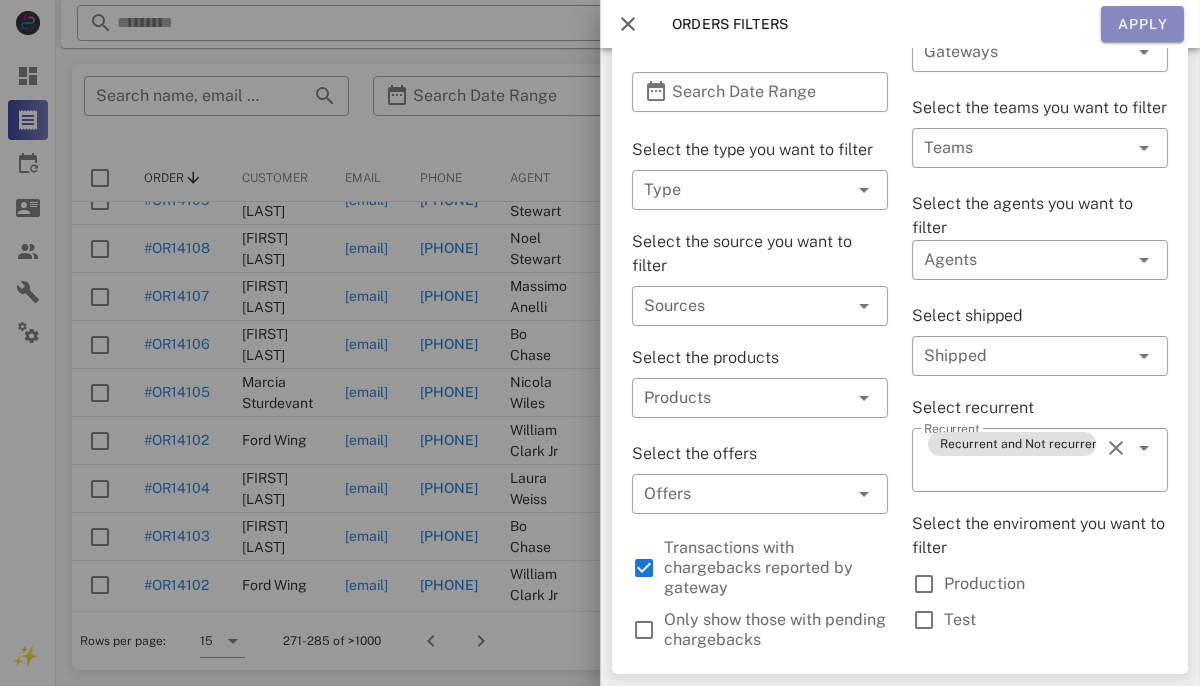 click on "Apply" at bounding box center (1143, 24) 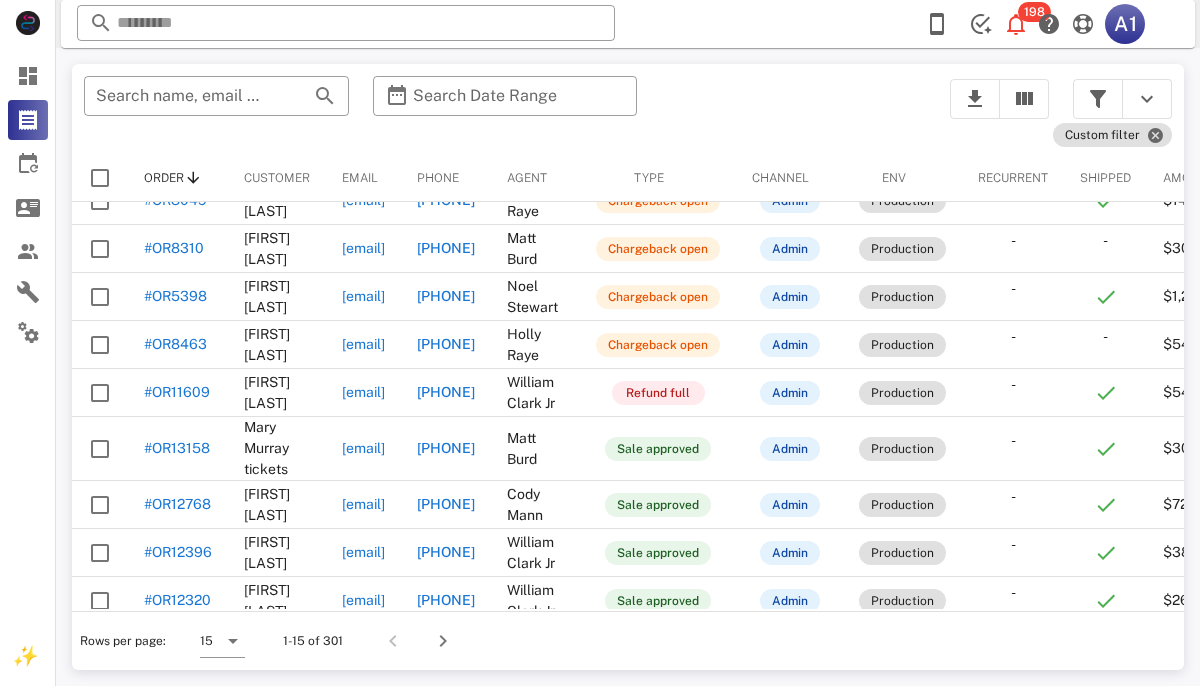 scroll, scrollTop: 360, scrollLeft: 0, axis: vertical 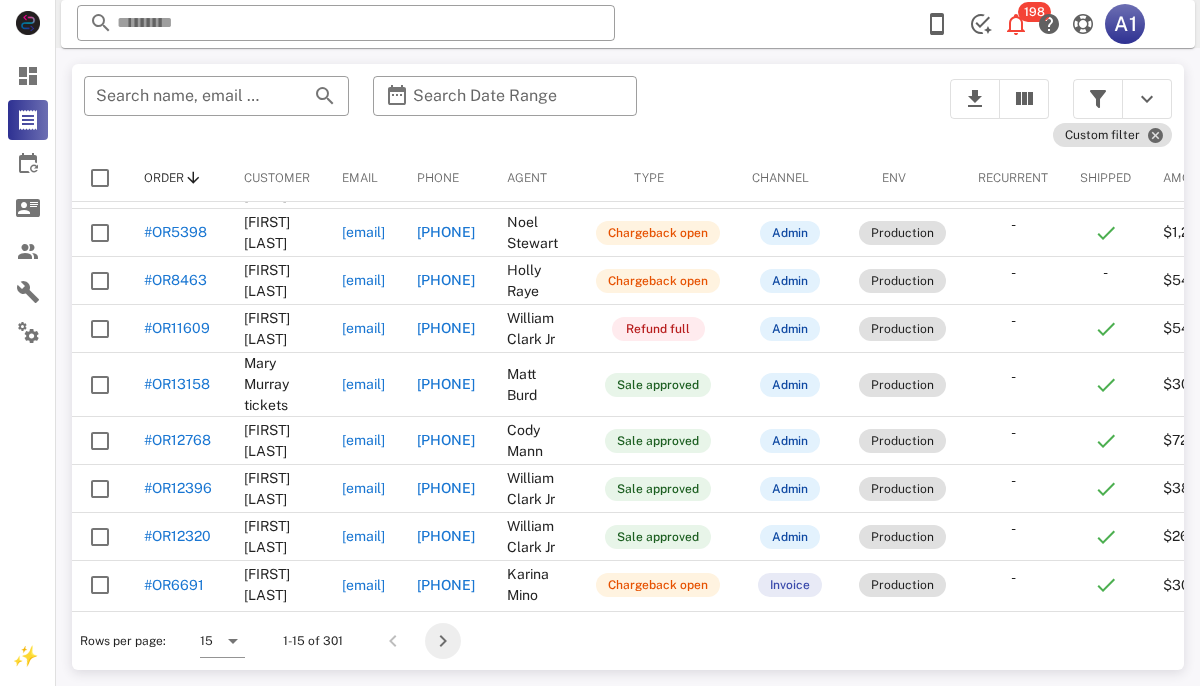 click at bounding box center (443, 641) 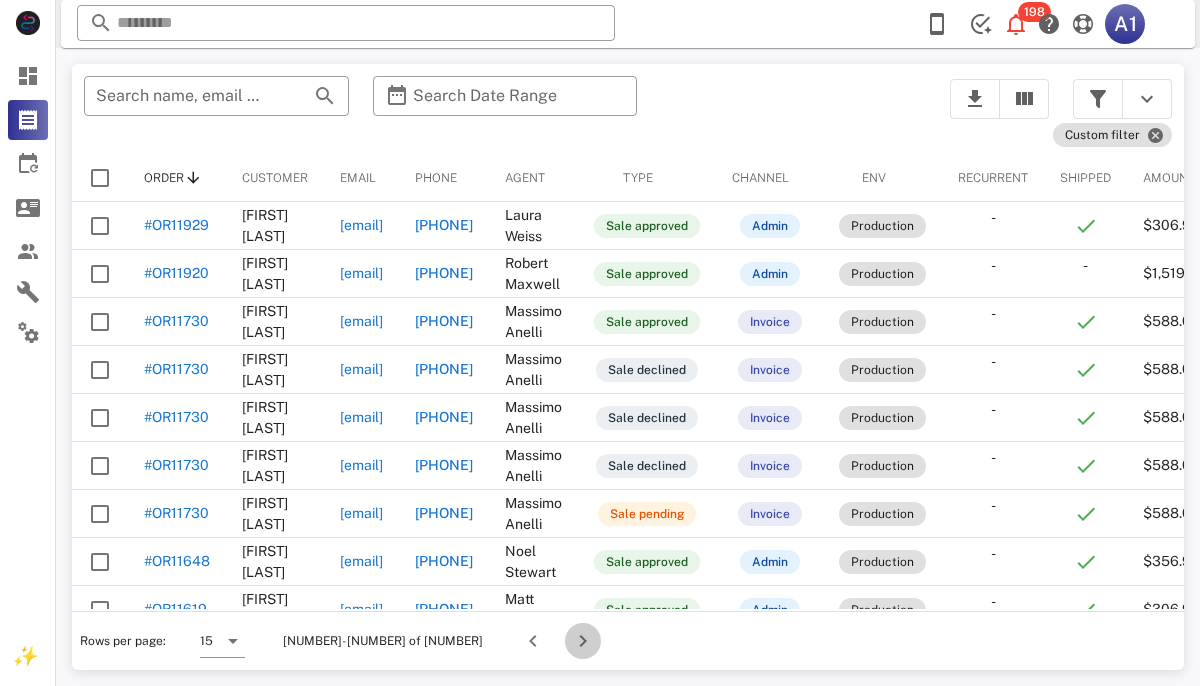click at bounding box center [583, 641] 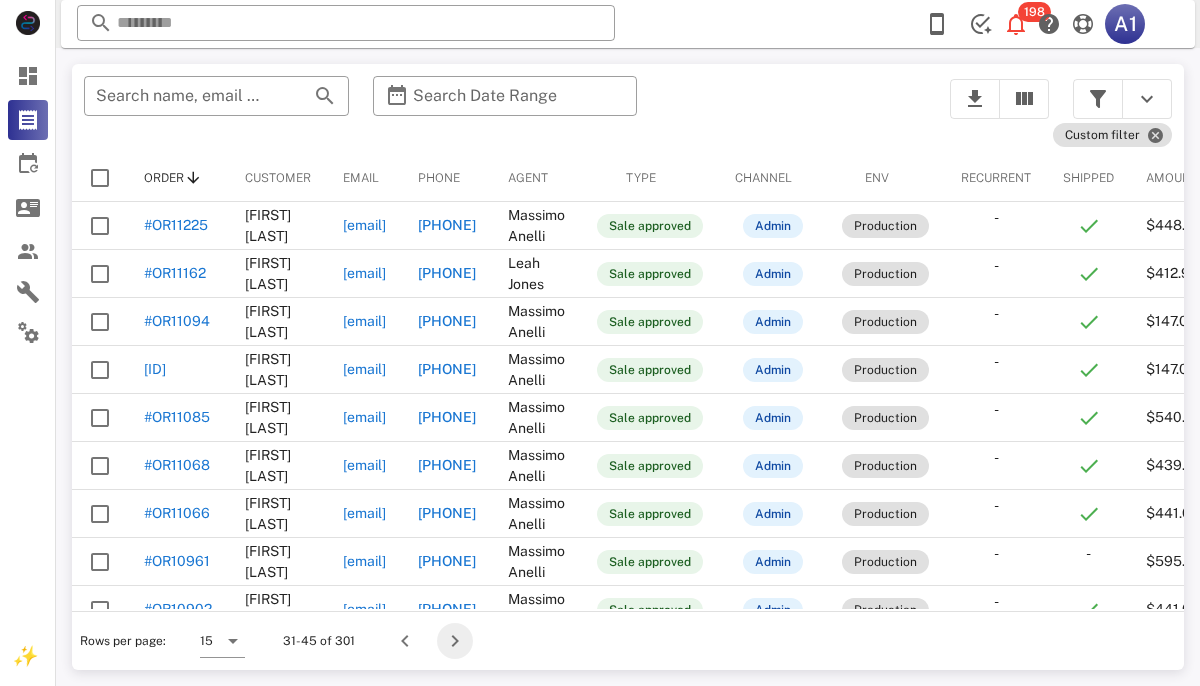 click at bounding box center [455, 641] 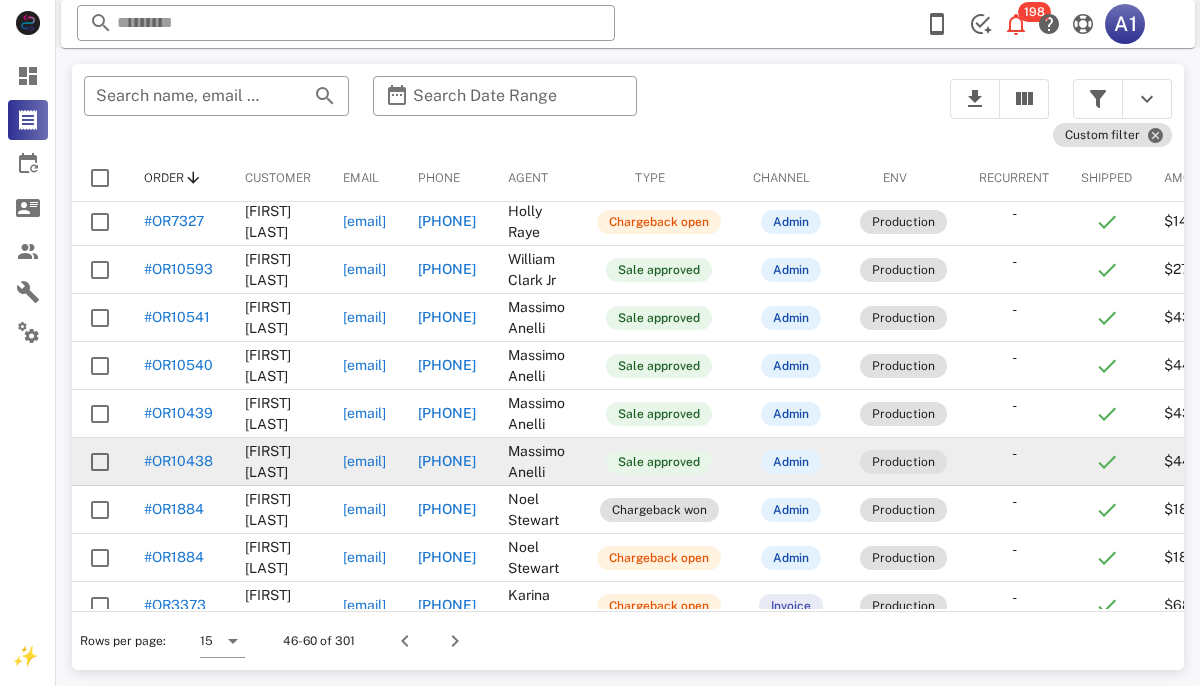 scroll, scrollTop: 55, scrollLeft: 0, axis: vertical 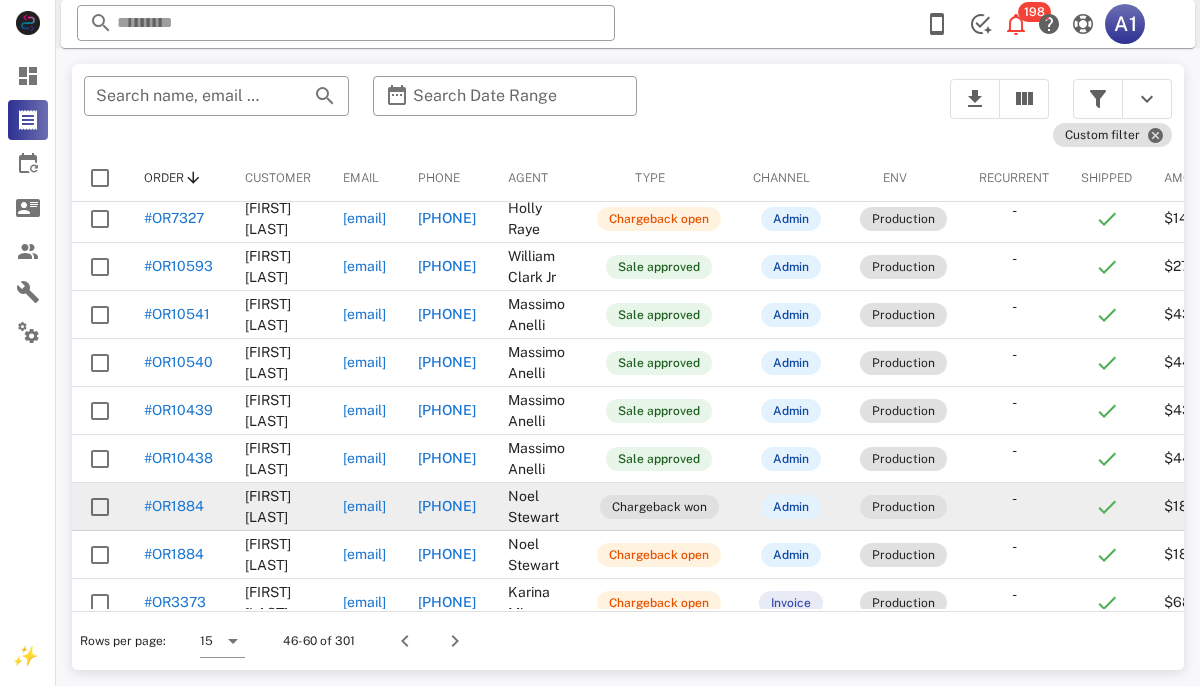 click on "#OR1884" at bounding box center [174, 506] 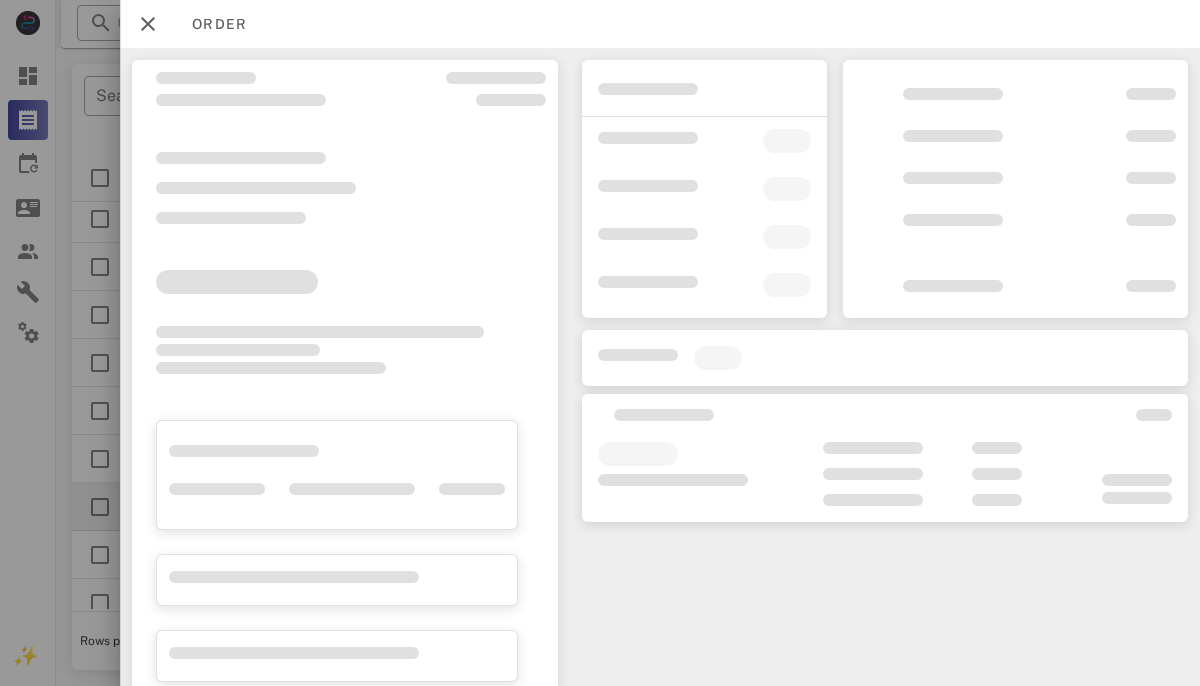 scroll, scrollTop: 112, scrollLeft: 0, axis: vertical 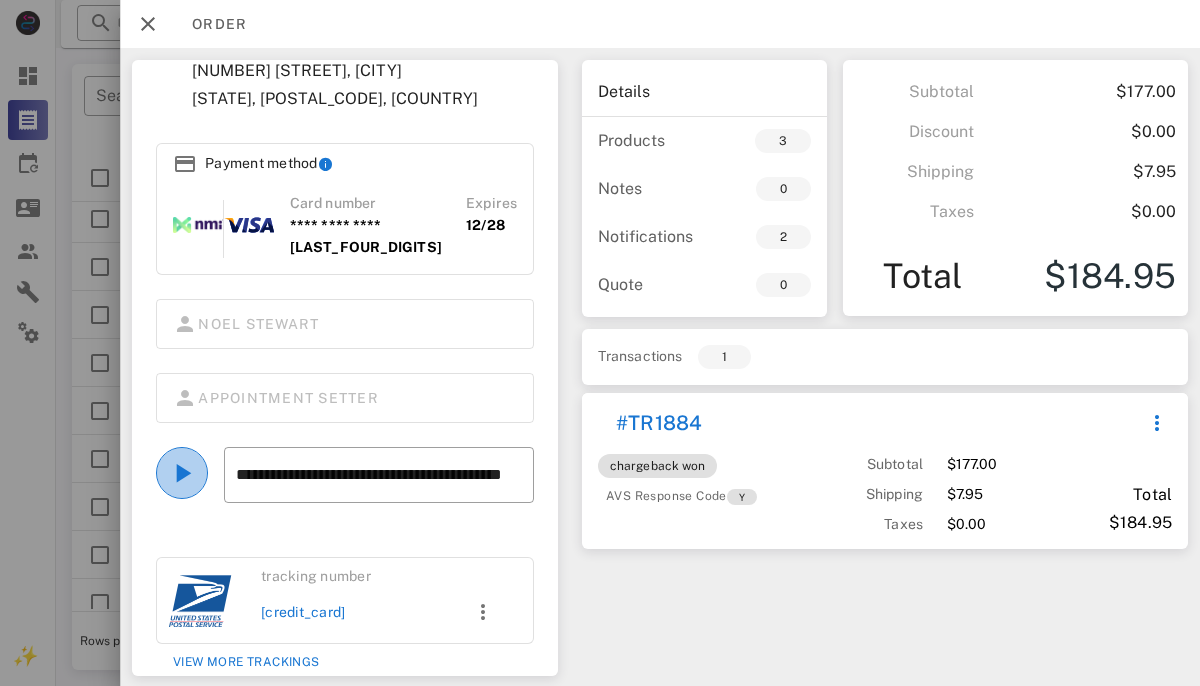 click at bounding box center [182, 473] 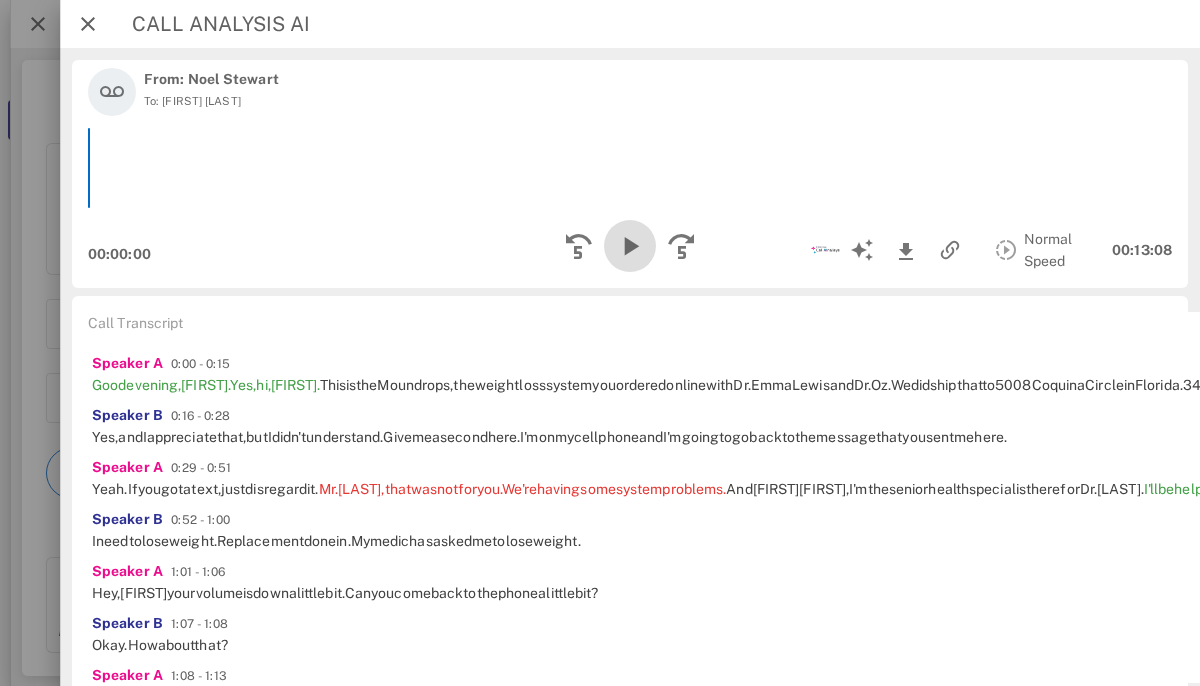 click at bounding box center [630, 246] 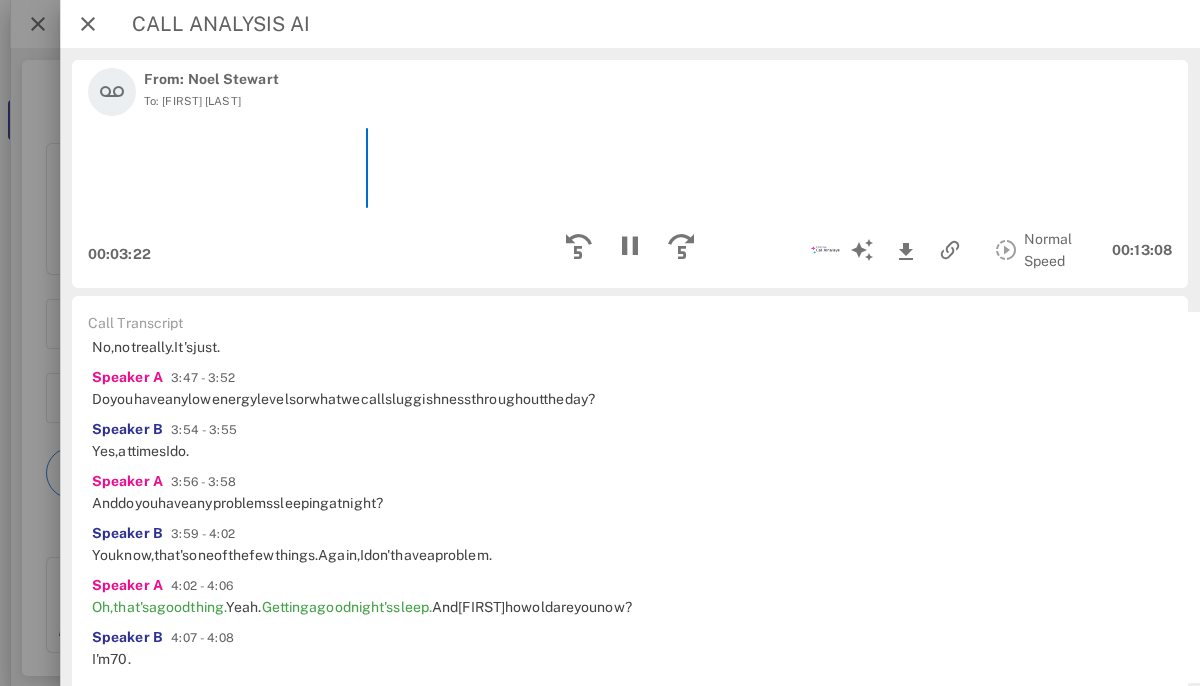 scroll, scrollTop: 1864, scrollLeft: 0, axis: vertical 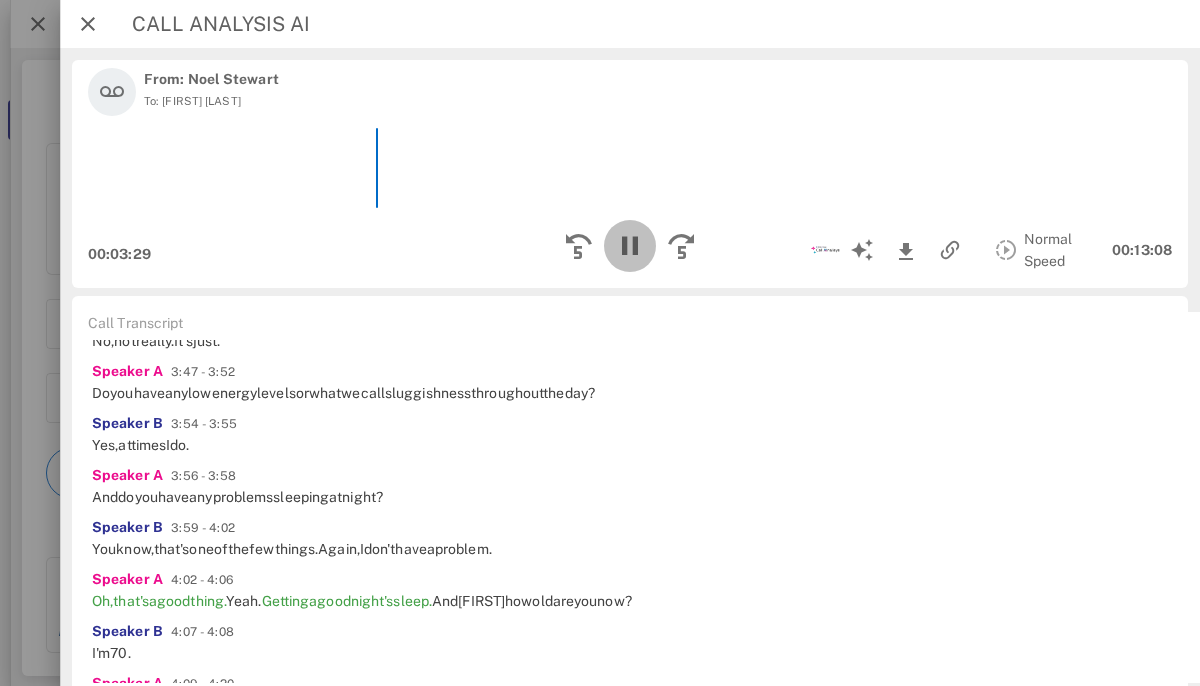 click at bounding box center [630, 246] 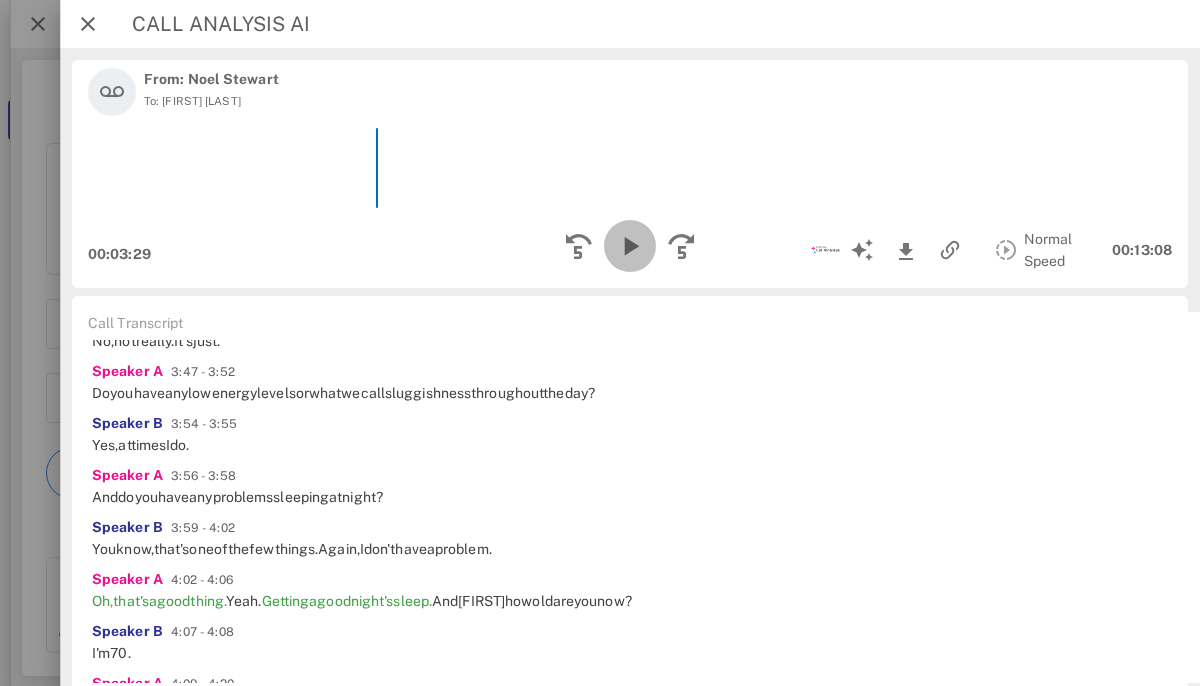 click at bounding box center [630, 246] 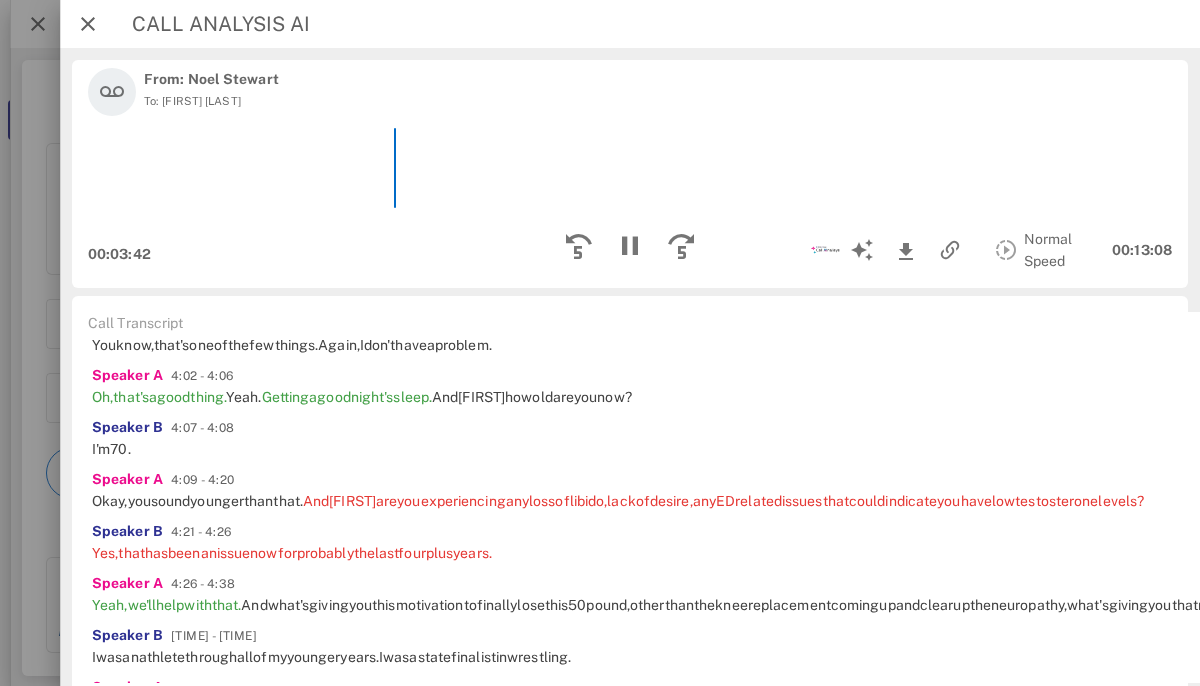 scroll, scrollTop: 2073, scrollLeft: 0, axis: vertical 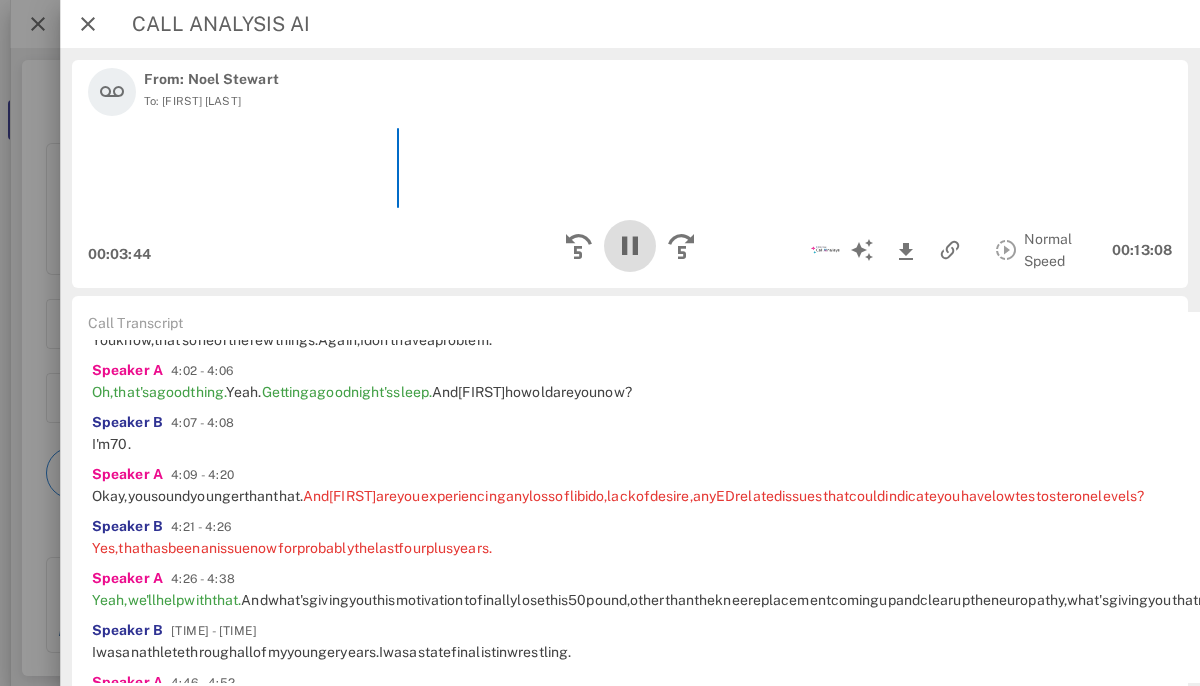 click at bounding box center (630, 246) 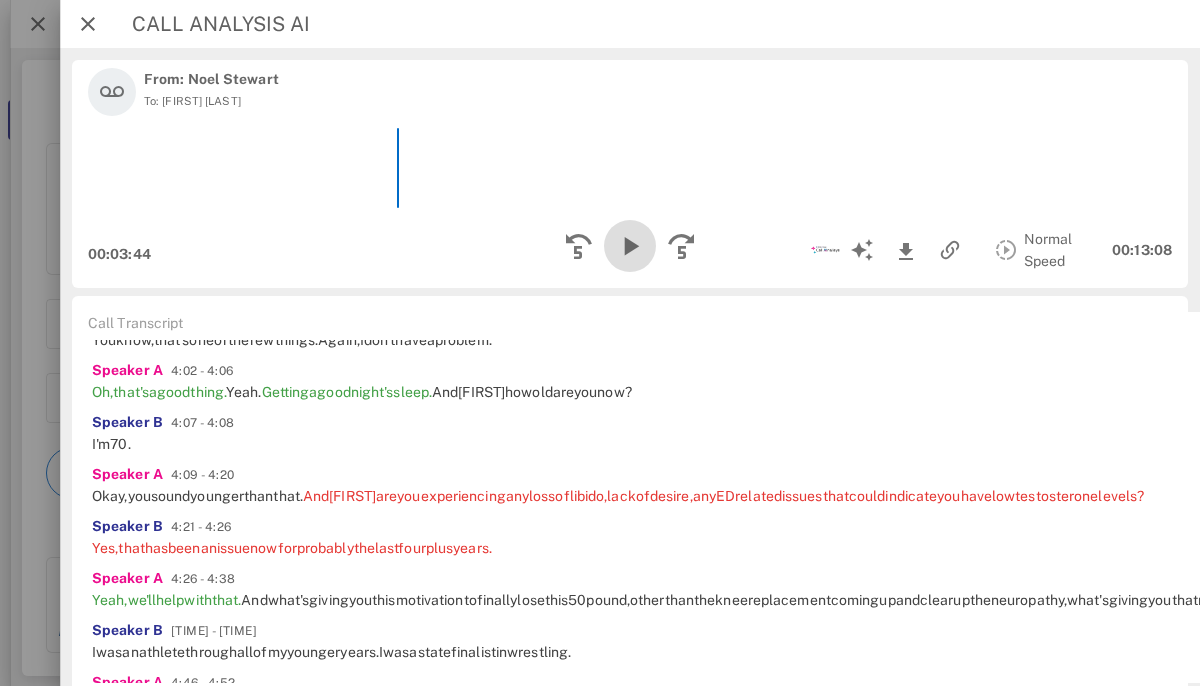 click at bounding box center (630, 246) 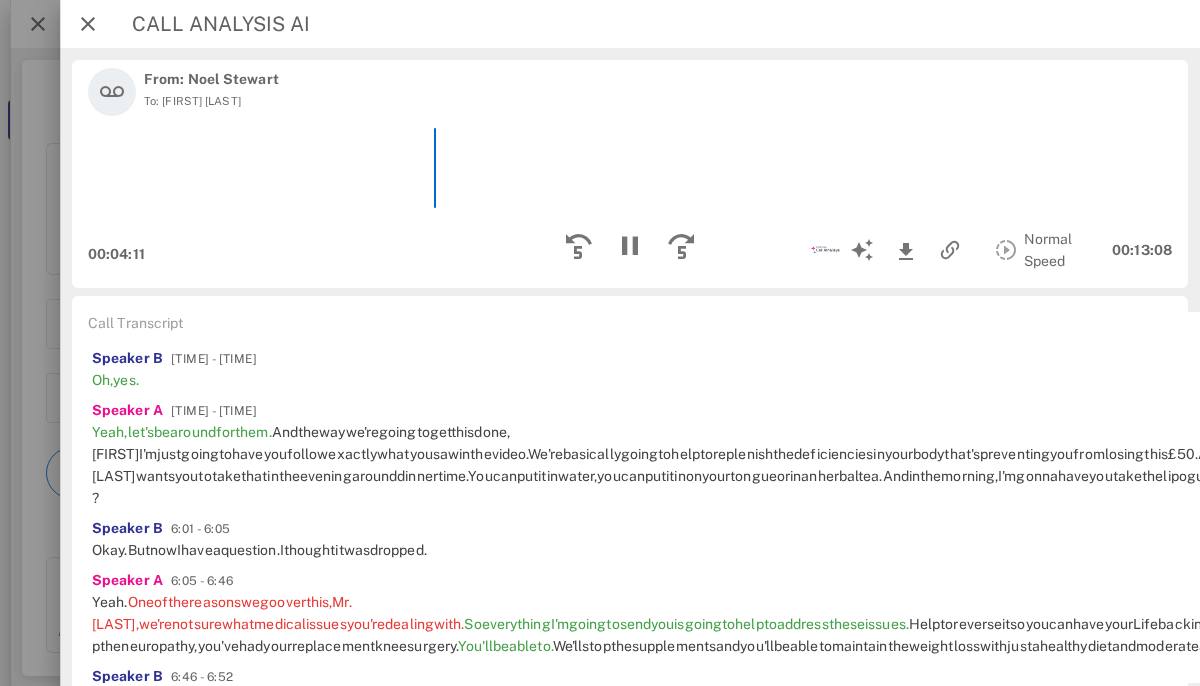 scroll, scrollTop: 2558, scrollLeft: 0, axis: vertical 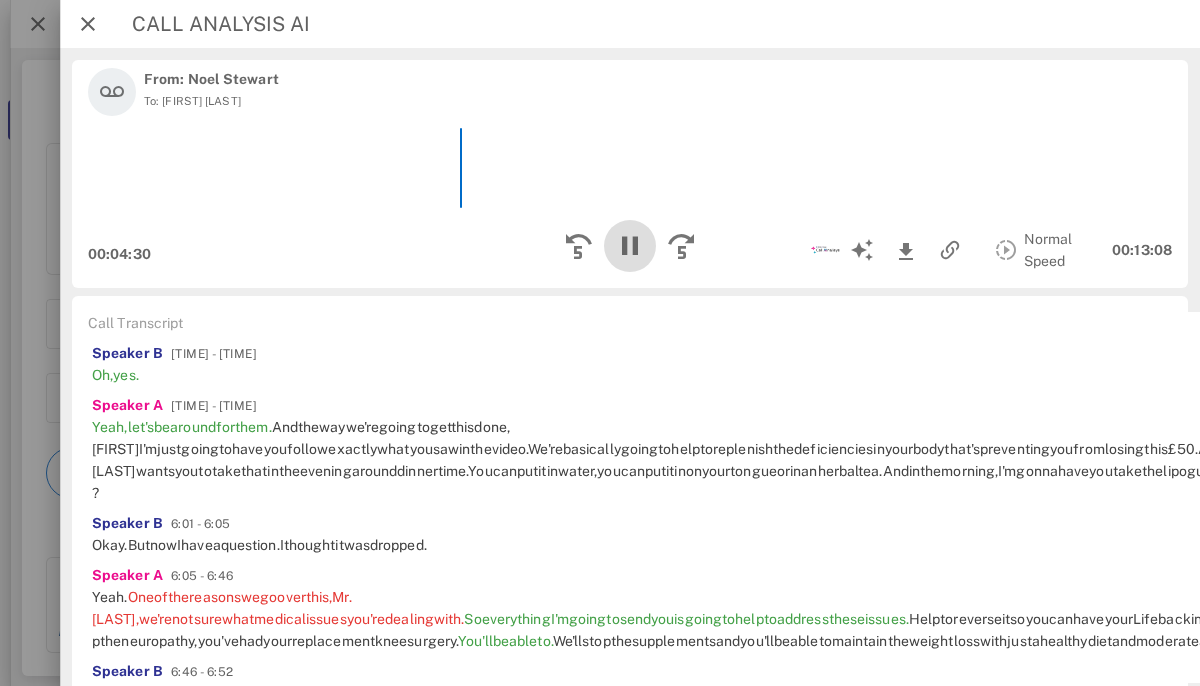 click at bounding box center (630, 246) 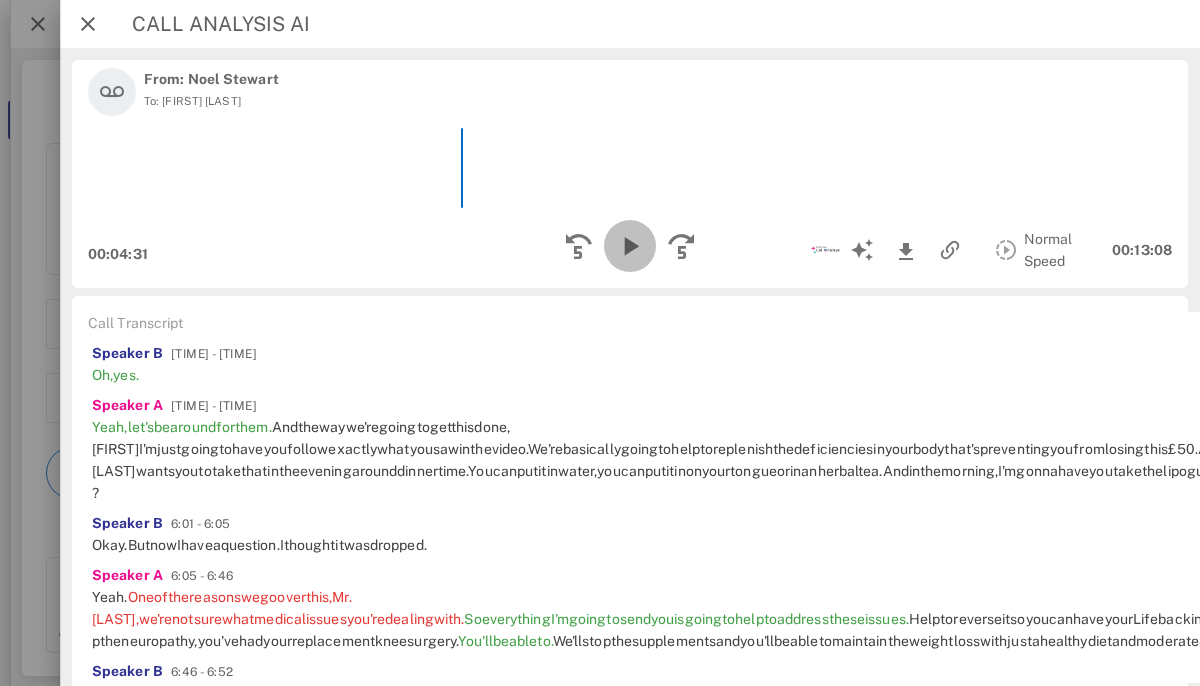 click at bounding box center (630, 246) 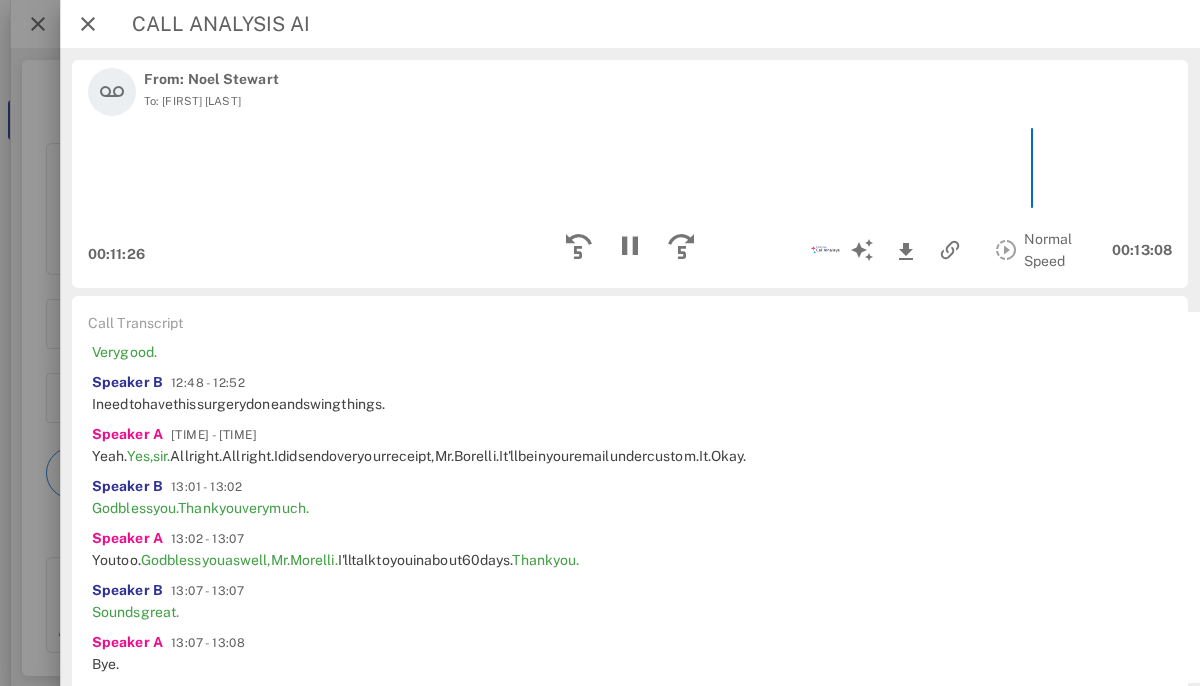 scroll, scrollTop: 5050, scrollLeft: 0, axis: vertical 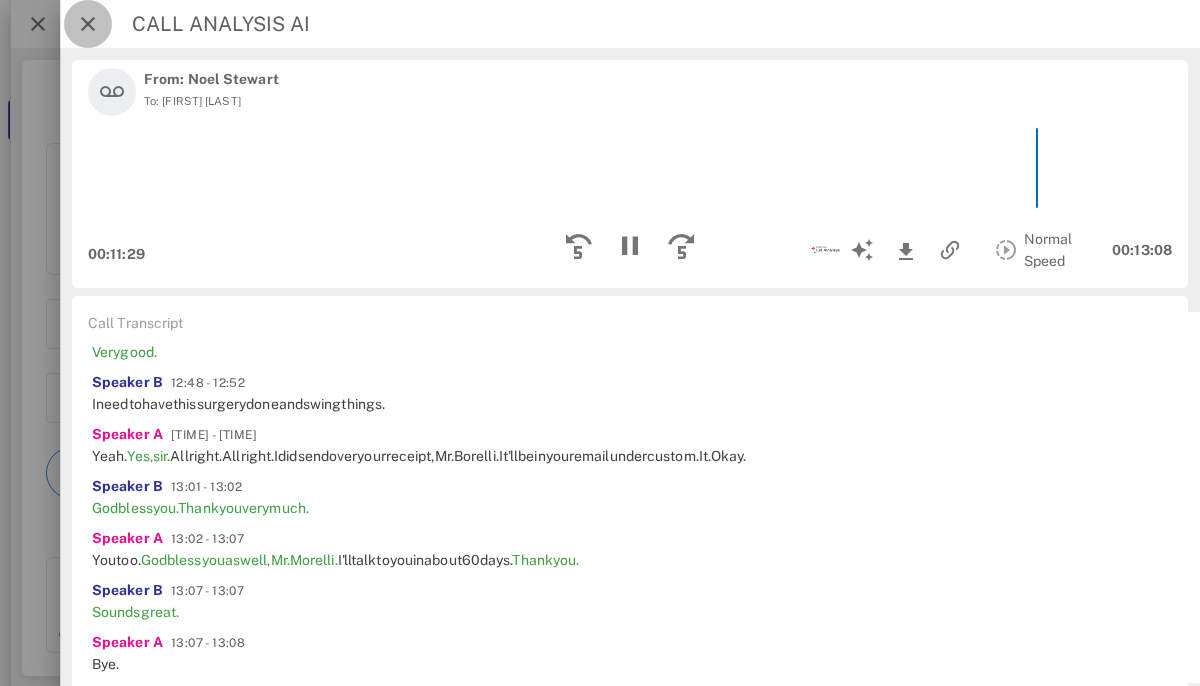 click at bounding box center [88, 24] 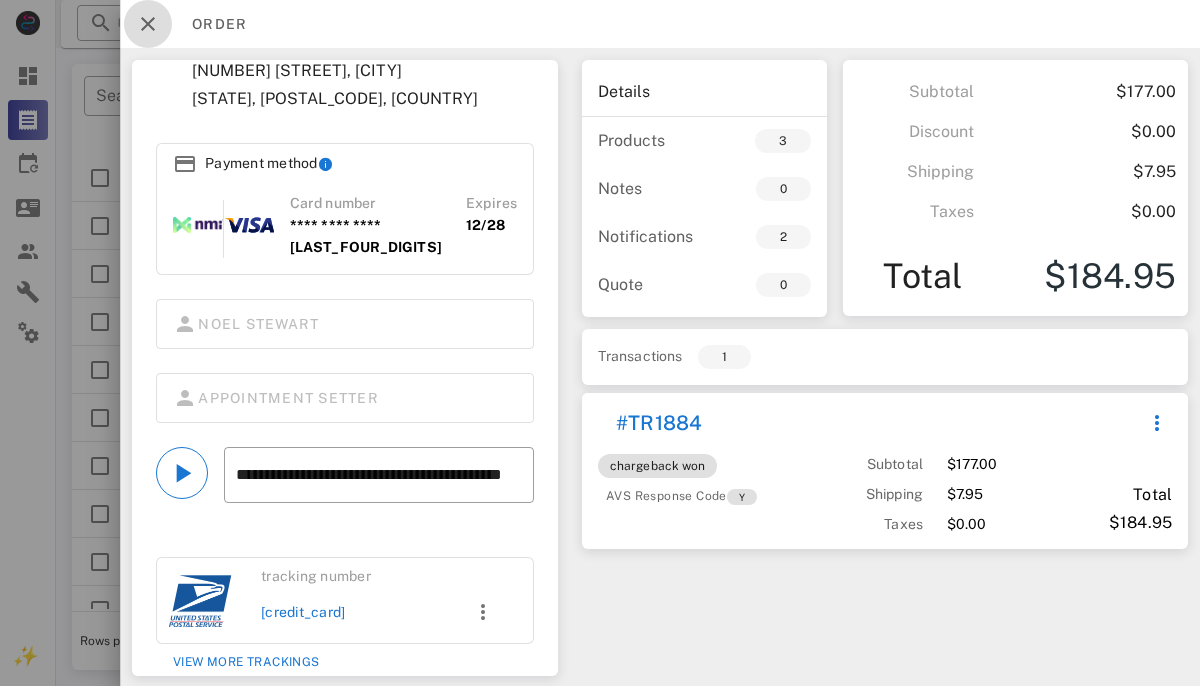 click at bounding box center [148, 24] 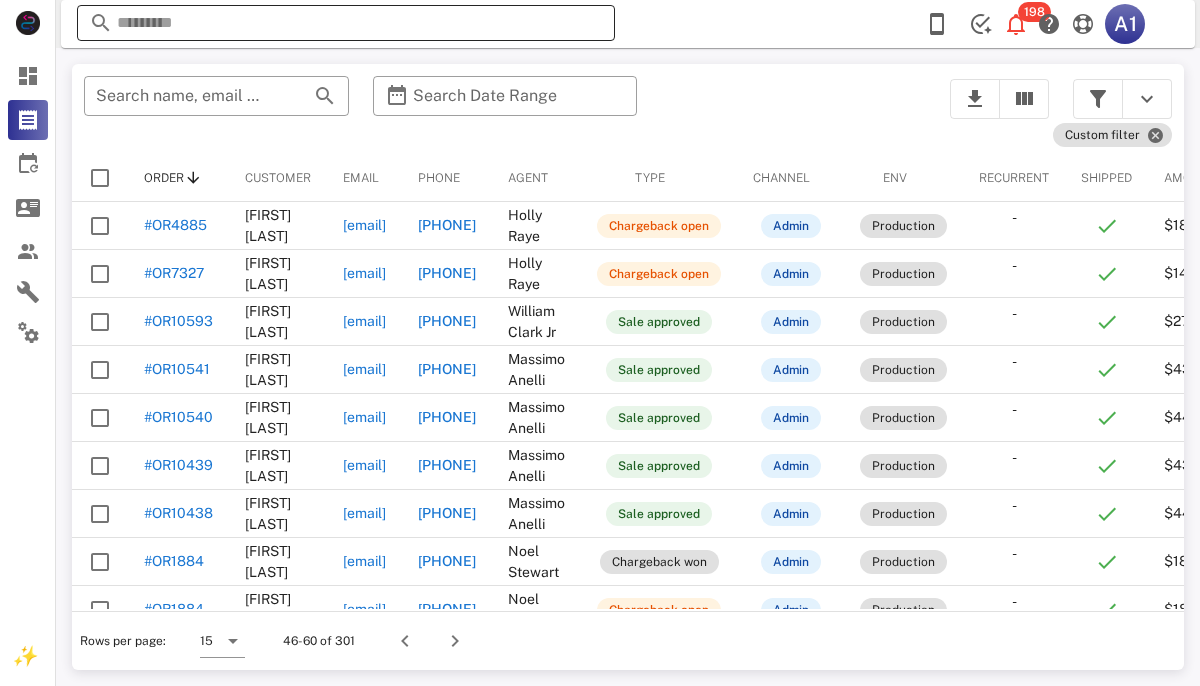 scroll, scrollTop: 188, scrollLeft: 0, axis: vertical 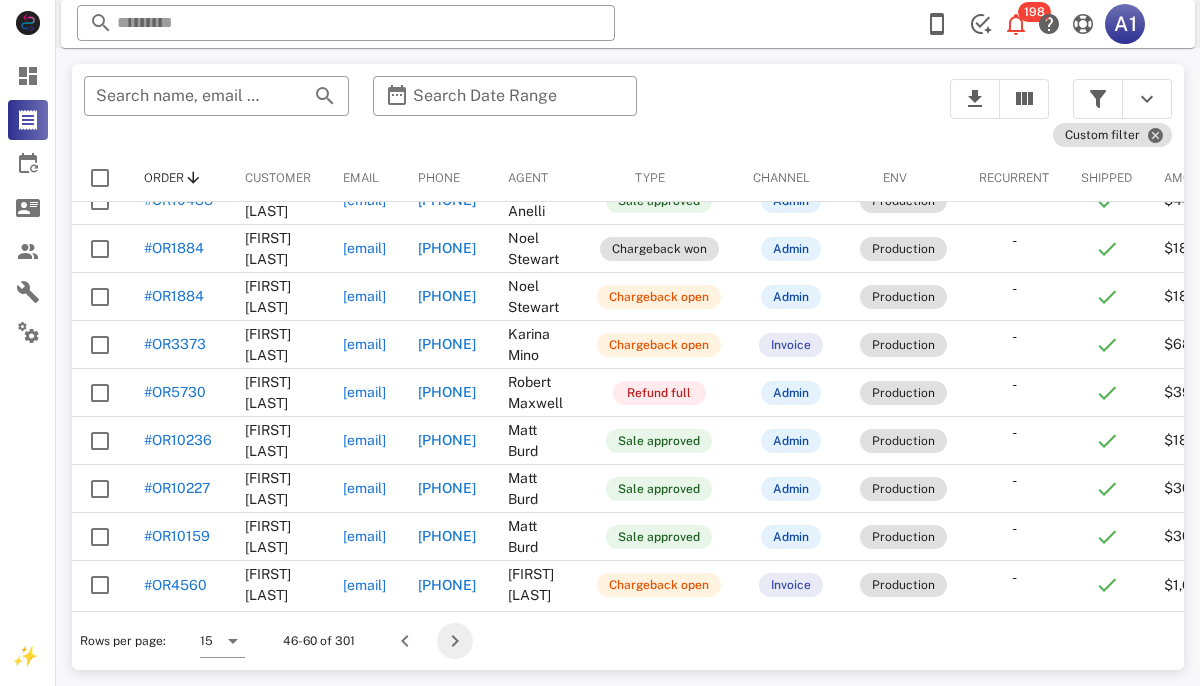 click at bounding box center (455, 641) 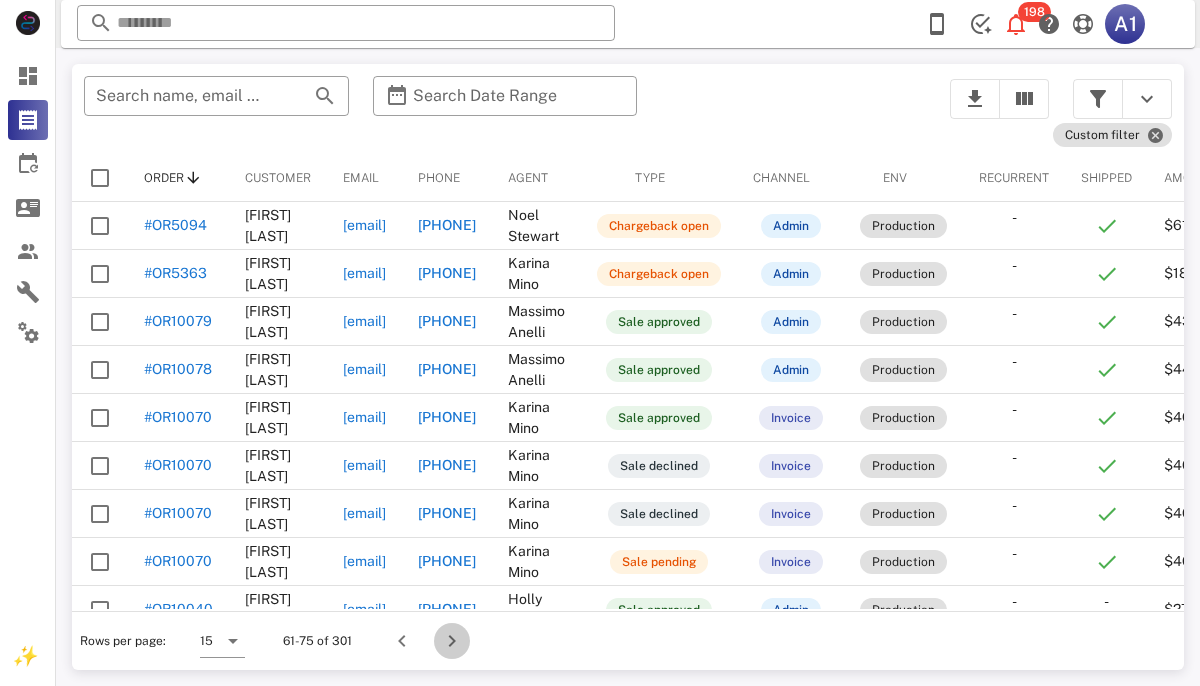 click at bounding box center (452, 641) 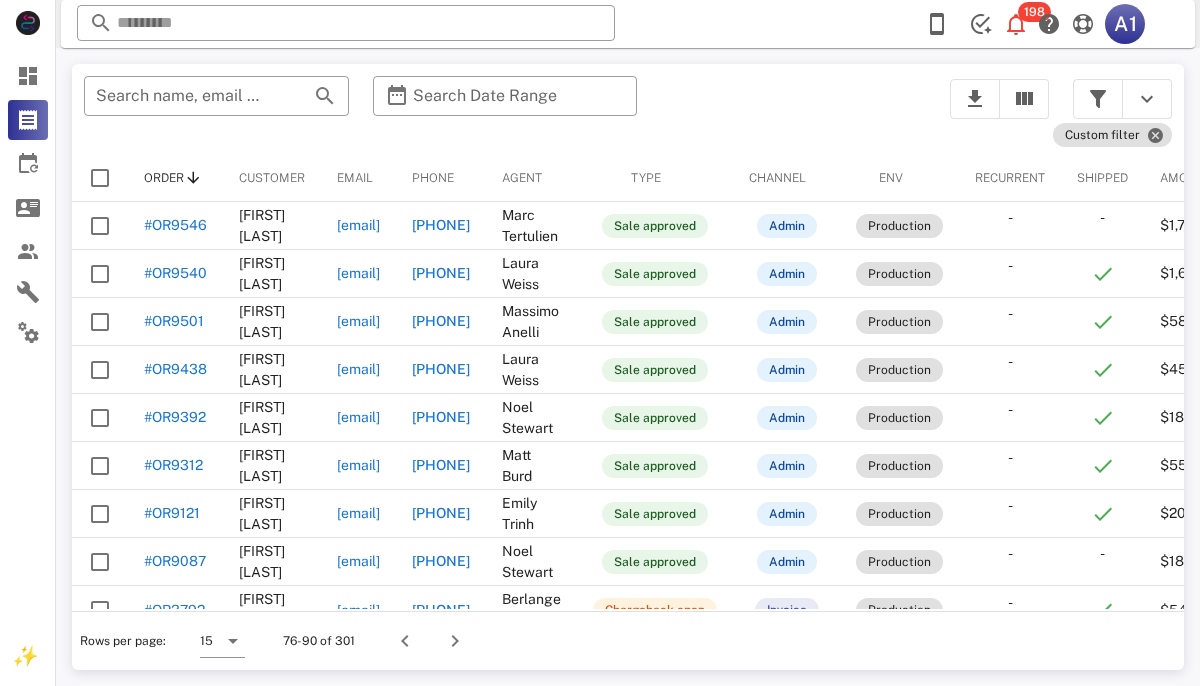 scroll, scrollTop: 313, scrollLeft: 0, axis: vertical 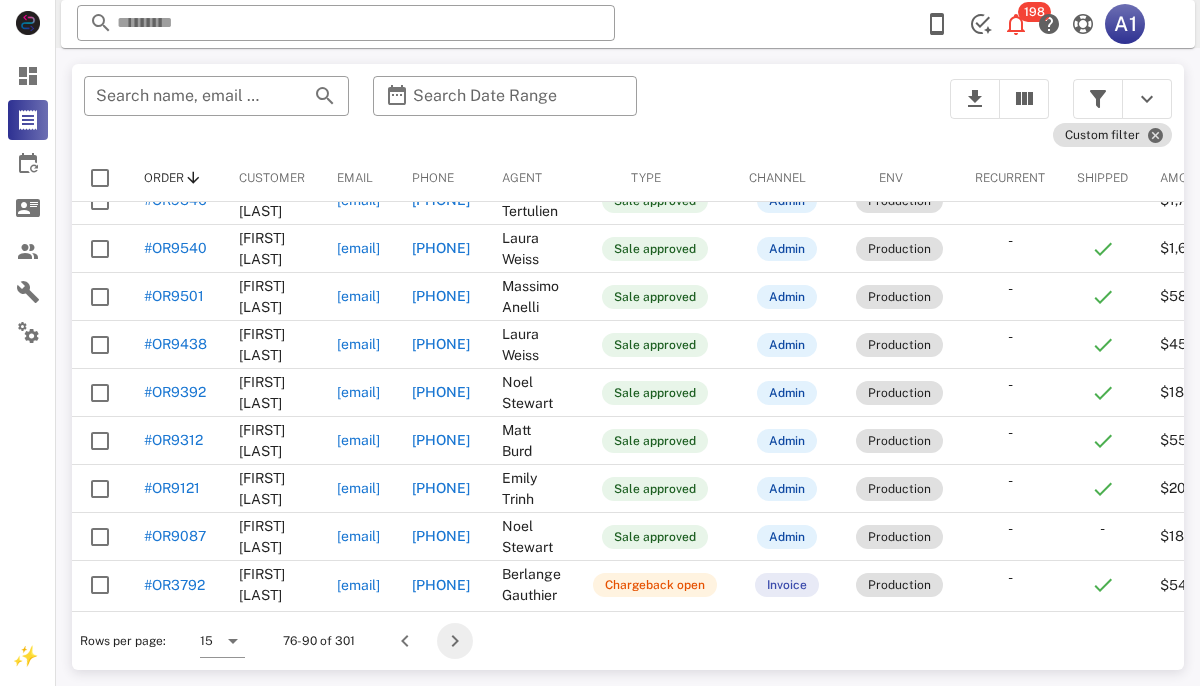 click at bounding box center [455, 641] 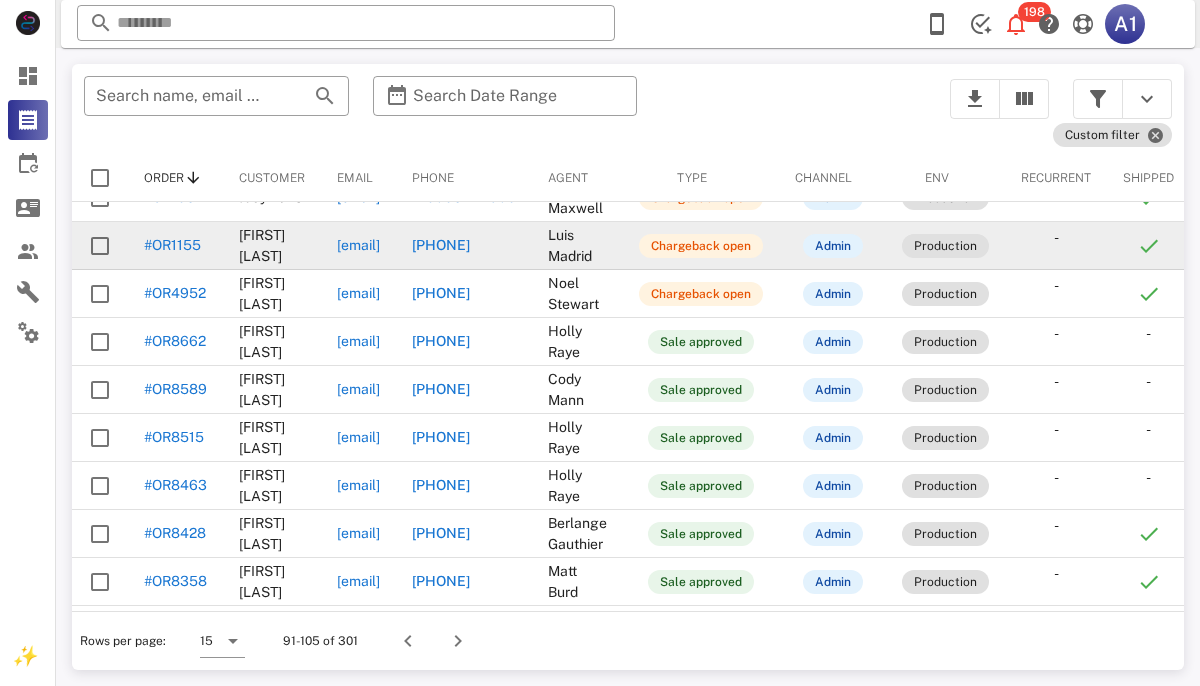 scroll, scrollTop: 313, scrollLeft: 0, axis: vertical 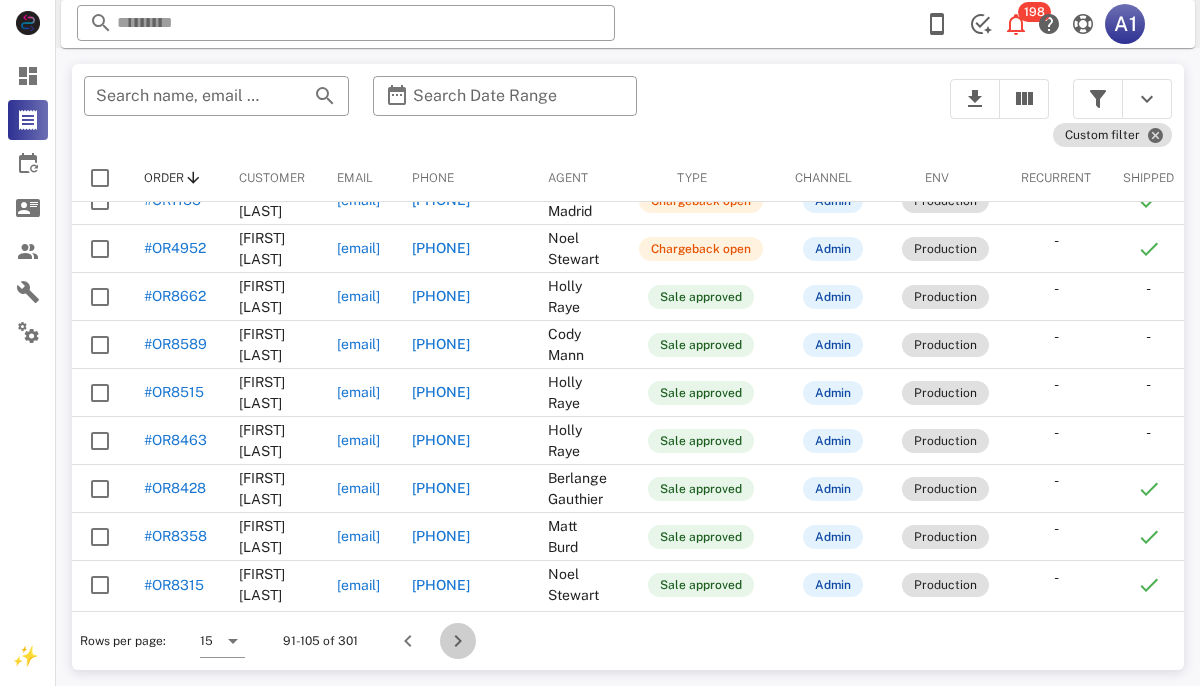 click at bounding box center [458, 641] 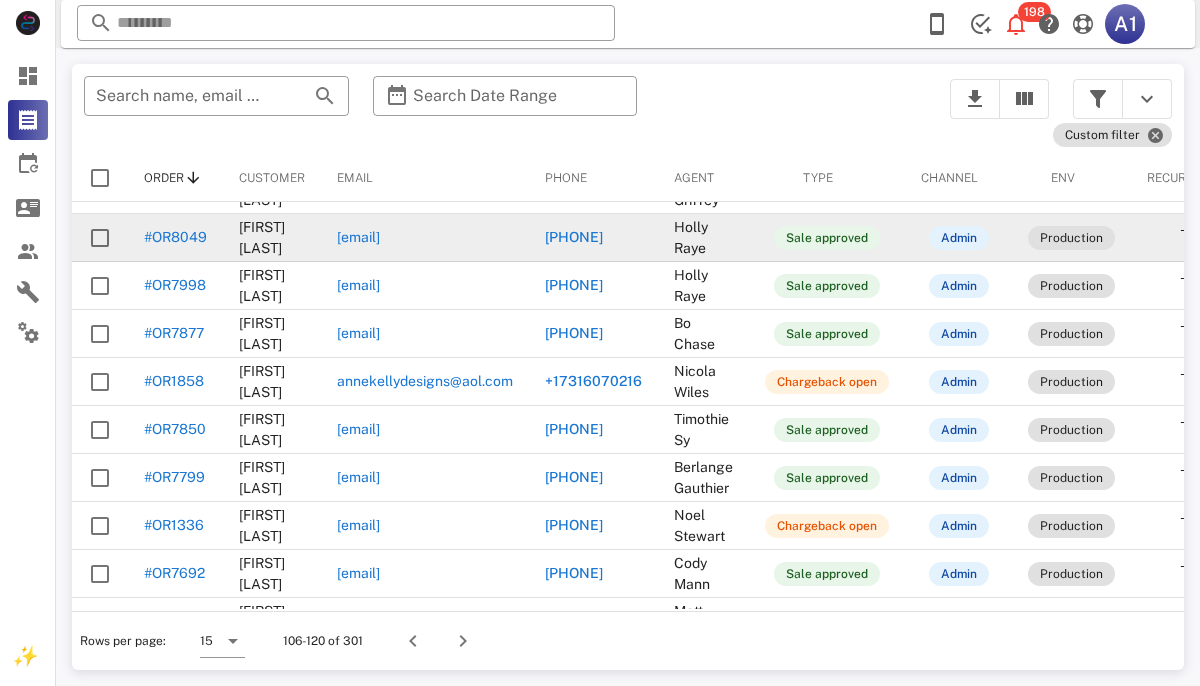 scroll, scrollTop: 313, scrollLeft: 0, axis: vertical 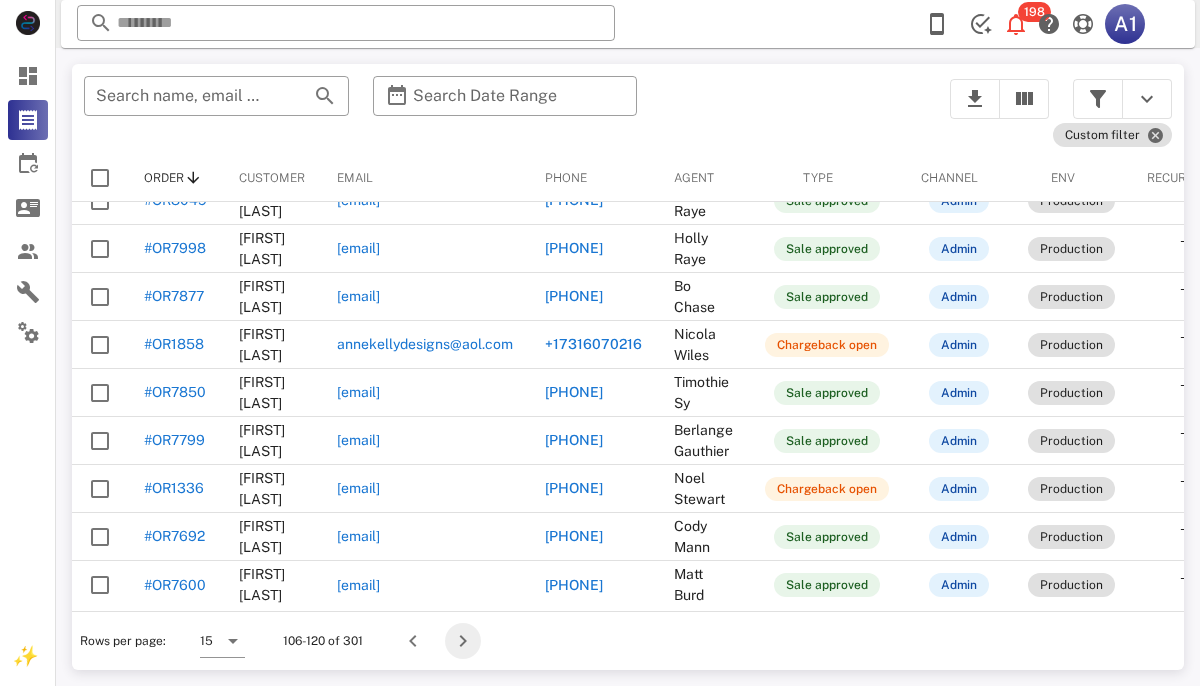 click at bounding box center [463, 641] 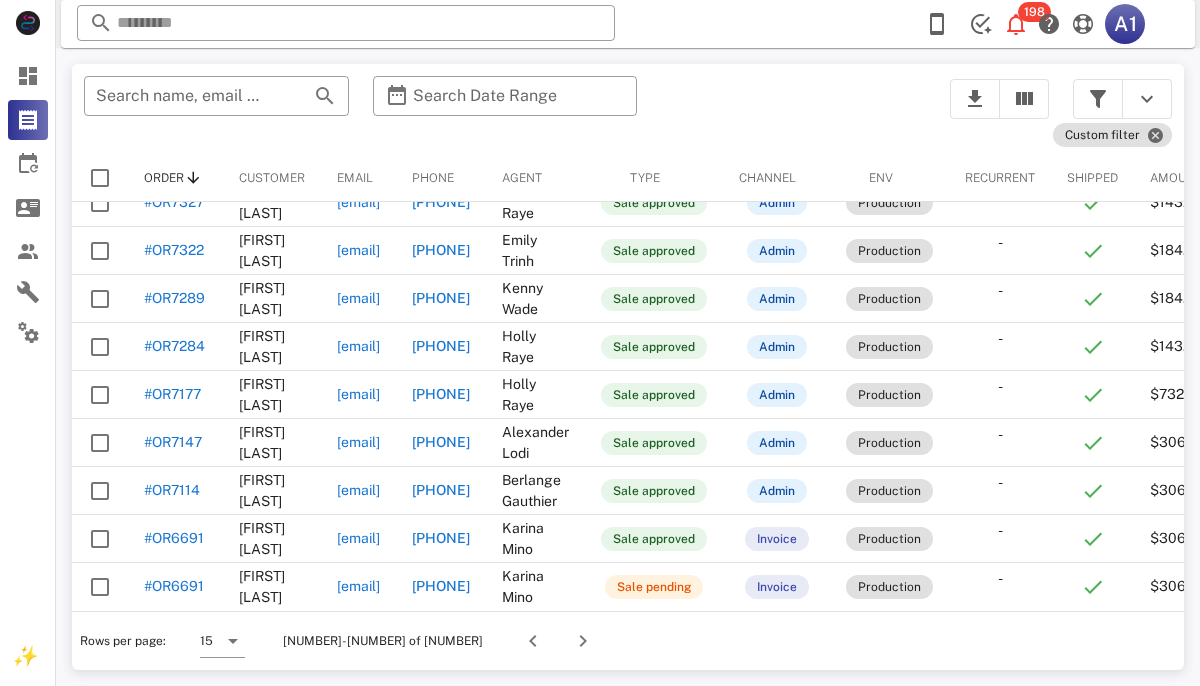 scroll, scrollTop: 0, scrollLeft: 0, axis: both 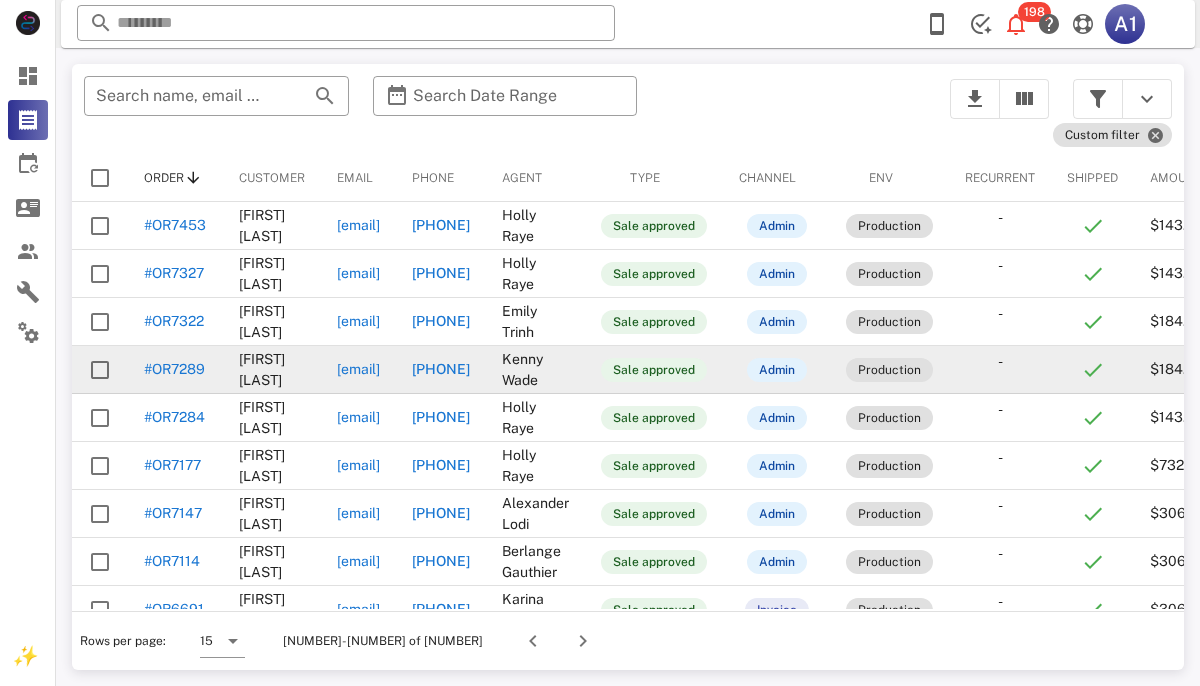 click on "#OR7289" at bounding box center (174, 369) 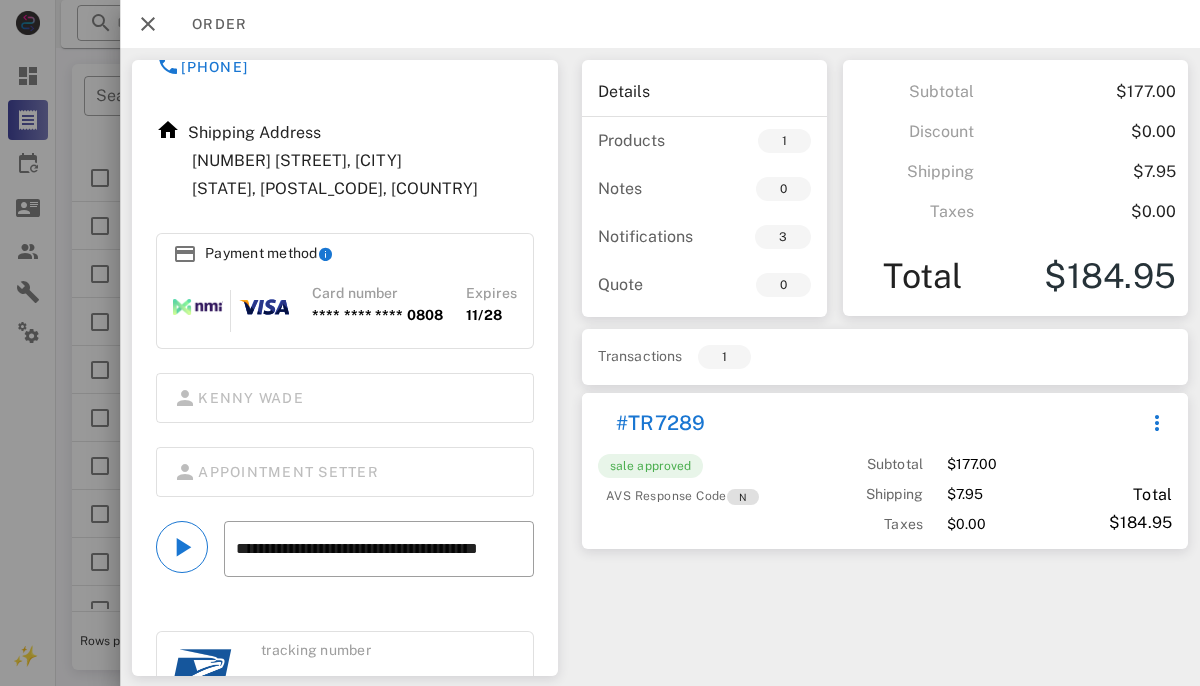 scroll, scrollTop: 285, scrollLeft: 0, axis: vertical 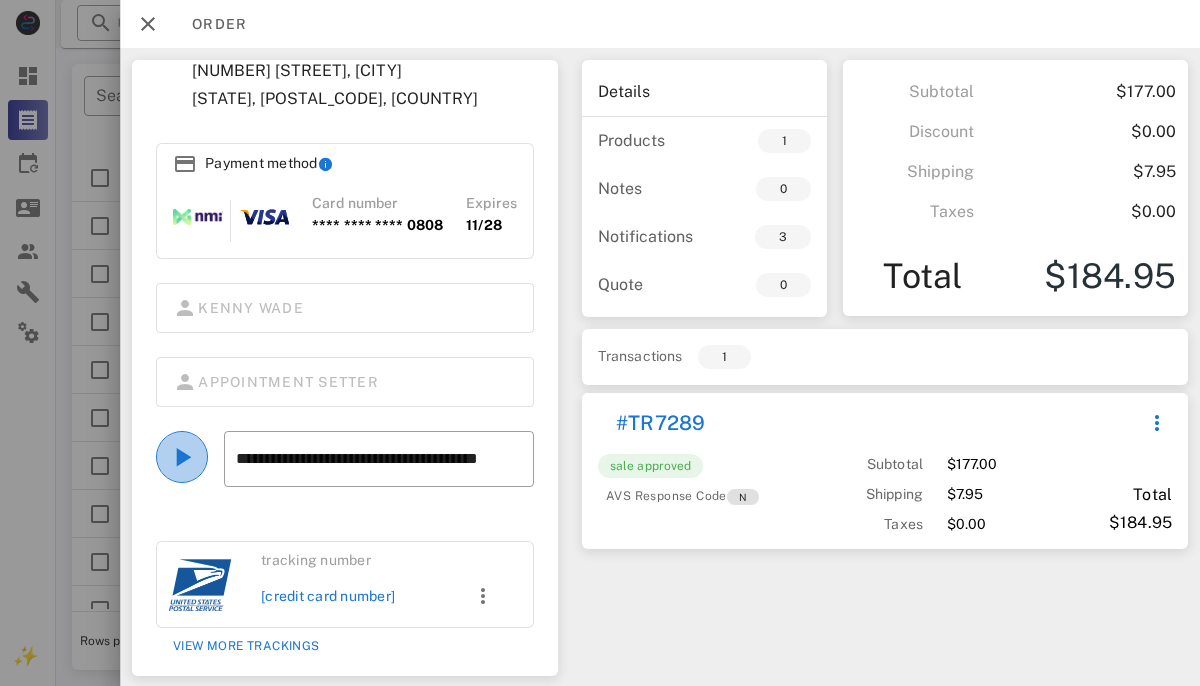 click at bounding box center (182, 457) 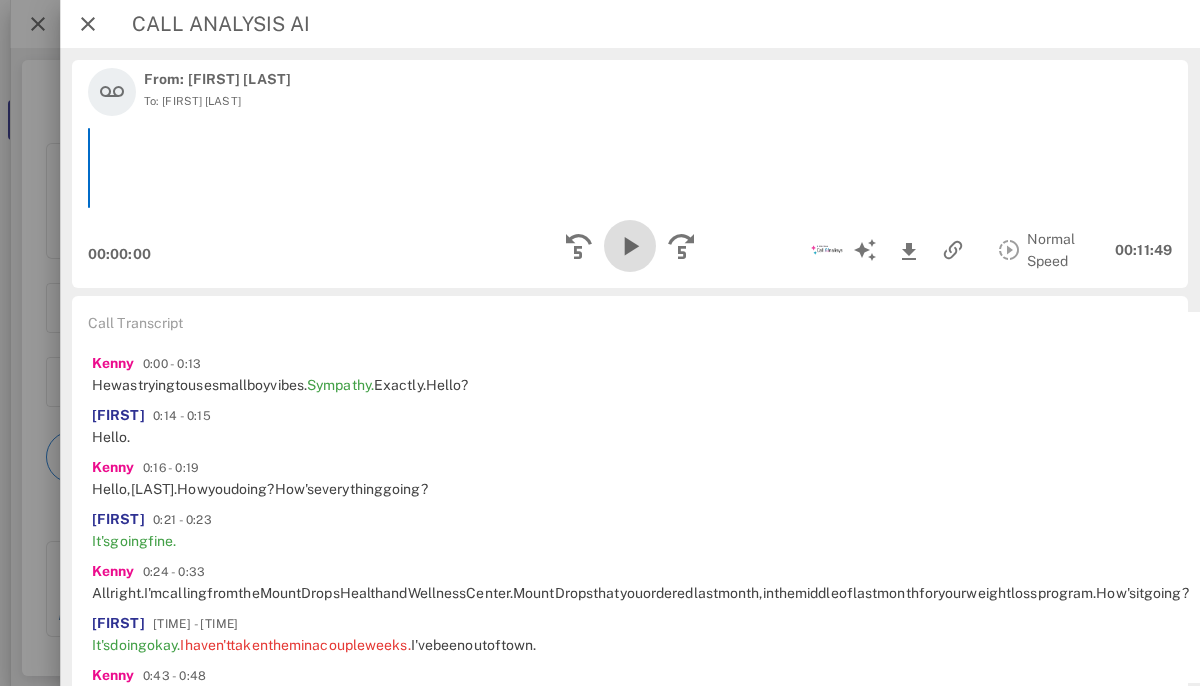 click at bounding box center [630, 246] 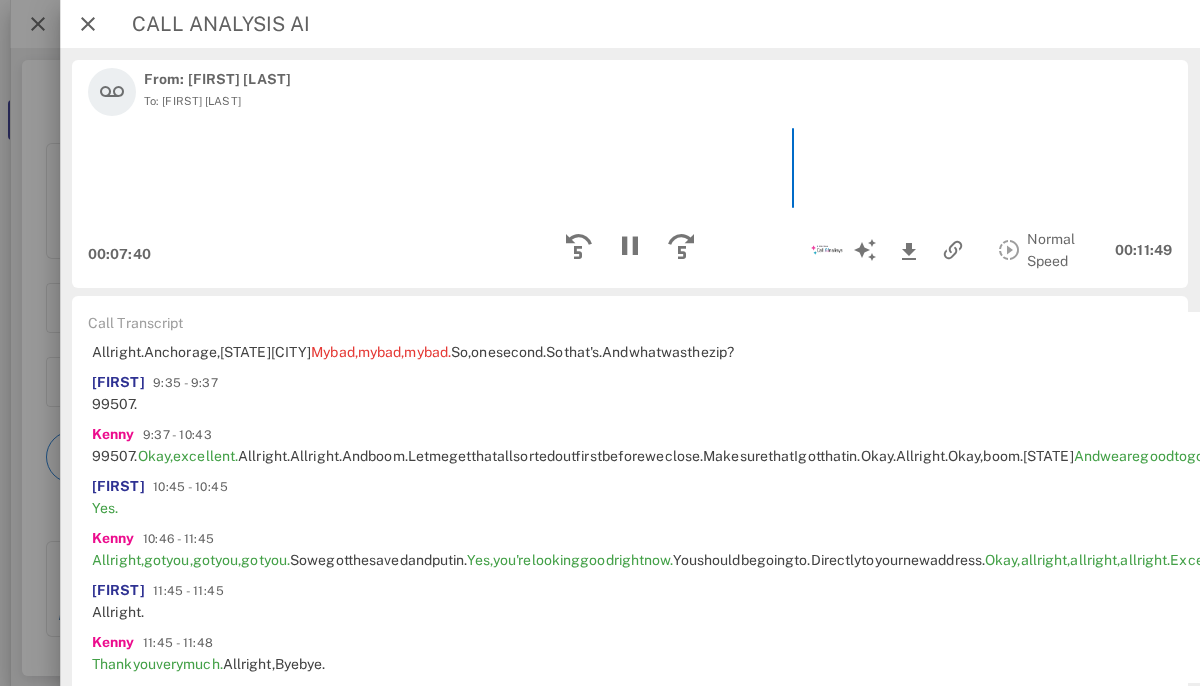 scroll, scrollTop: 3111, scrollLeft: 0, axis: vertical 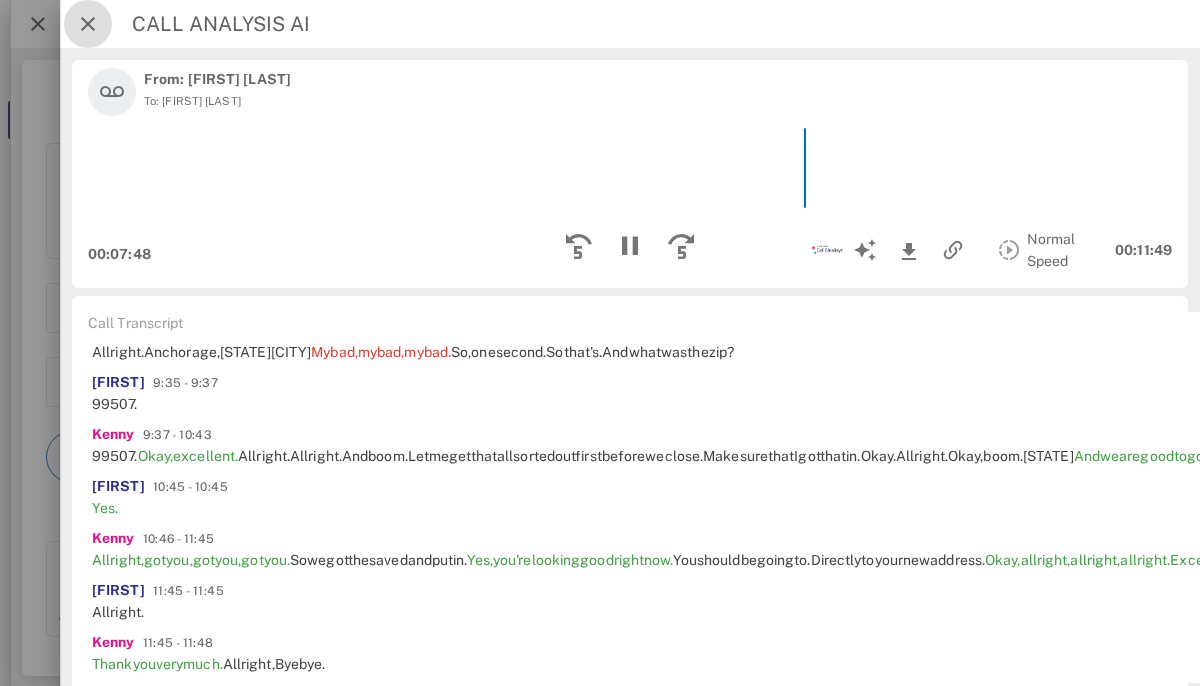 click at bounding box center (88, 24) 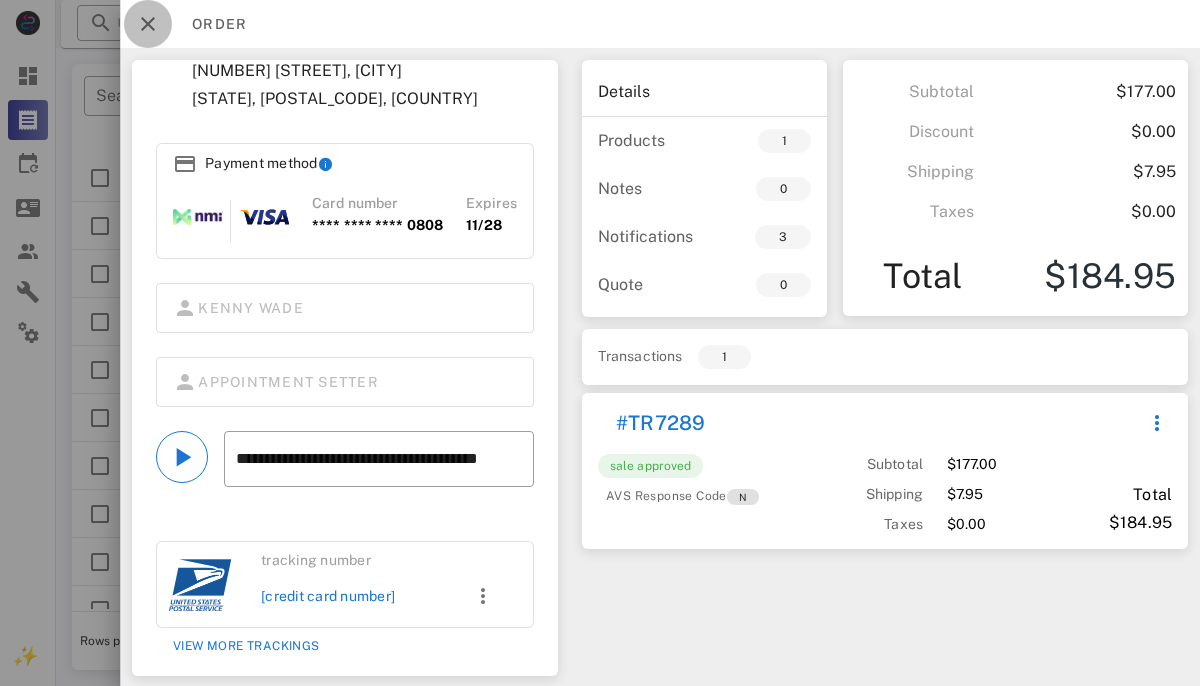 click at bounding box center (148, 24) 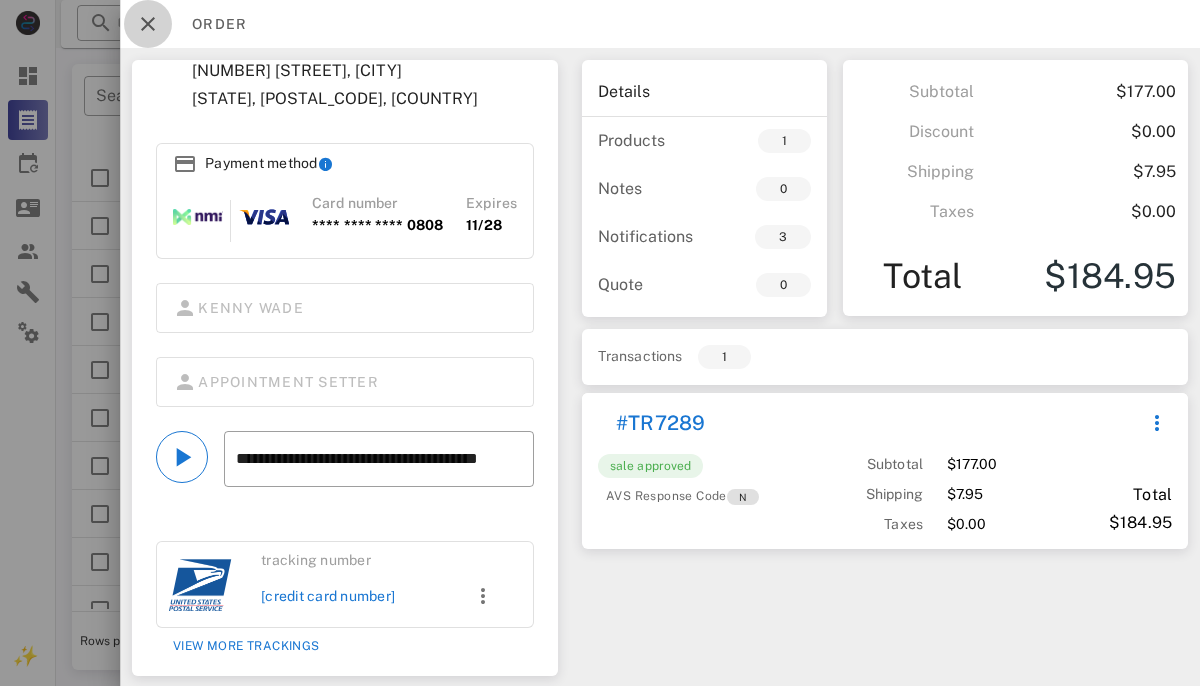 scroll, scrollTop: 188, scrollLeft: 0, axis: vertical 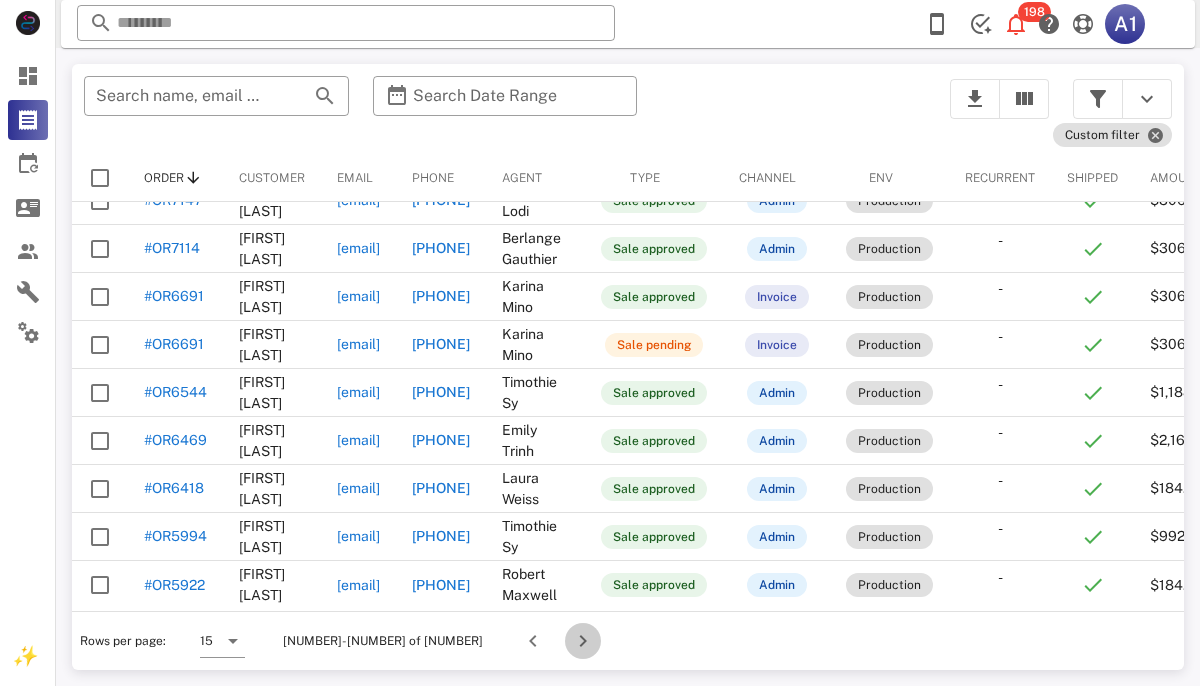 click at bounding box center [583, 641] 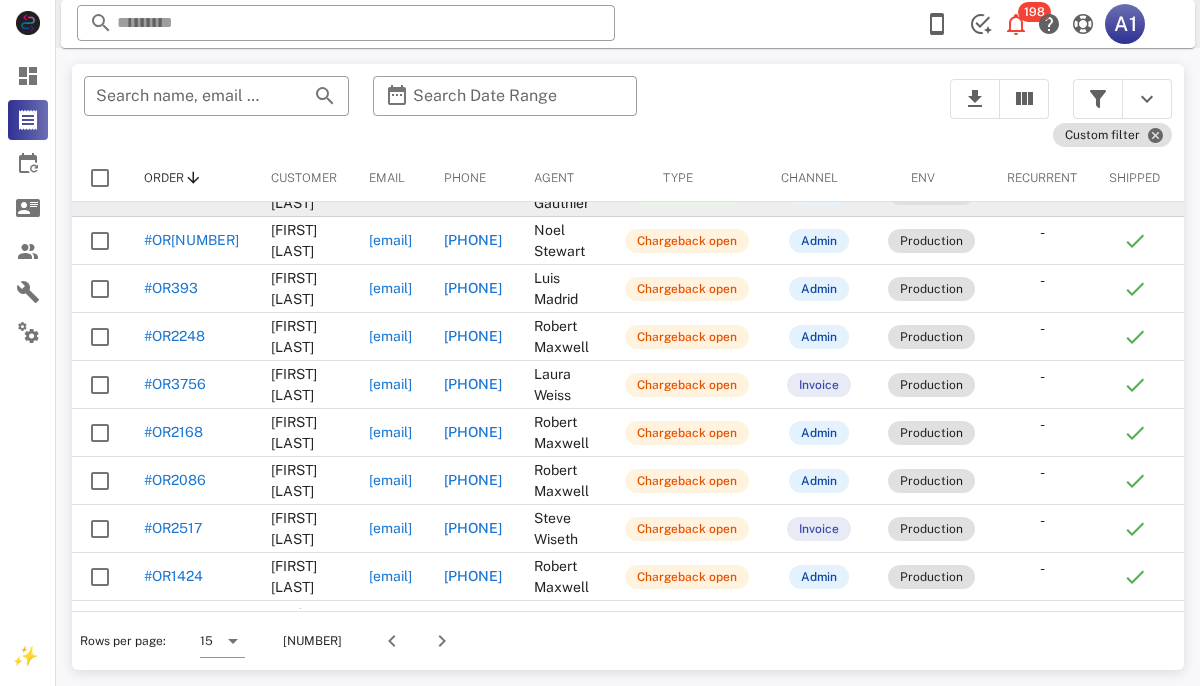 scroll, scrollTop: 313, scrollLeft: 0, axis: vertical 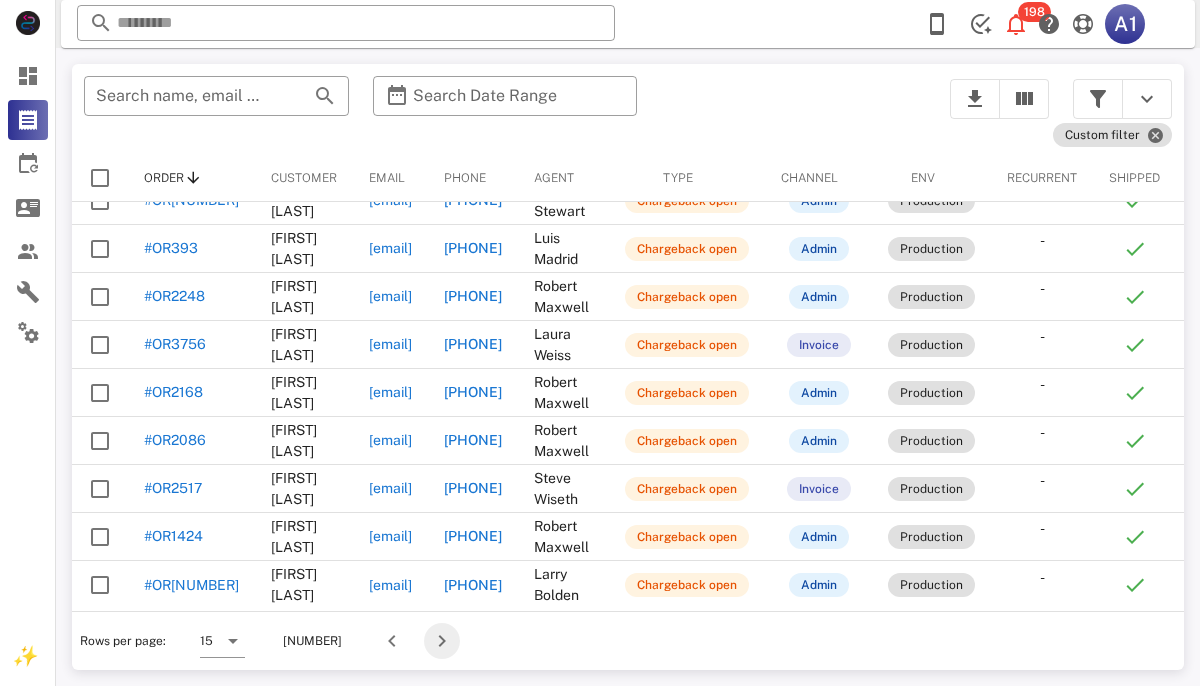 click at bounding box center (442, 641) 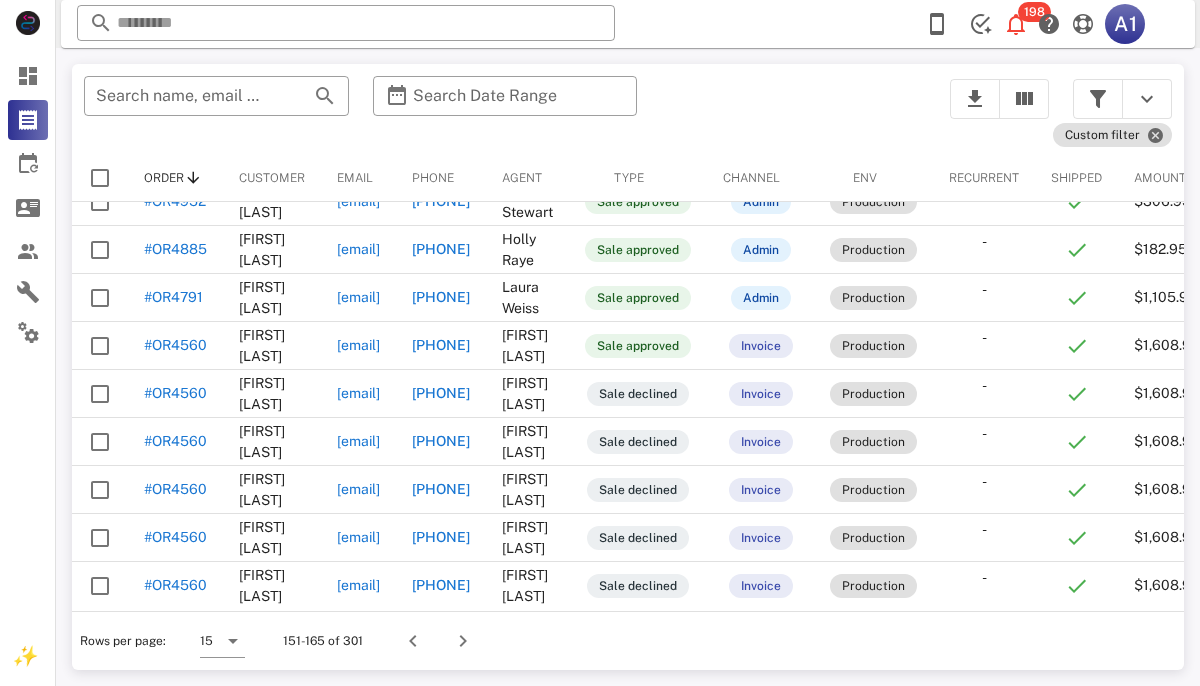 scroll, scrollTop: 329, scrollLeft: 0, axis: vertical 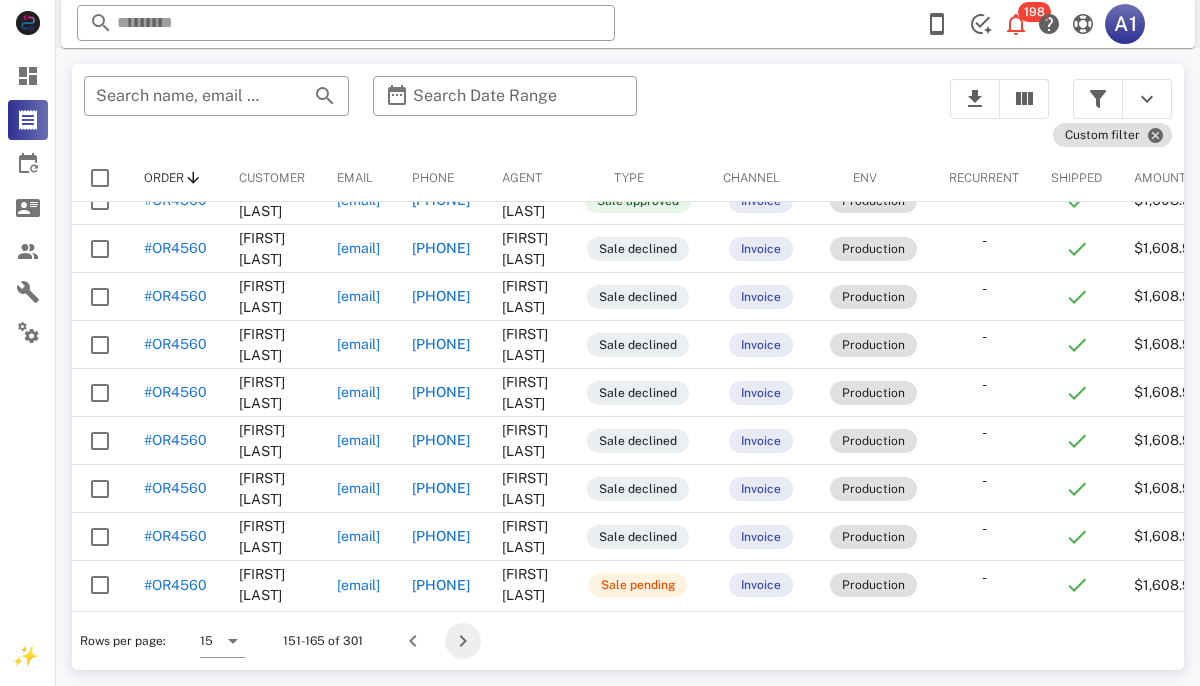 click at bounding box center (463, 641) 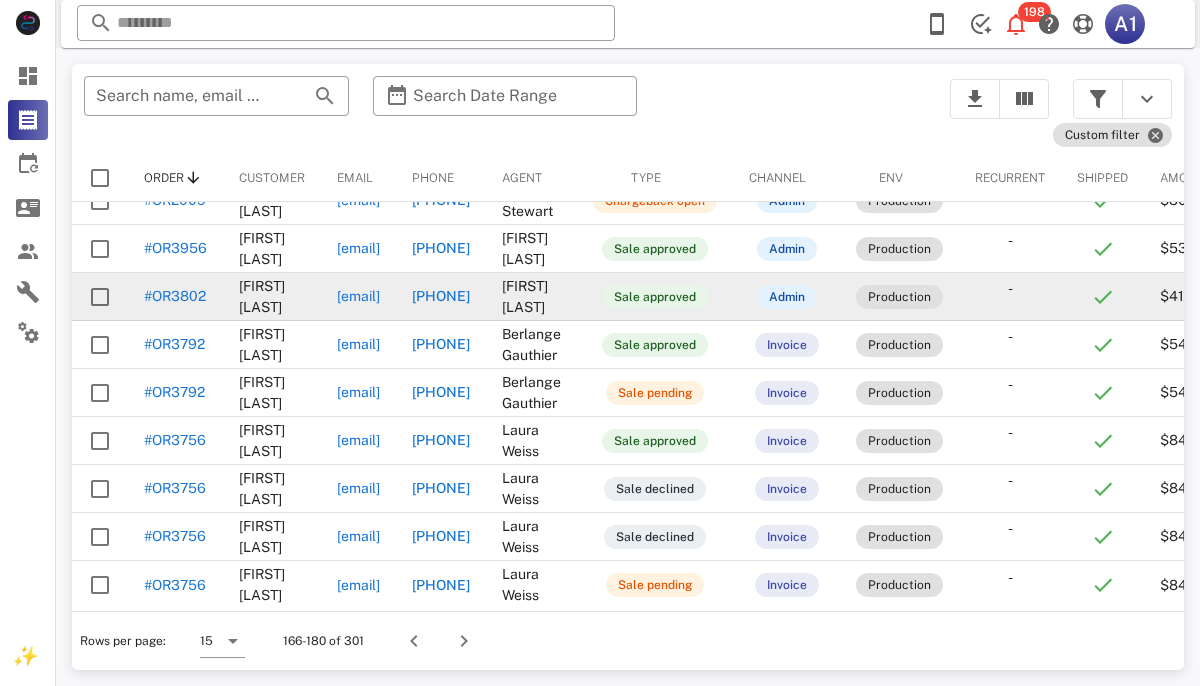 scroll, scrollTop: 329, scrollLeft: 0, axis: vertical 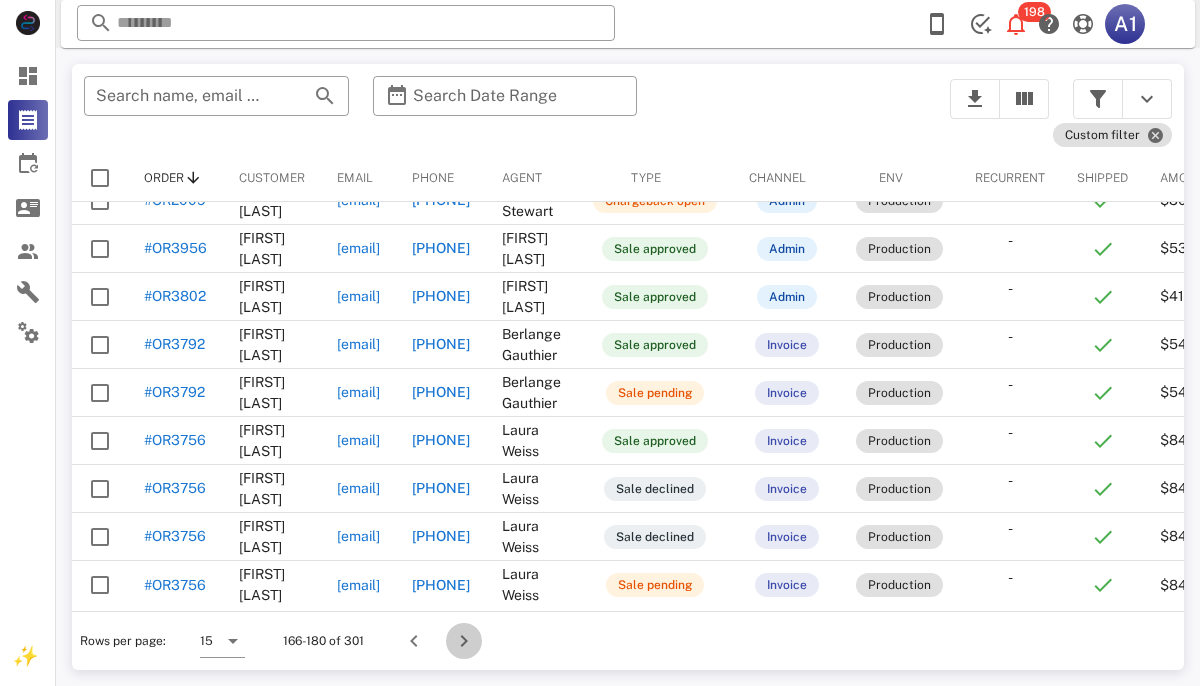 click at bounding box center (464, 641) 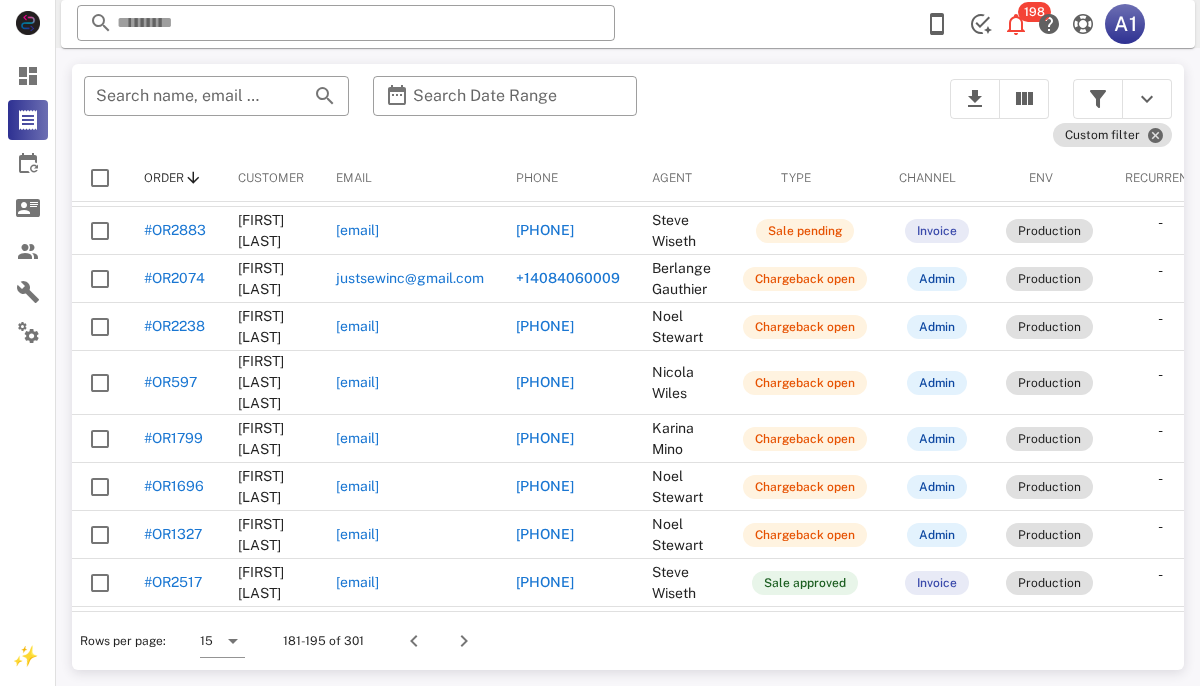 scroll, scrollTop: 329, scrollLeft: 0, axis: vertical 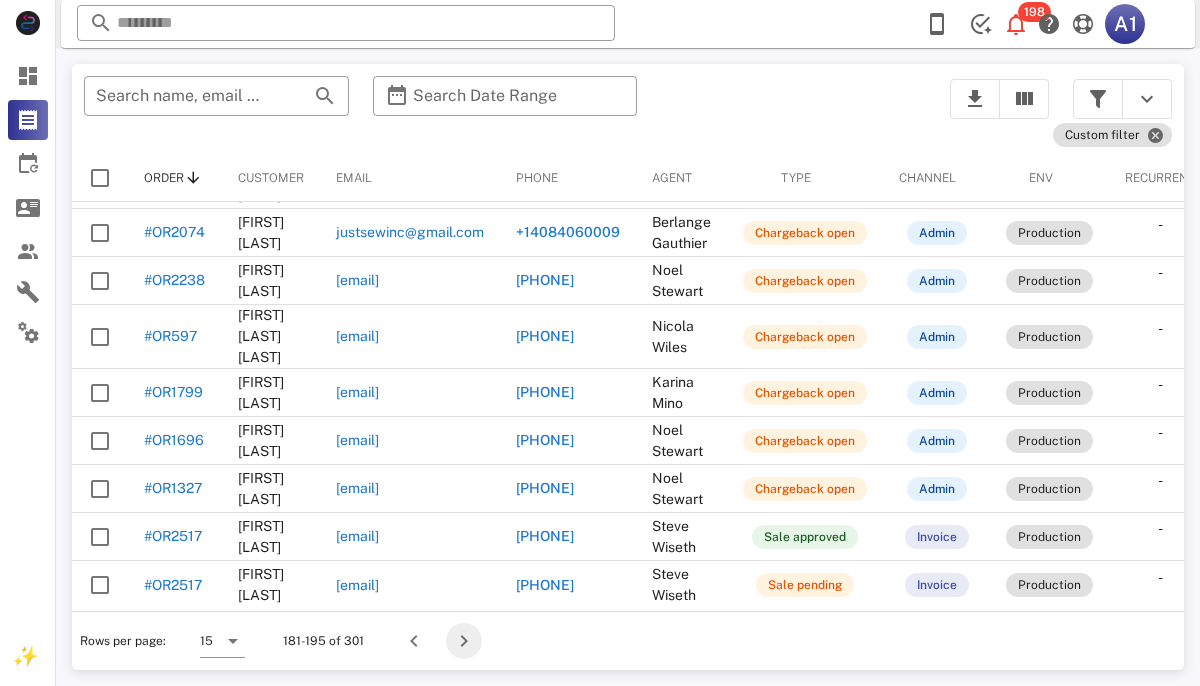 click at bounding box center (464, 641) 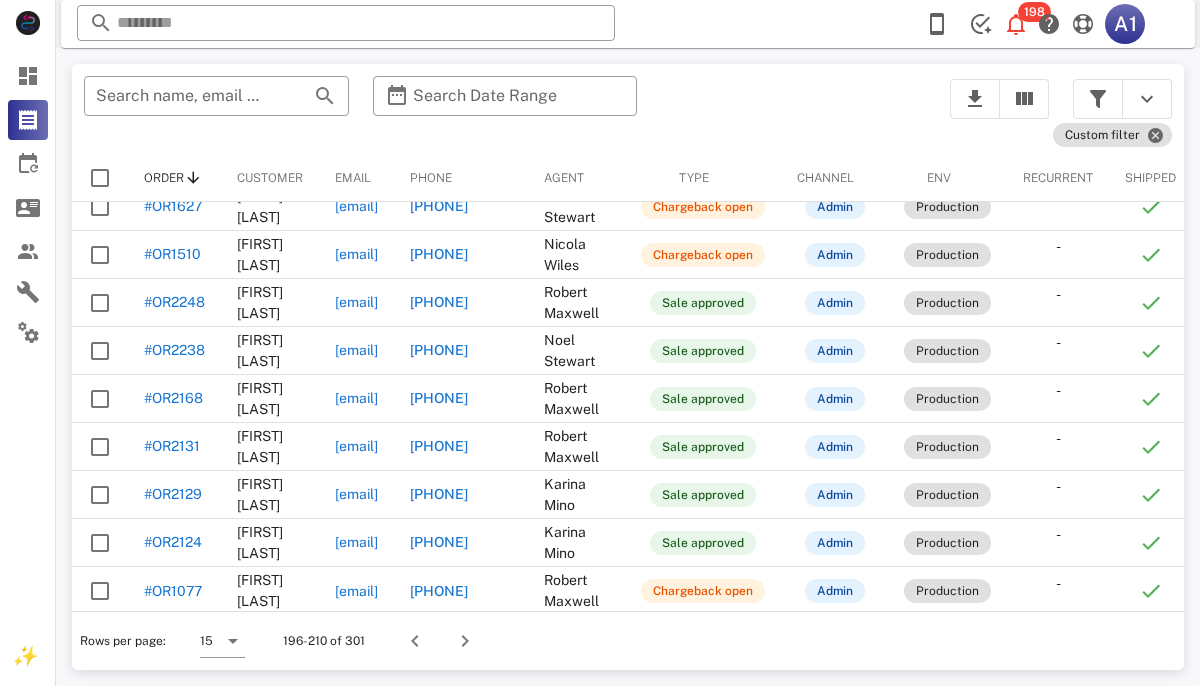 scroll, scrollTop: 313, scrollLeft: 0, axis: vertical 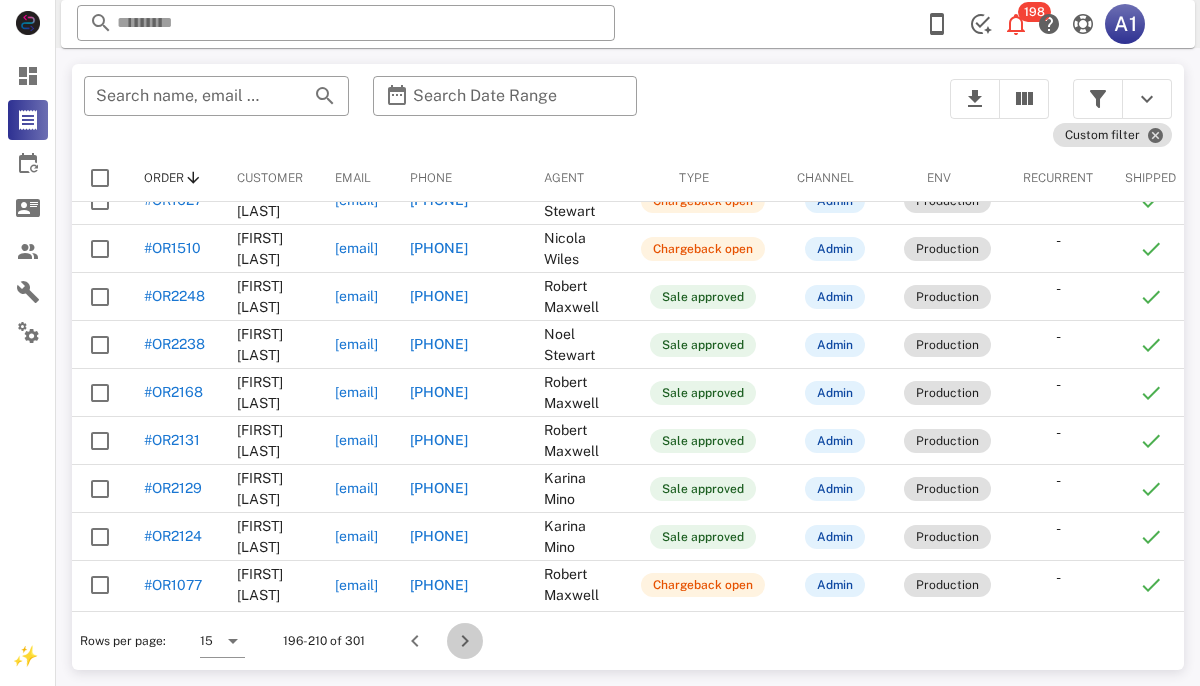 click at bounding box center [465, 641] 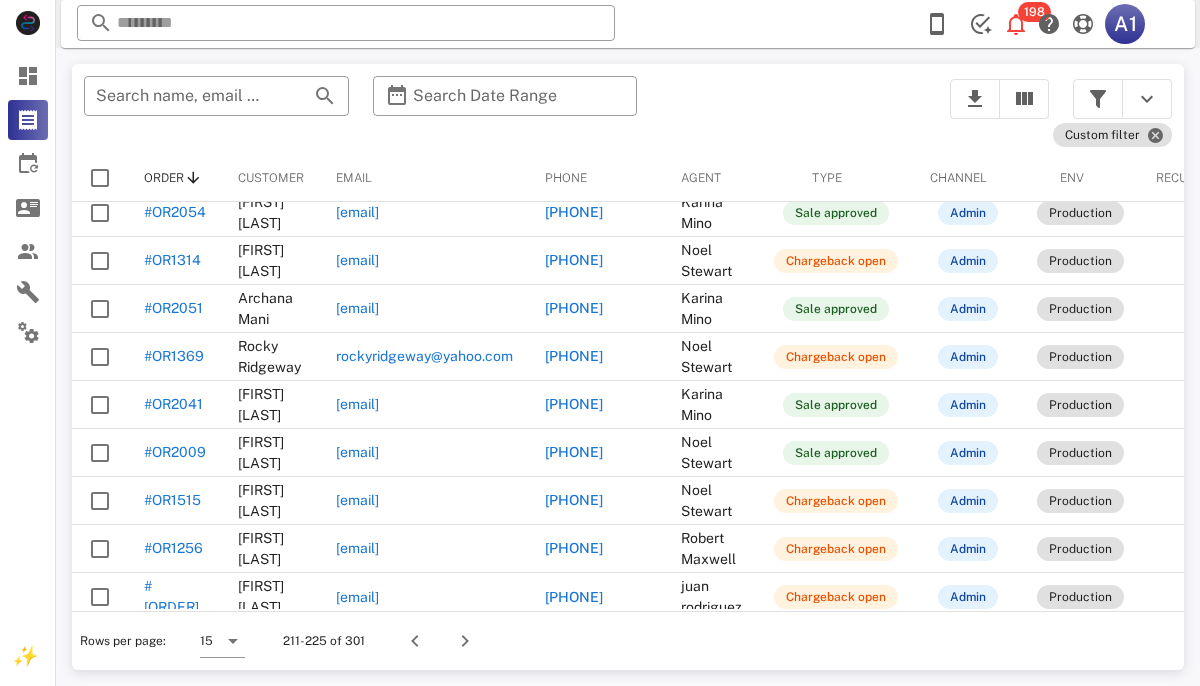 scroll, scrollTop: 329, scrollLeft: 0, axis: vertical 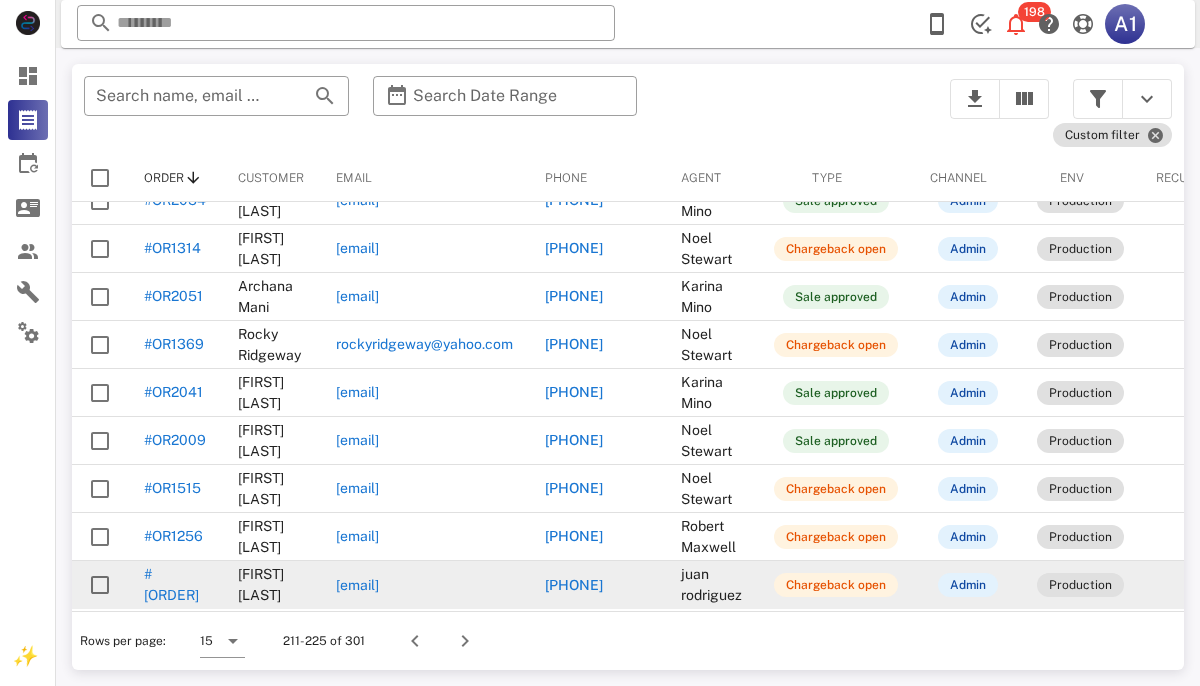 click on "#[ORDER]" at bounding box center (171, 584) 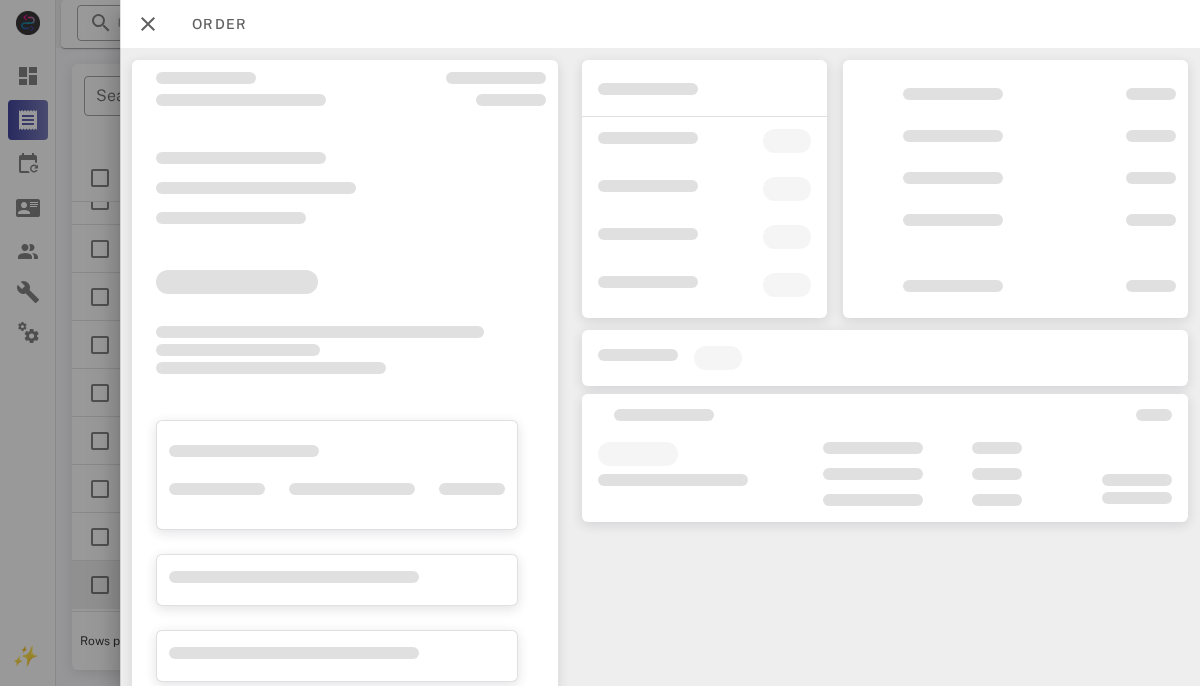 scroll, scrollTop: 112, scrollLeft: 0, axis: vertical 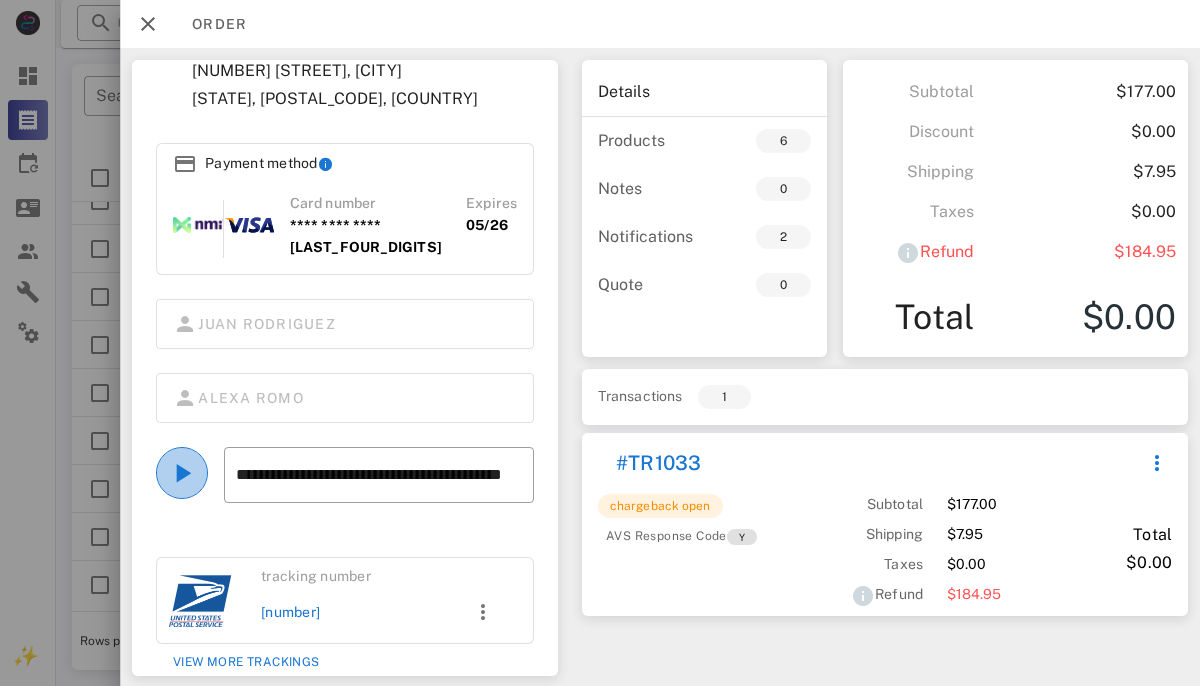 click at bounding box center (182, 473) 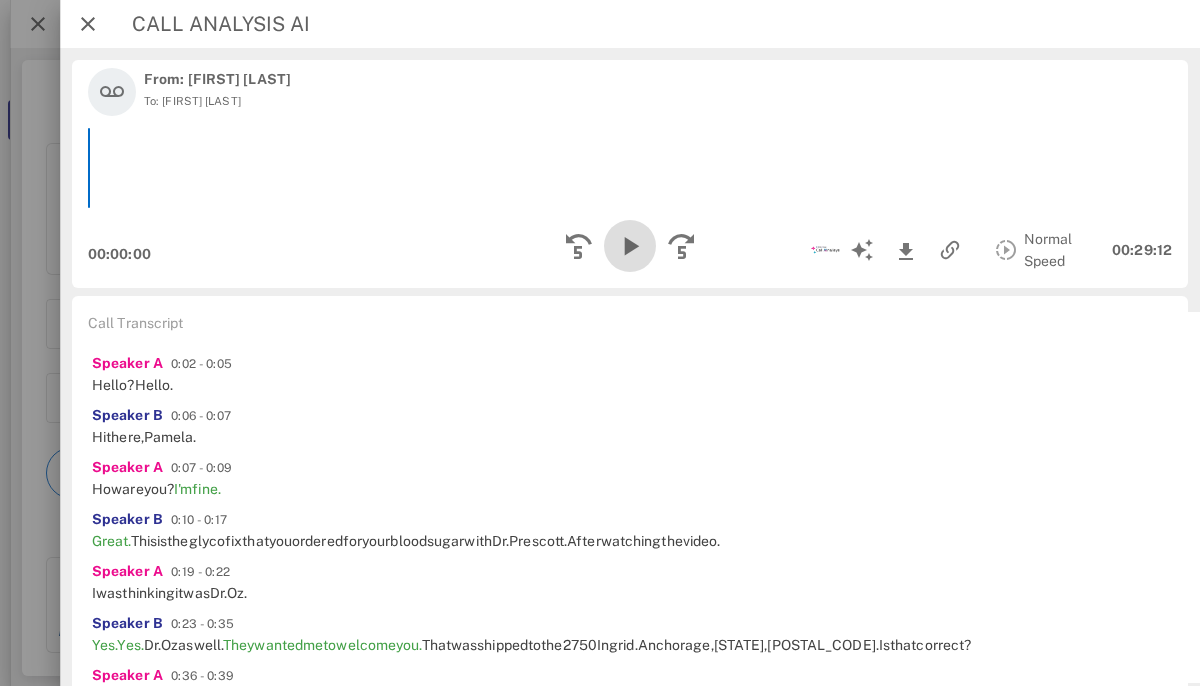 click at bounding box center (630, 246) 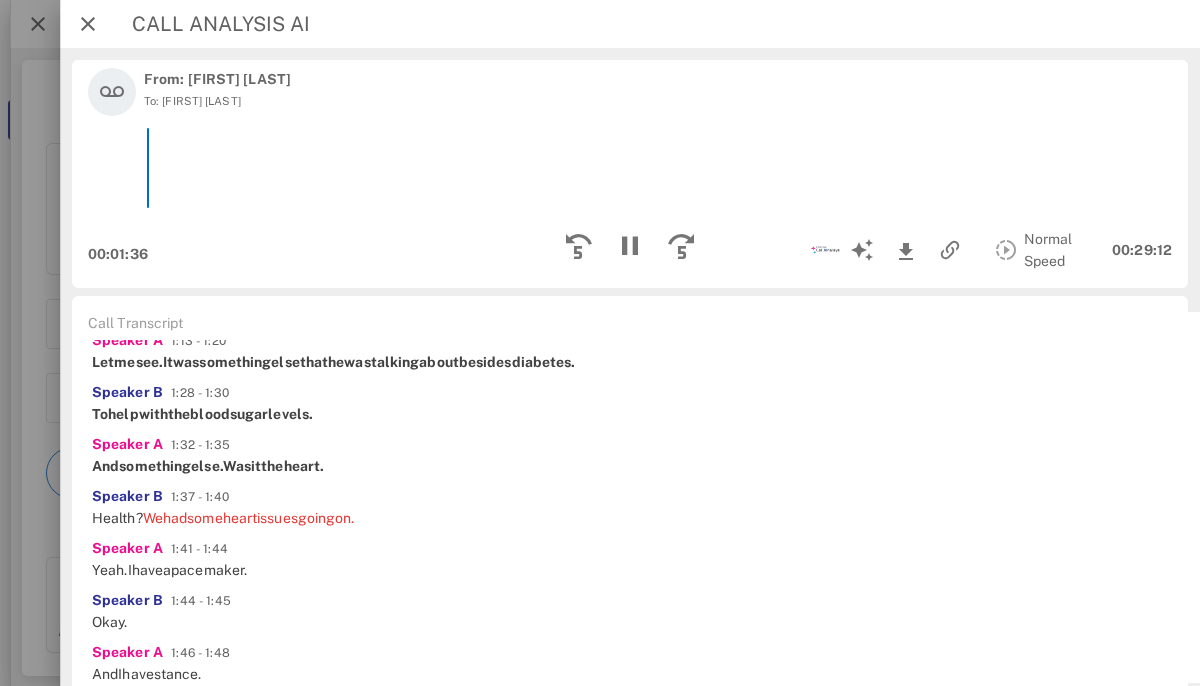 scroll, scrollTop: 518, scrollLeft: 0, axis: vertical 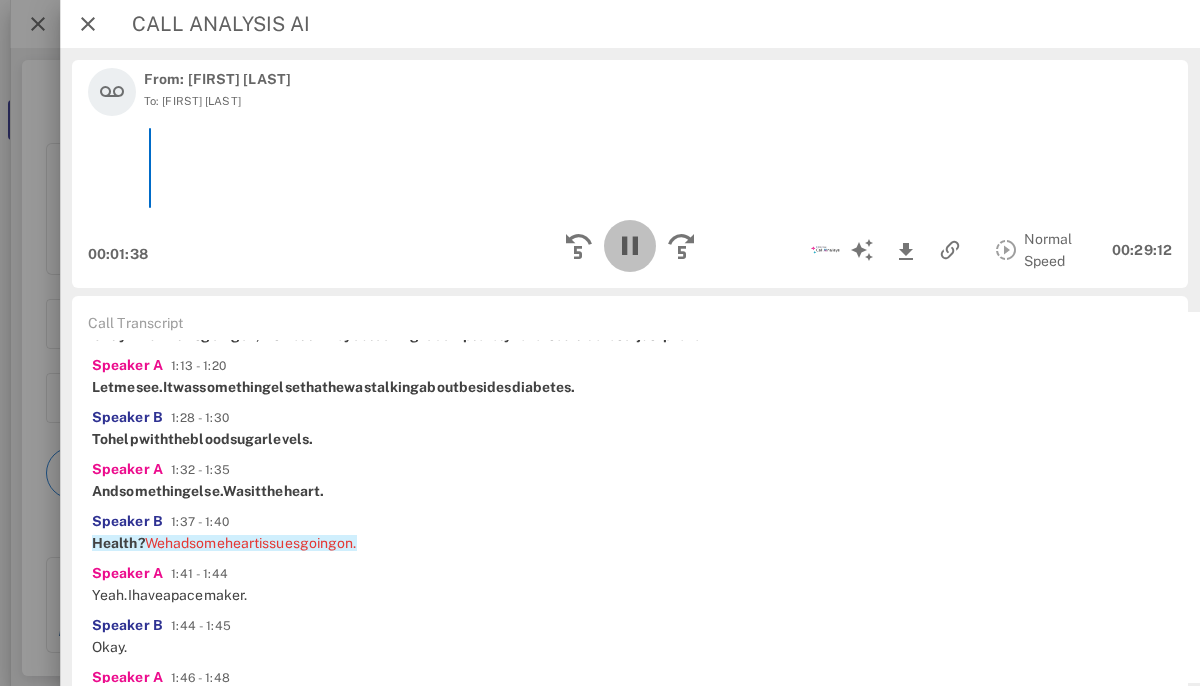 click at bounding box center [630, 246] 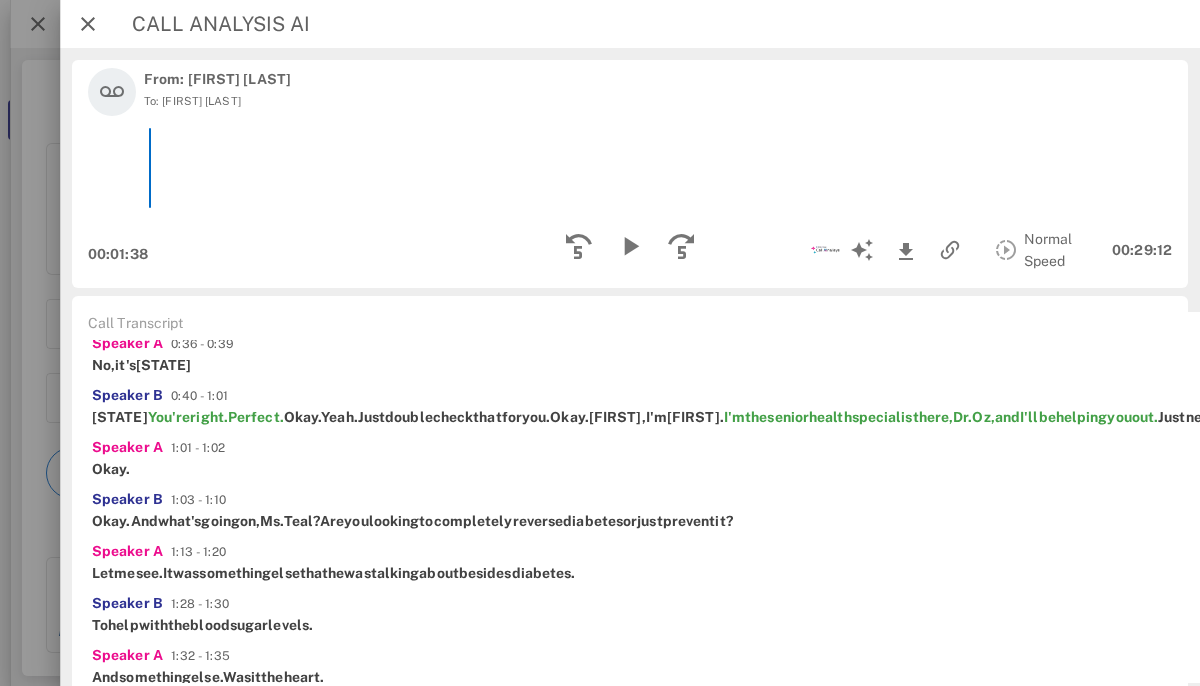 scroll, scrollTop: 483, scrollLeft: 0, axis: vertical 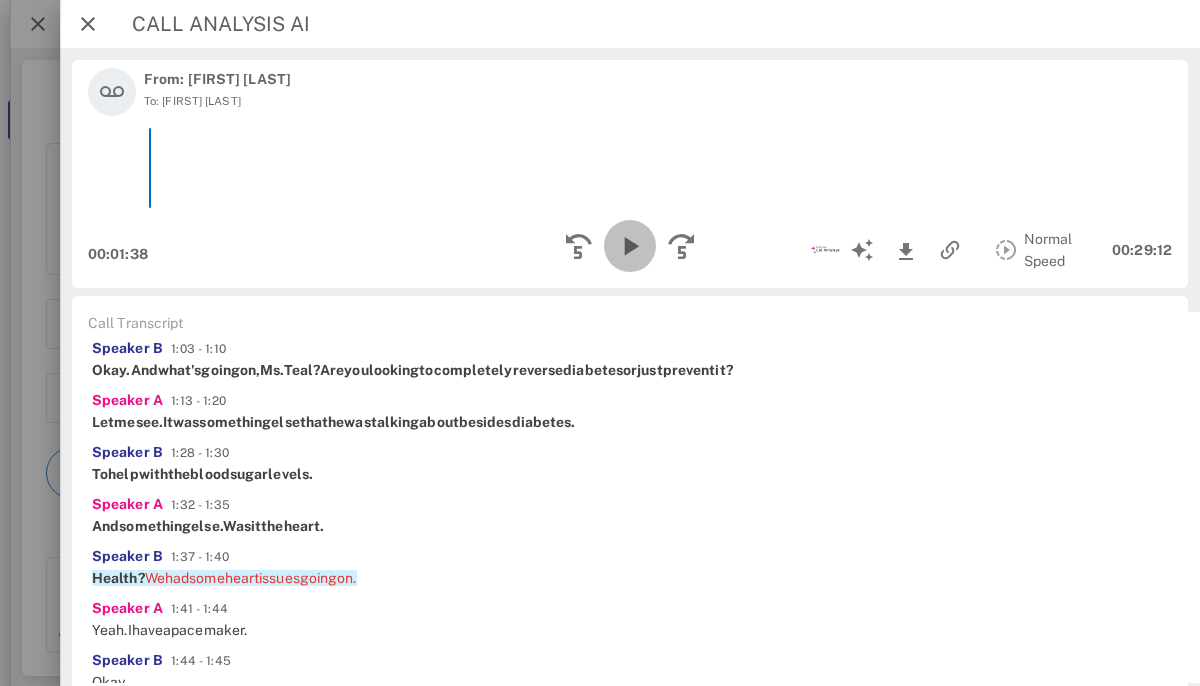 click at bounding box center [630, 246] 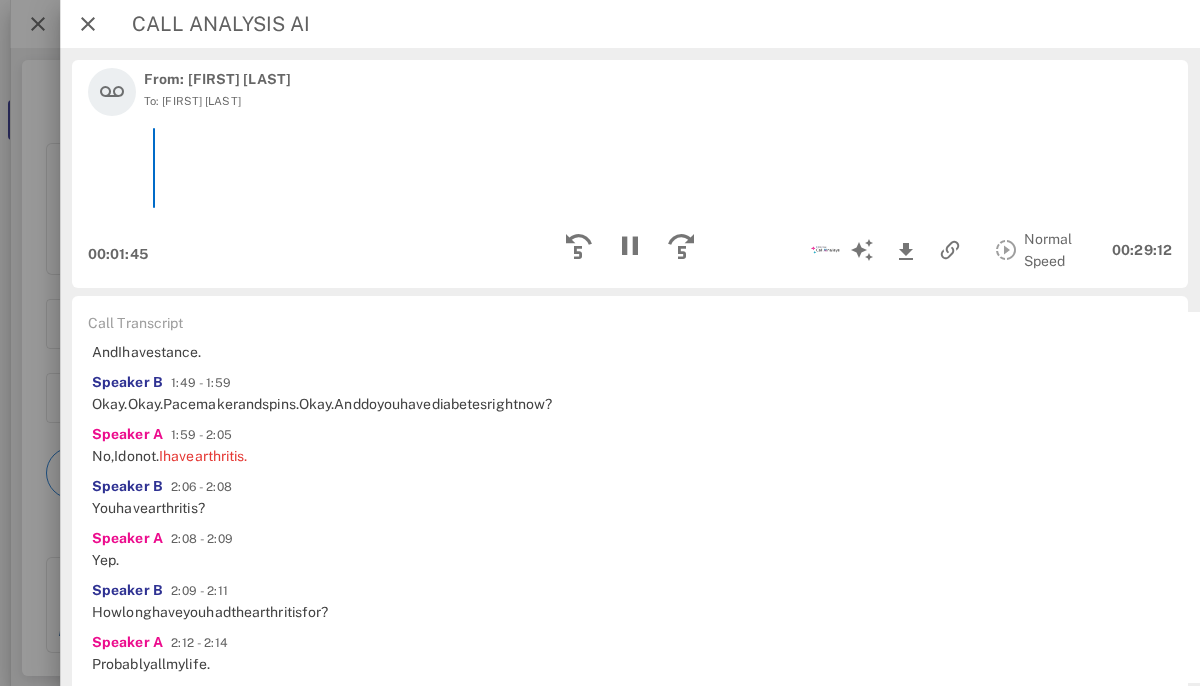 scroll, scrollTop: 899, scrollLeft: 0, axis: vertical 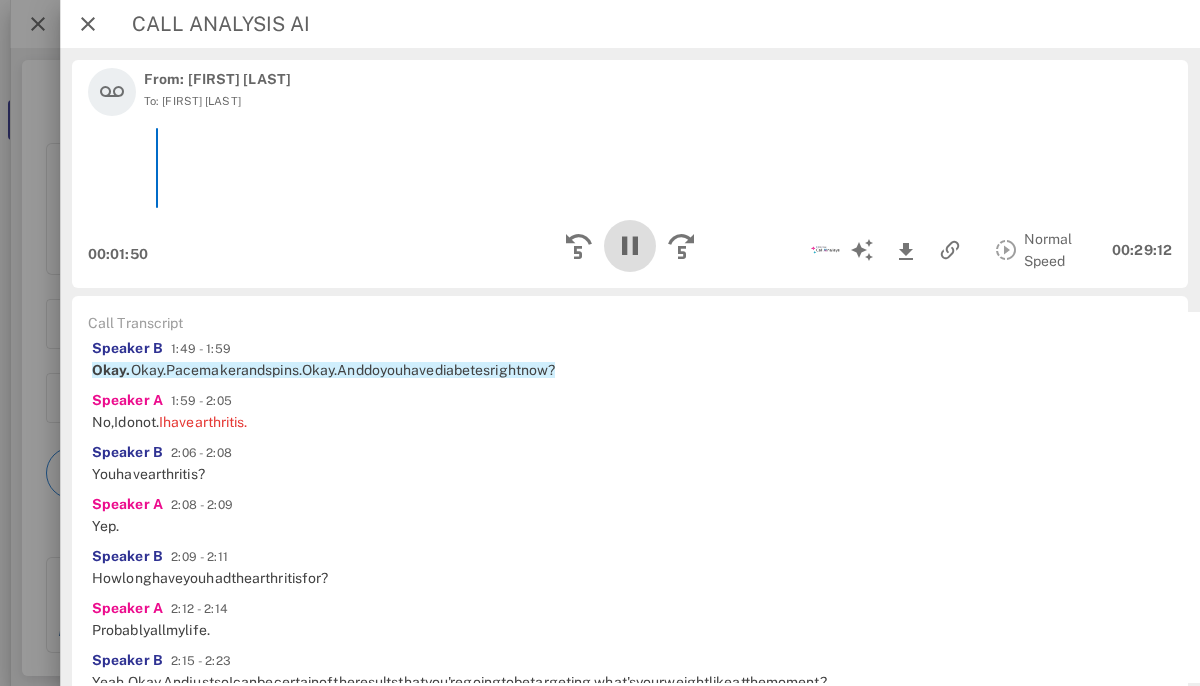 click at bounding box center (630, 246) 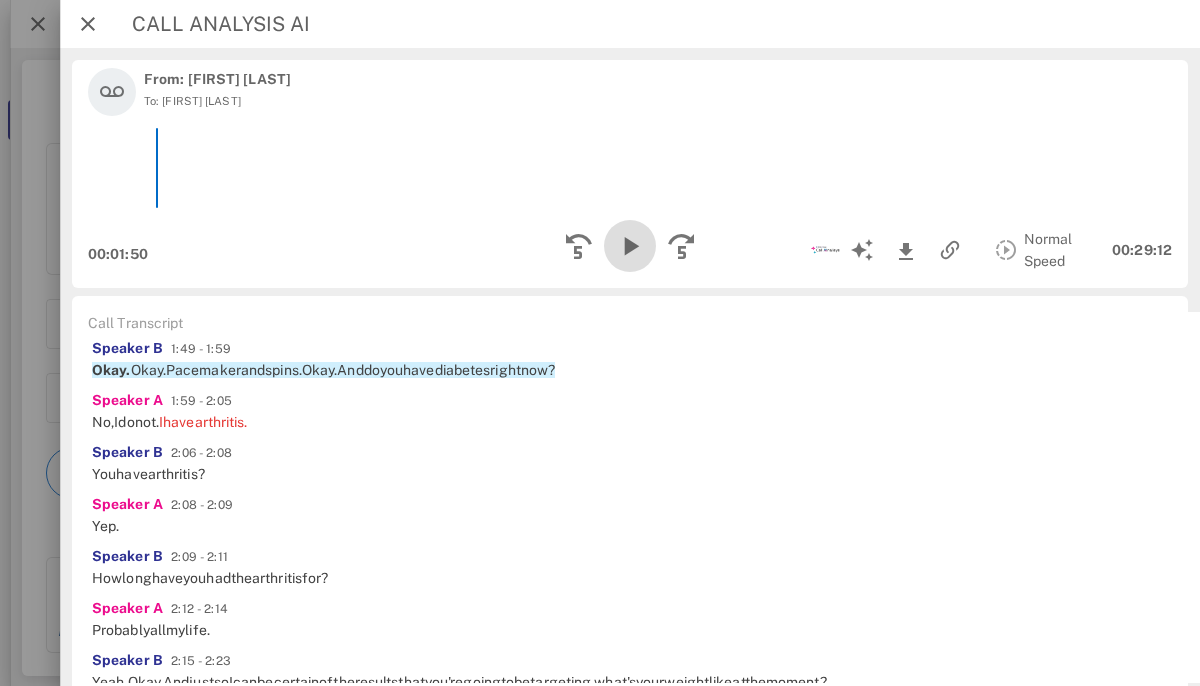 click at bounding box center (630, 246) 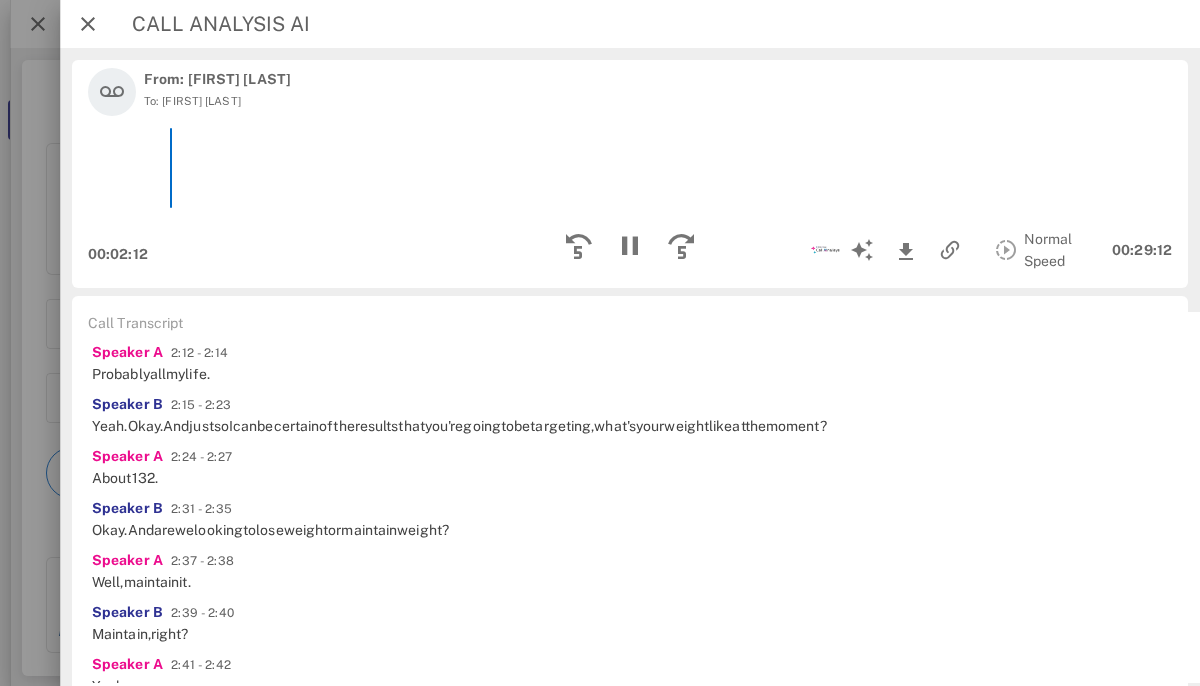 scroll, scrollTop: 1167, scrollLeft: 0, axis: vertical 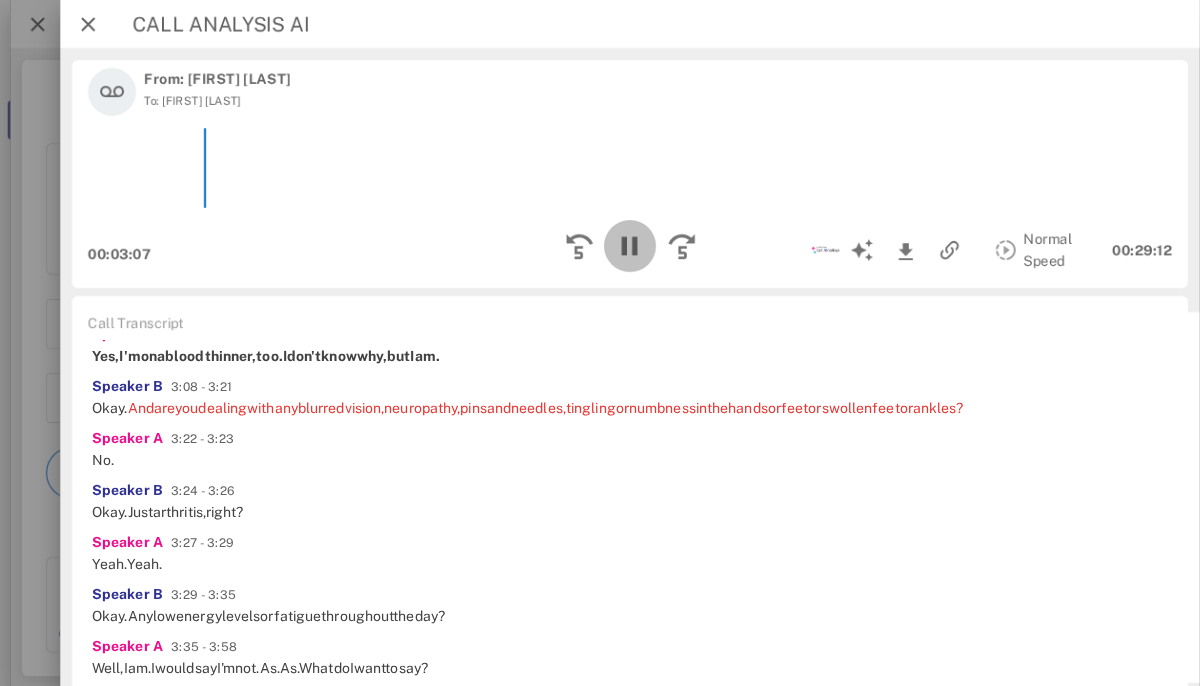 click at bounding box center (630, 246) 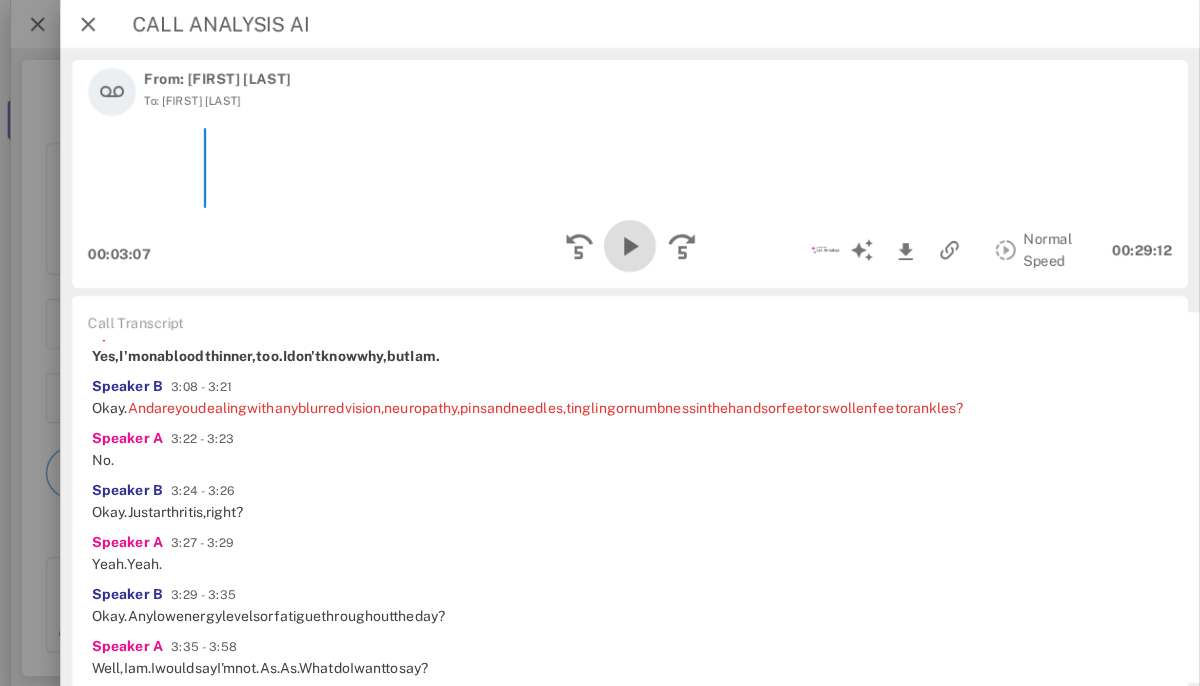 click at bounding box center [630, 246] 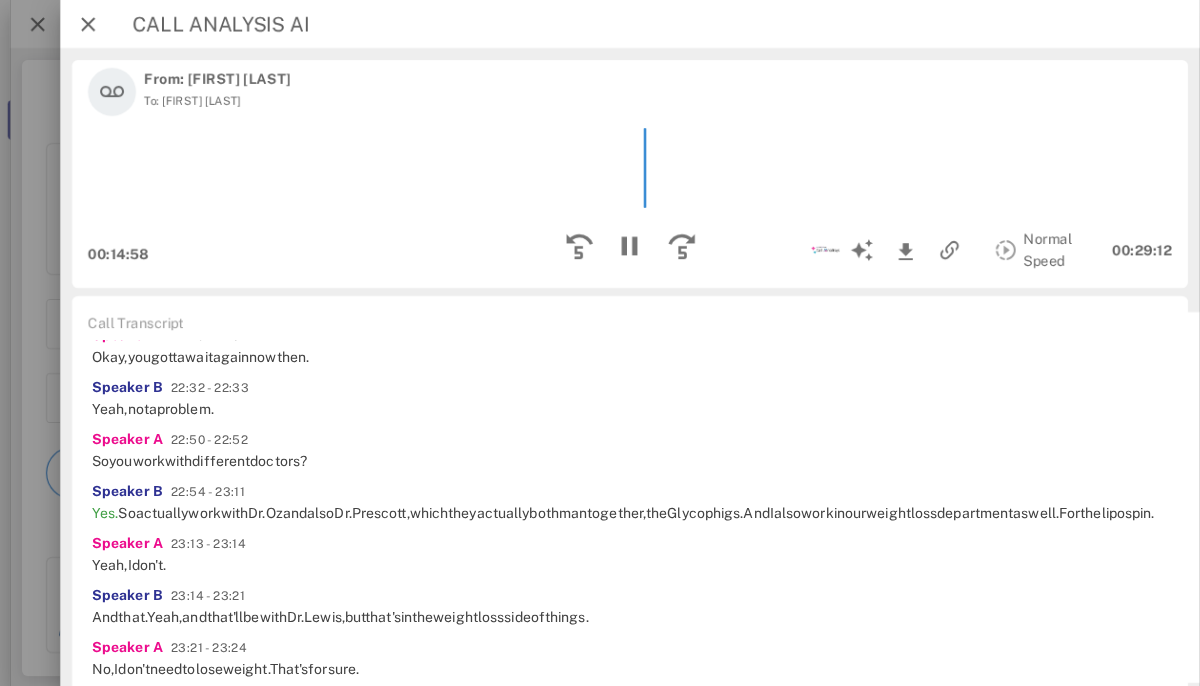 scroll, scrollTop: 7202, scrollLeft: 0, axis: vertical 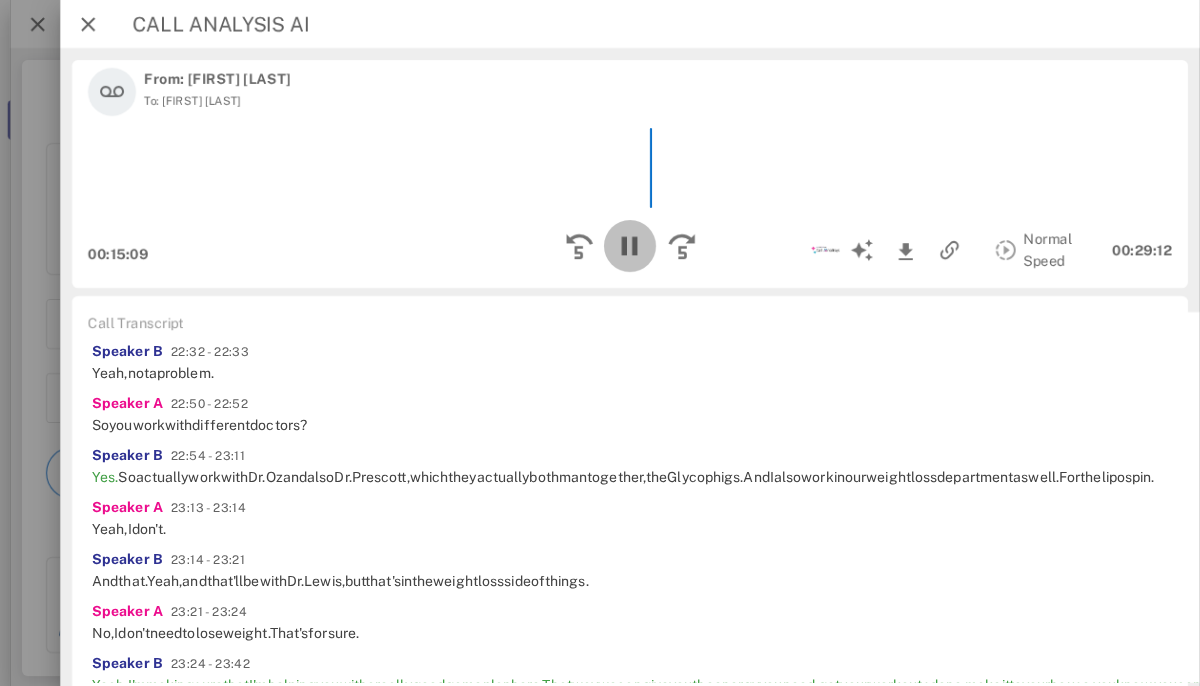 click at bounding box center [630, 246] 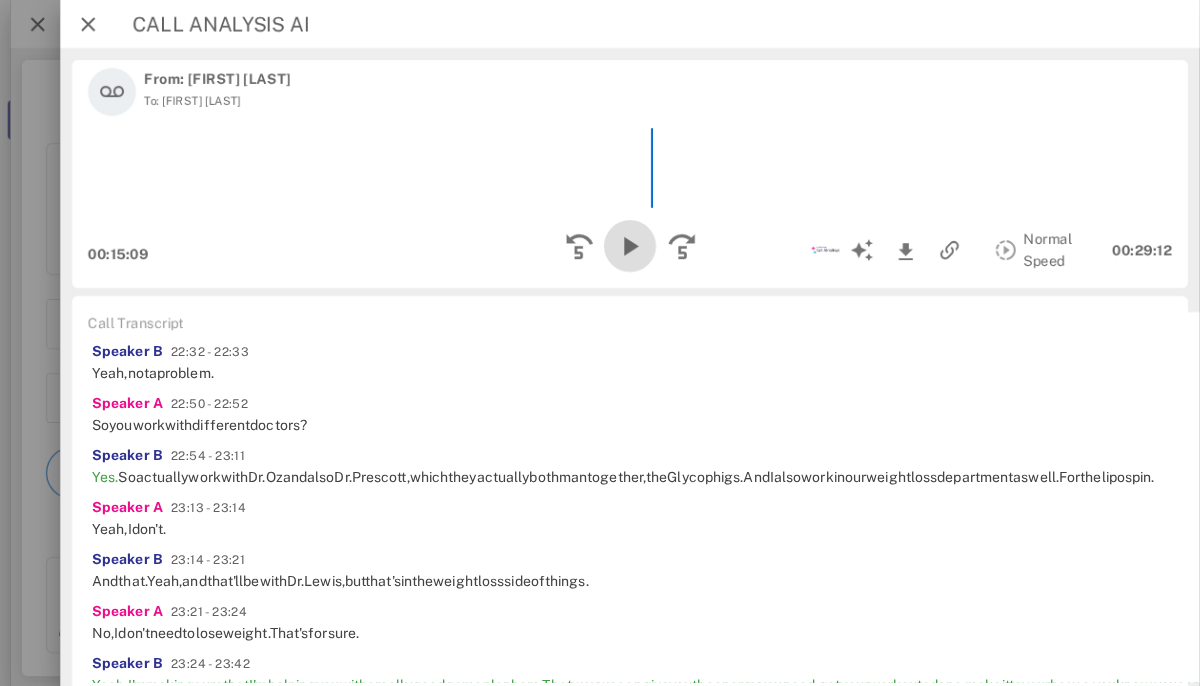 click at bounding box center [630, 246] 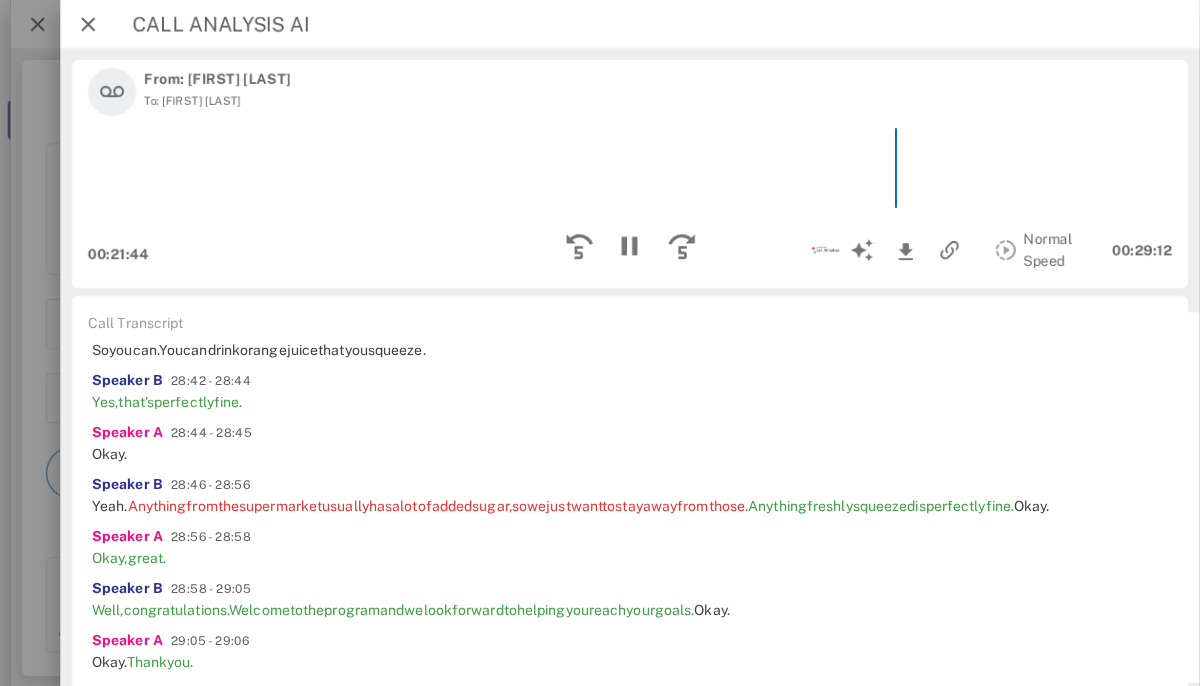 scroll, scrollTop: 9063, scrollLeft: 0, axis: vertical 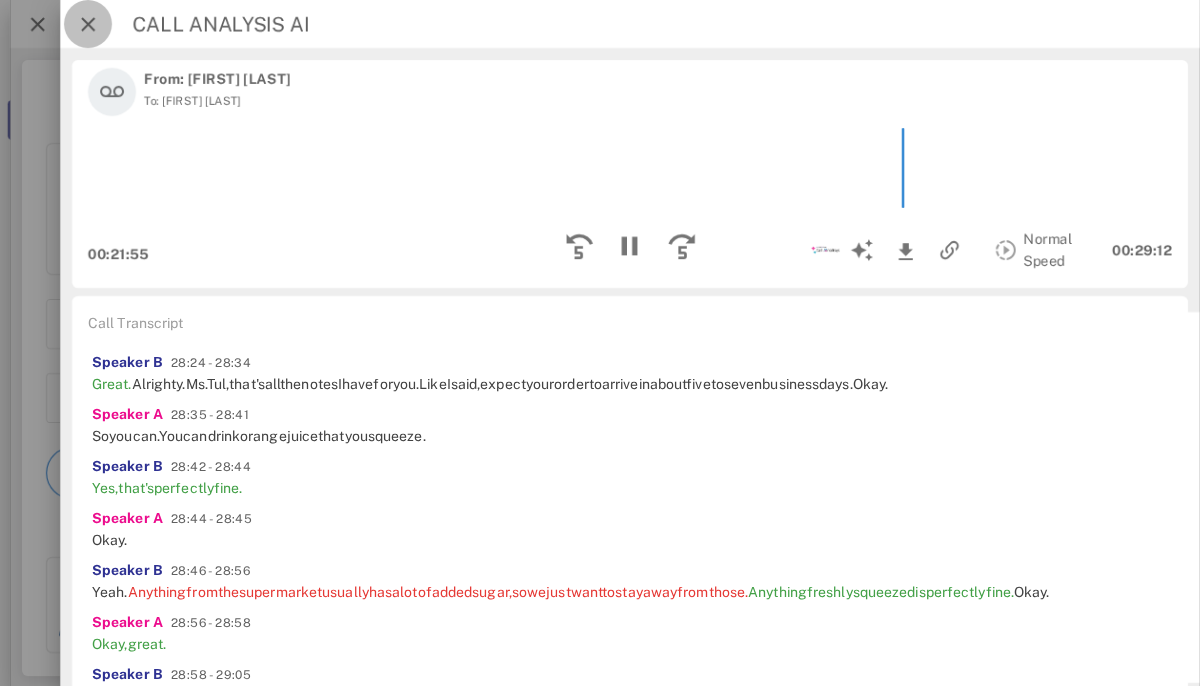 click at bounding box center [88, 24] 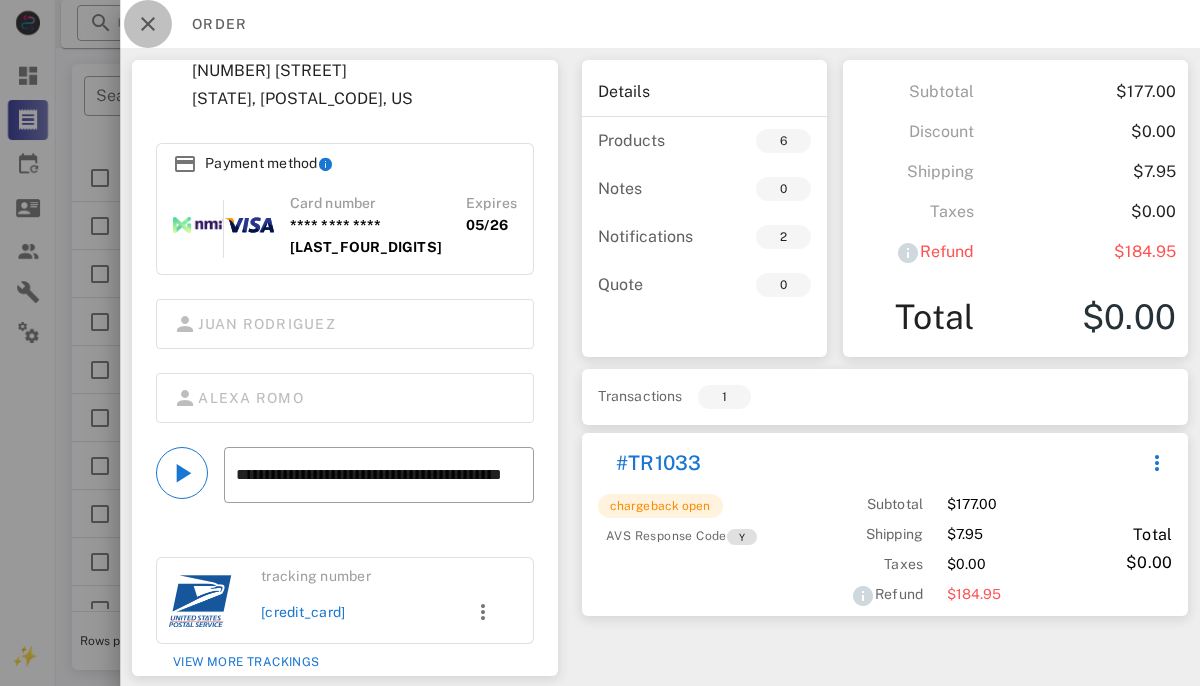 click at bounding box center [148, 24] 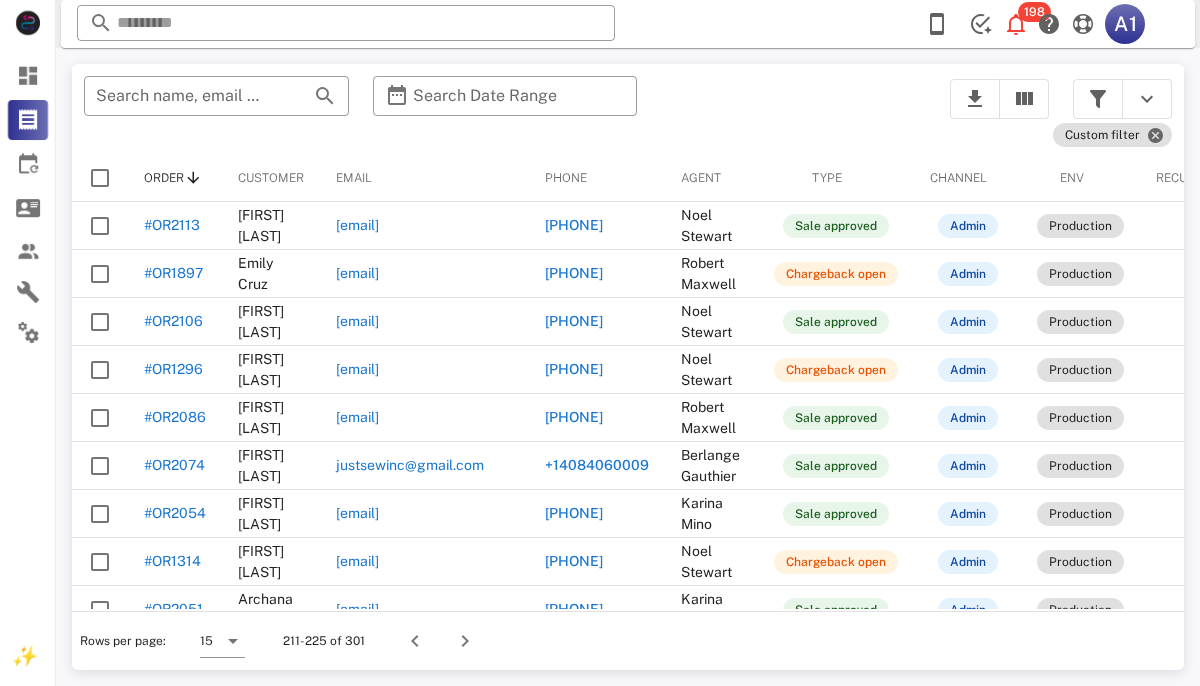 scroll, scrollTop: 188, scrollLeft: 0, axis: vertical 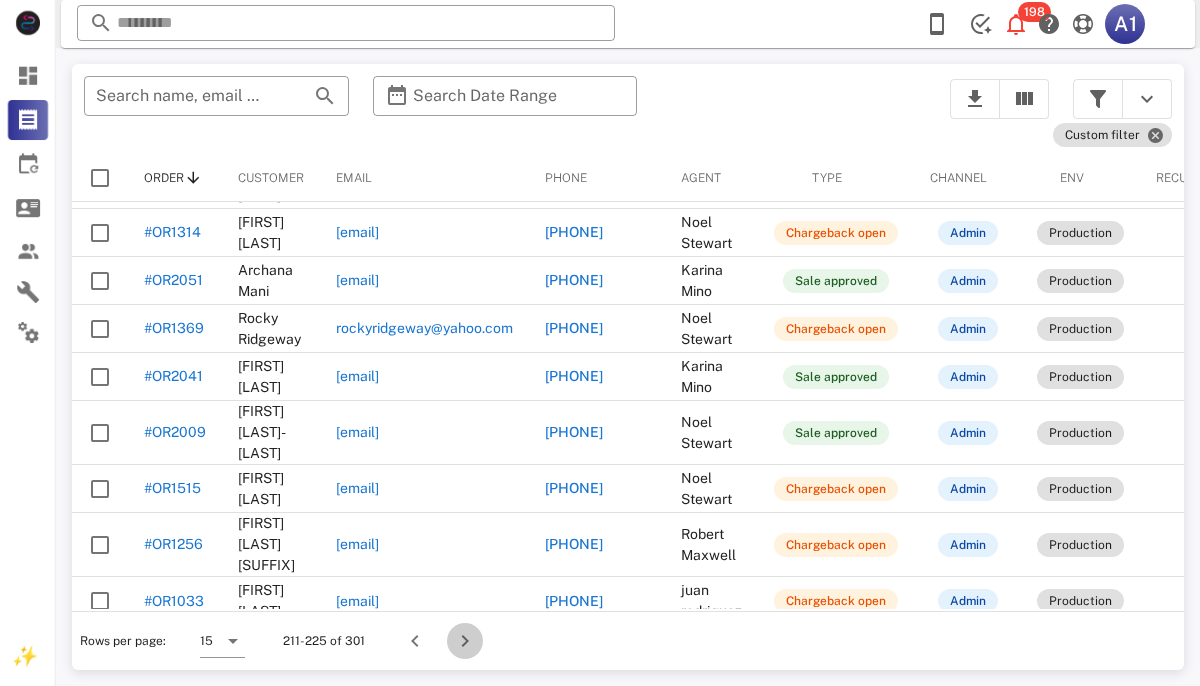 click at bounding box center [465, 641] 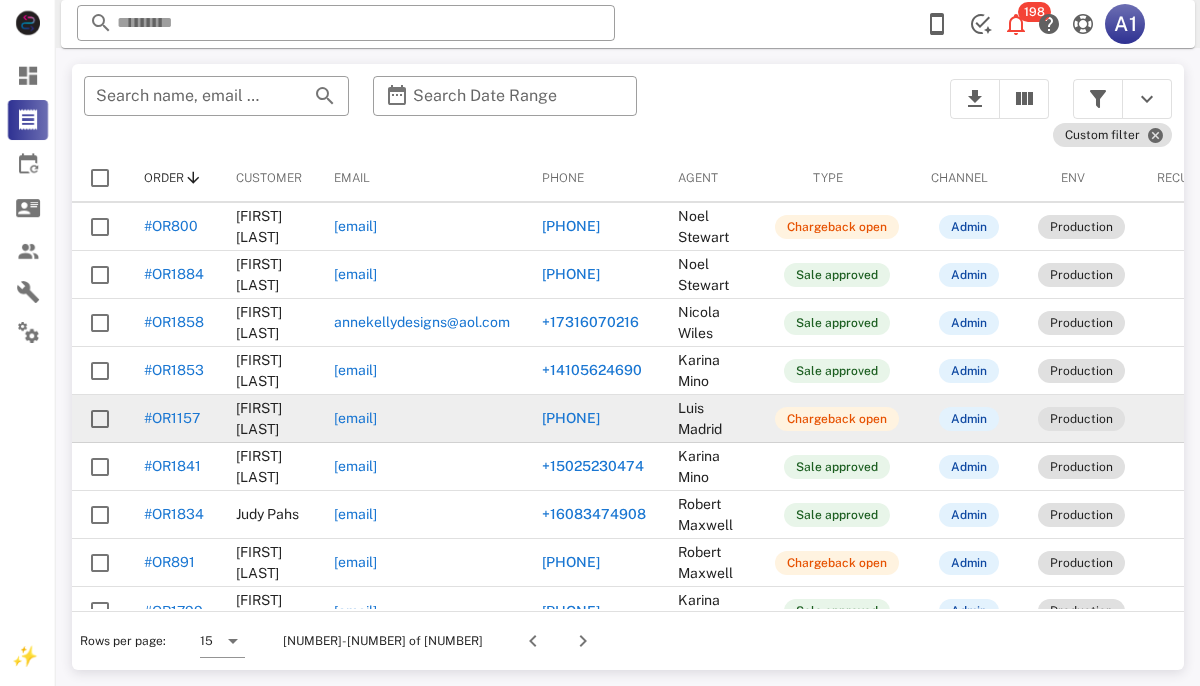 scroll, scrollTop: 313, scrollLeft: 0, axis: vertical 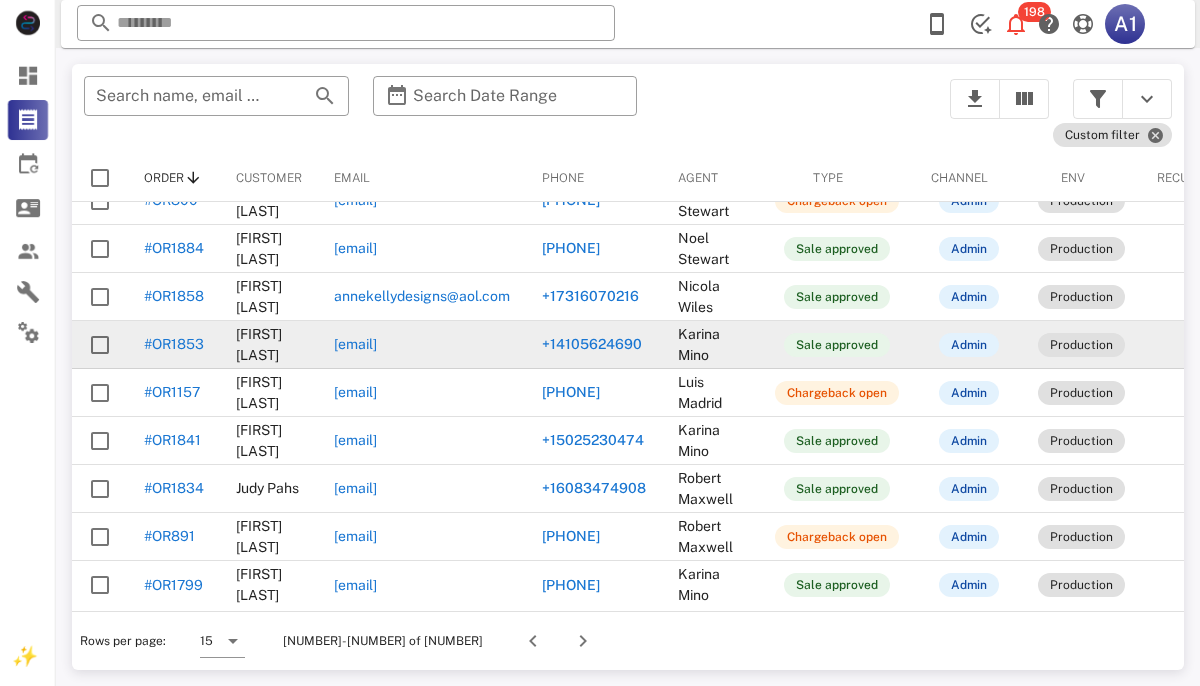 click on "#OR1853" at bounding box center [174, 344] 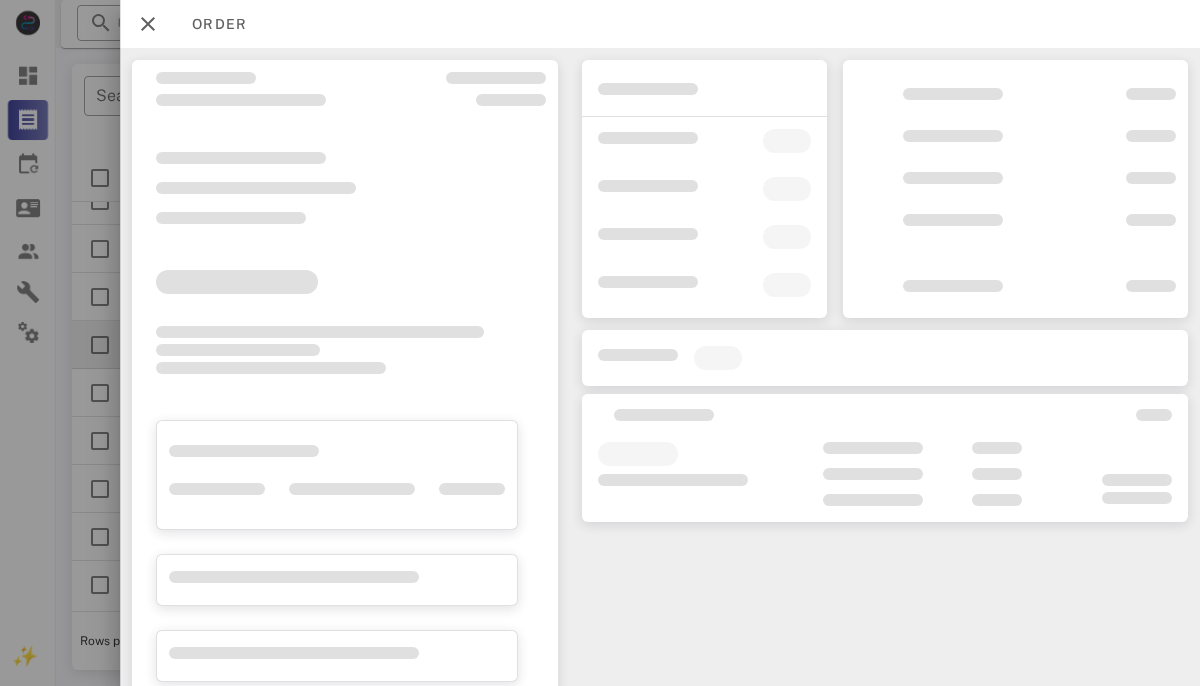 scroll, scrollTop: 112, scrollLeft: 0, axis: vertical 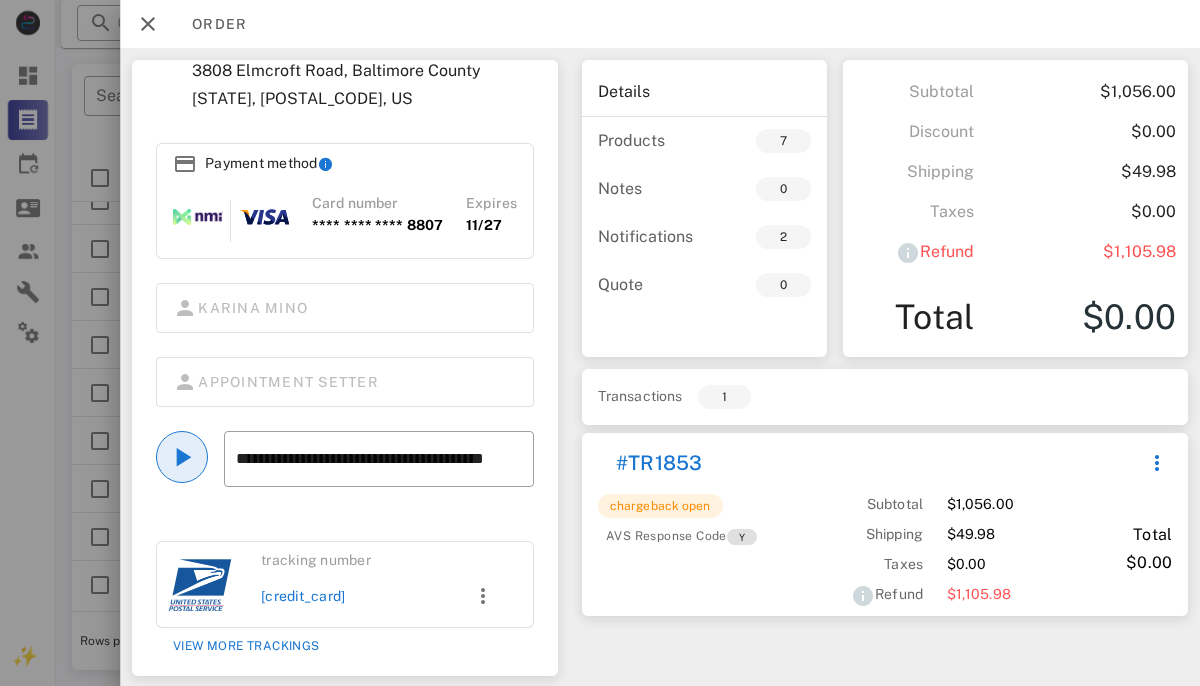 click at bounding box center [182, 457] 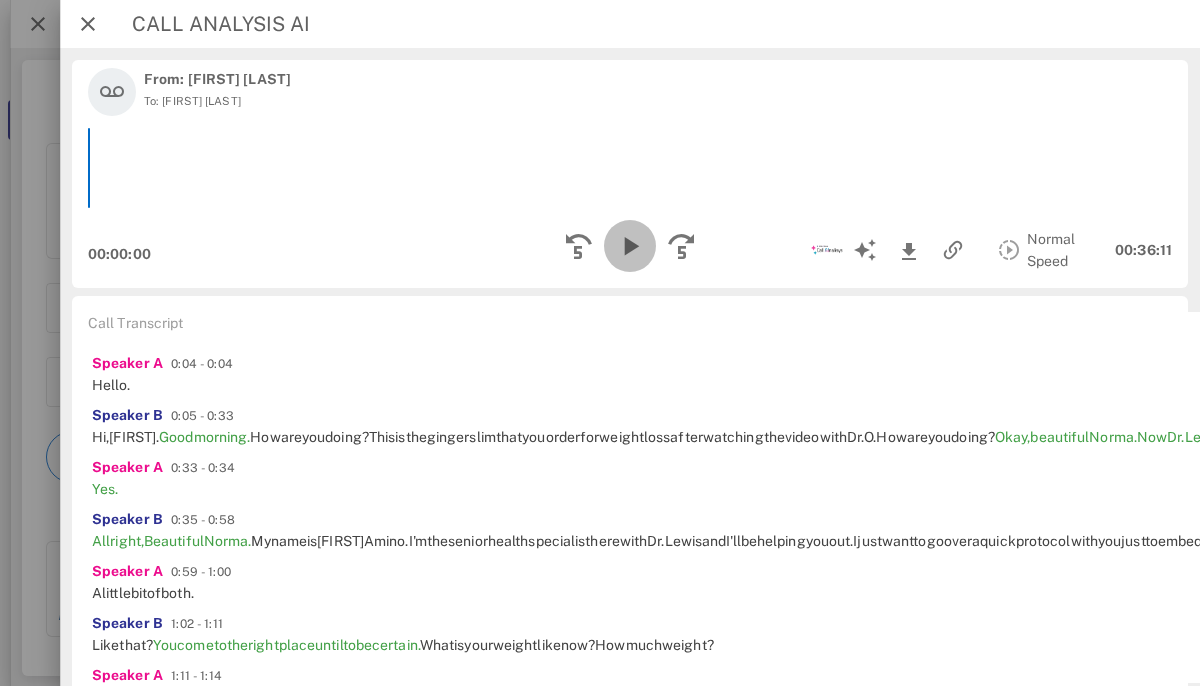 click at bounding box center (630, 246) 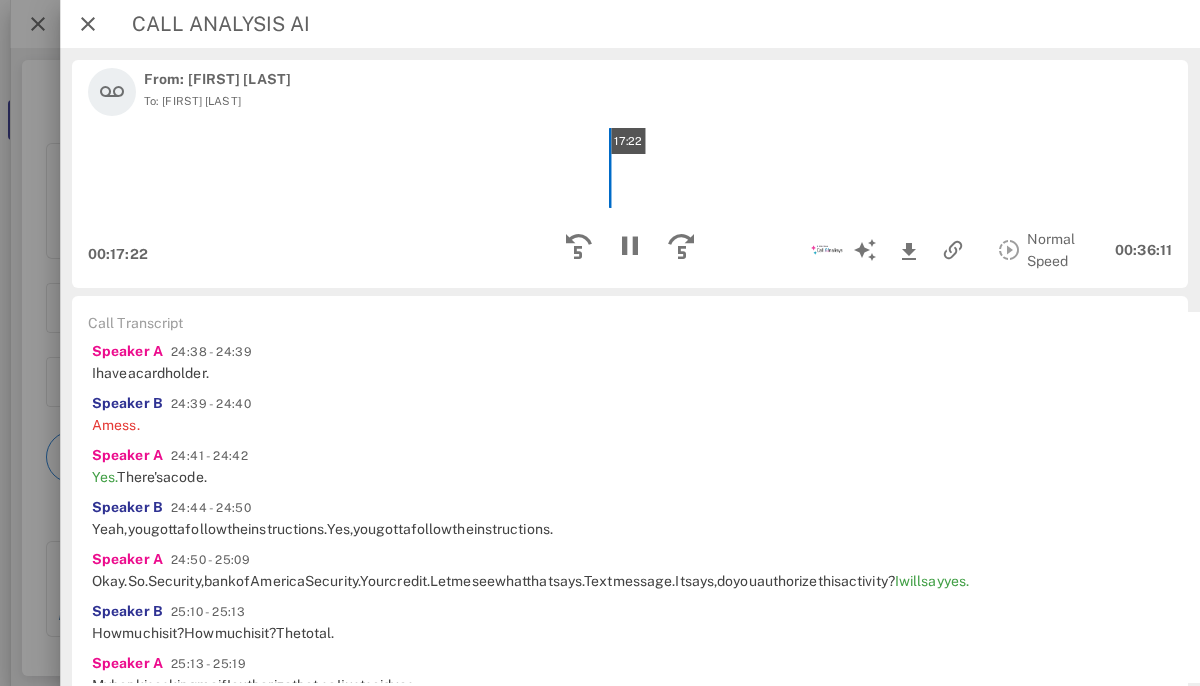 scroll, scrollTop: 4753, scrollLeft: 0, axis: vertical 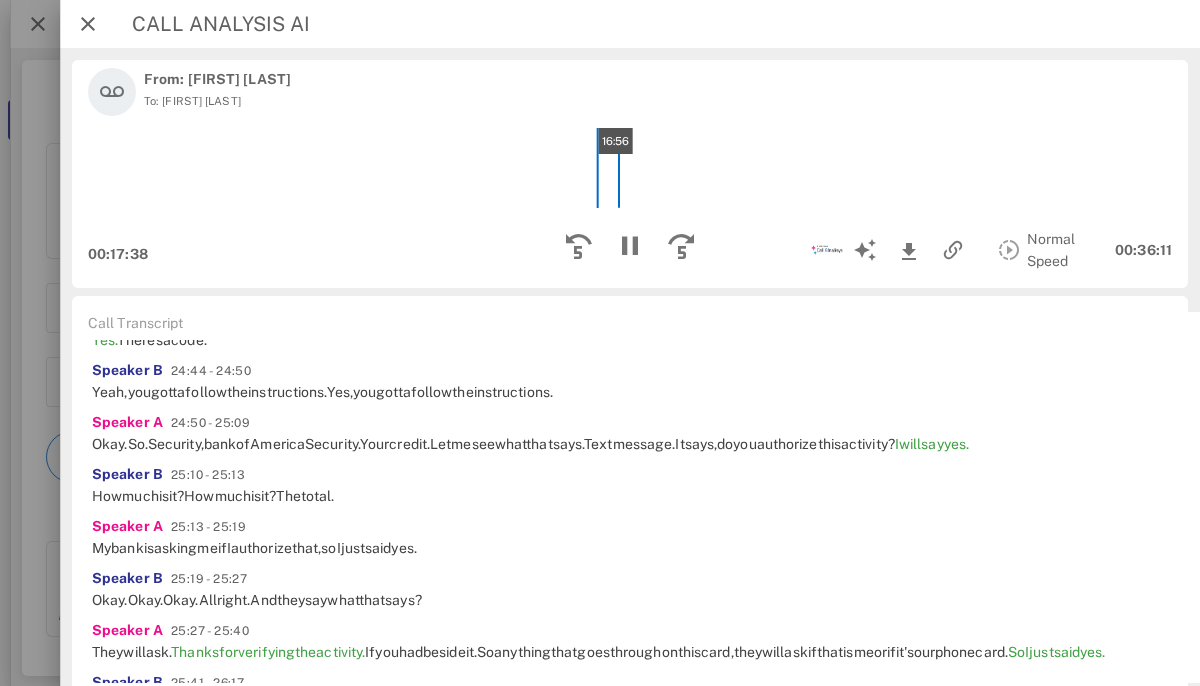 click on "16:56" at bounding box center [631, 168] 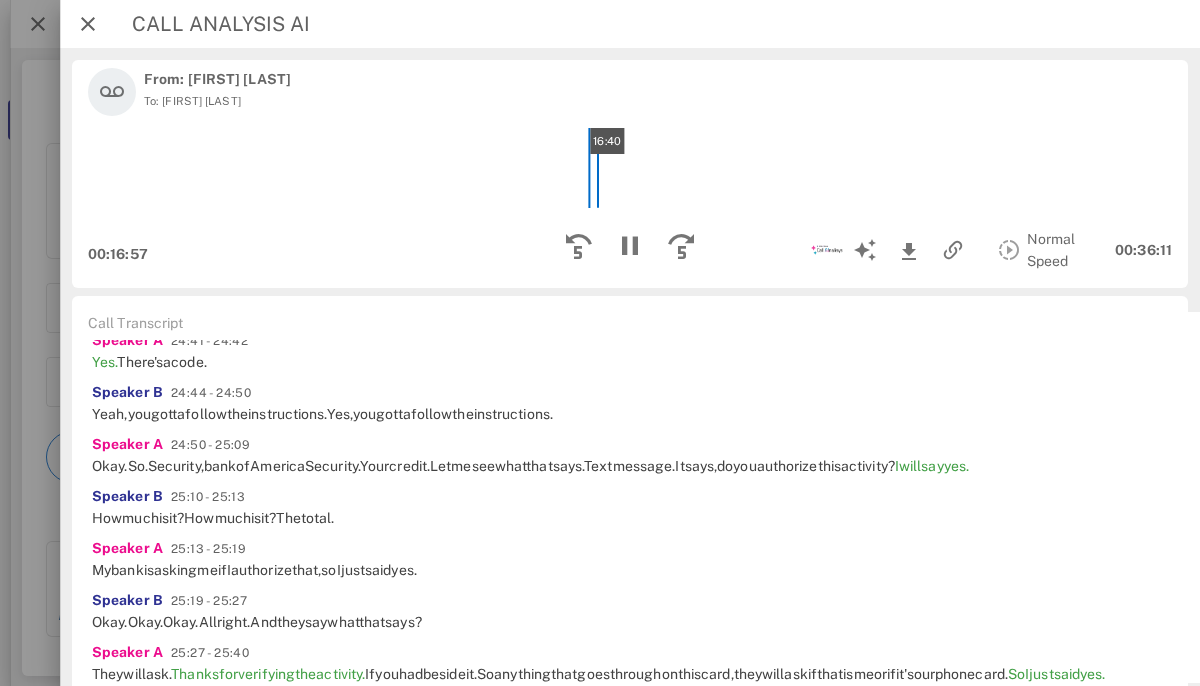 click on "16:40" at bounding box center [631, 168] 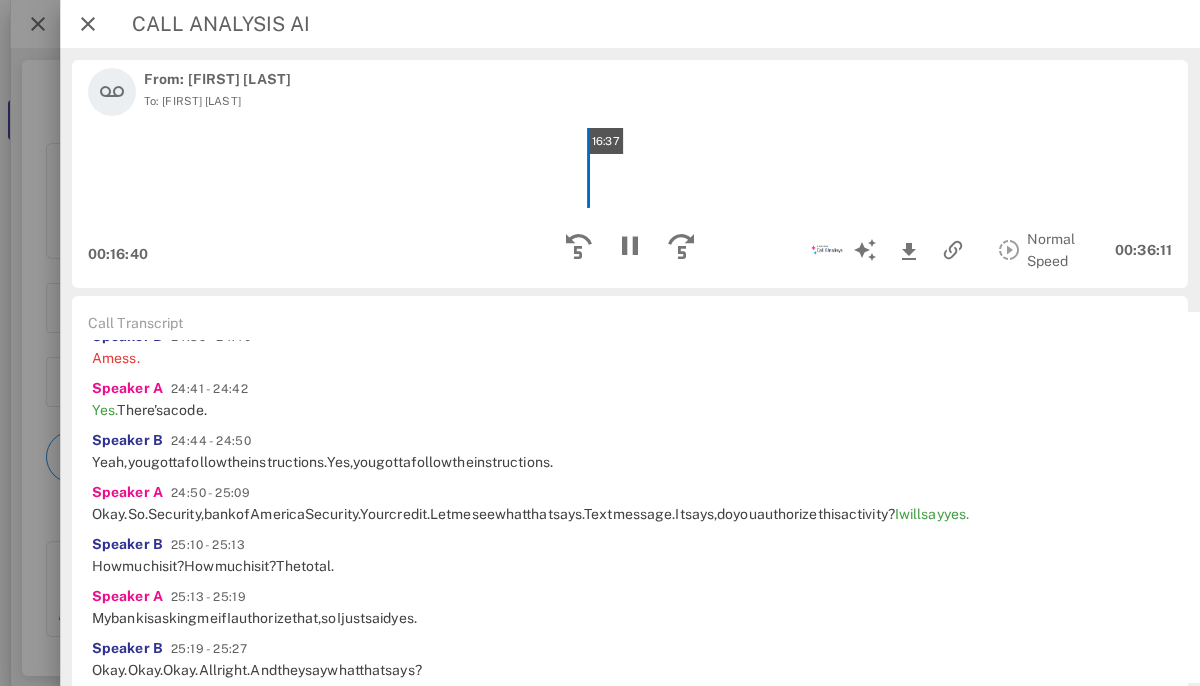 scroll, scrollTop: 4643, scrollLeft: 0, axis: vertical 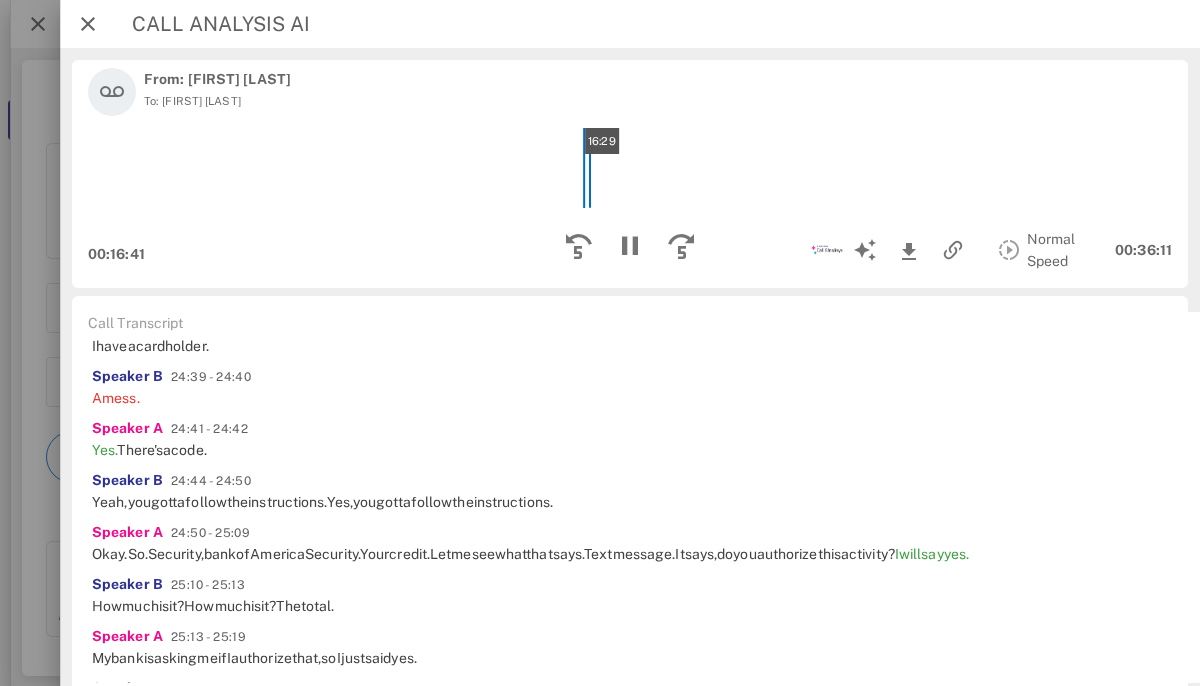 click on "16:29" at bounding box center (631, 168) 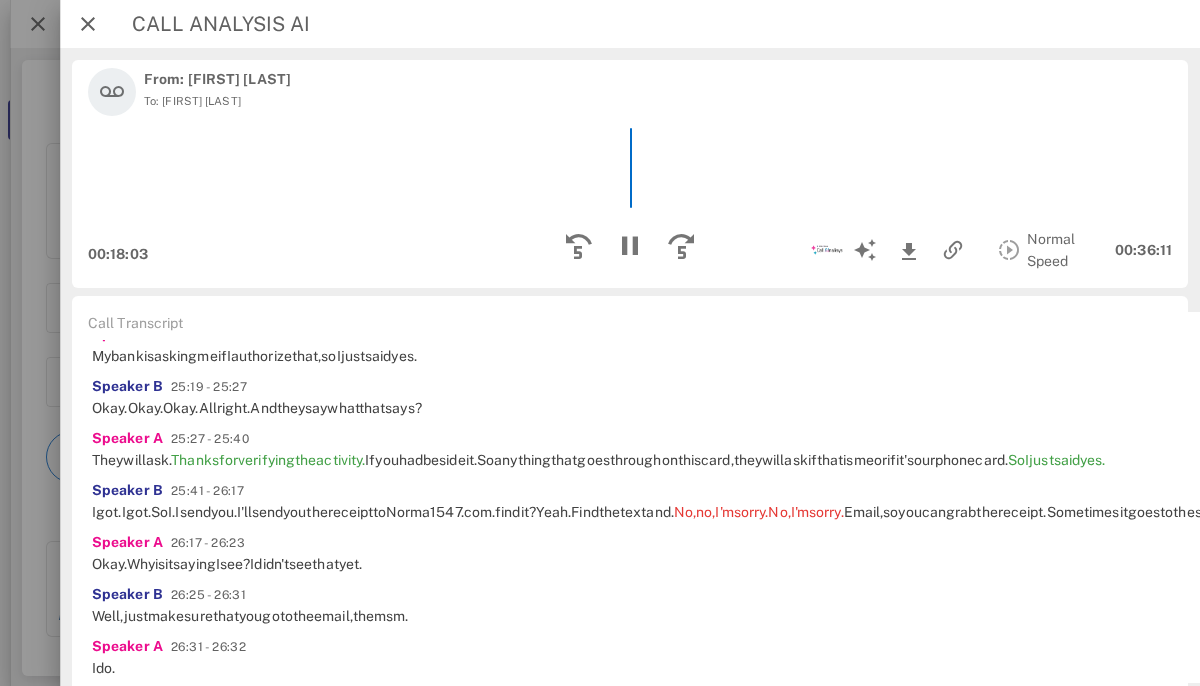 scroll, scrollTop: 4950, scrollLeft: 0, axis: vertical 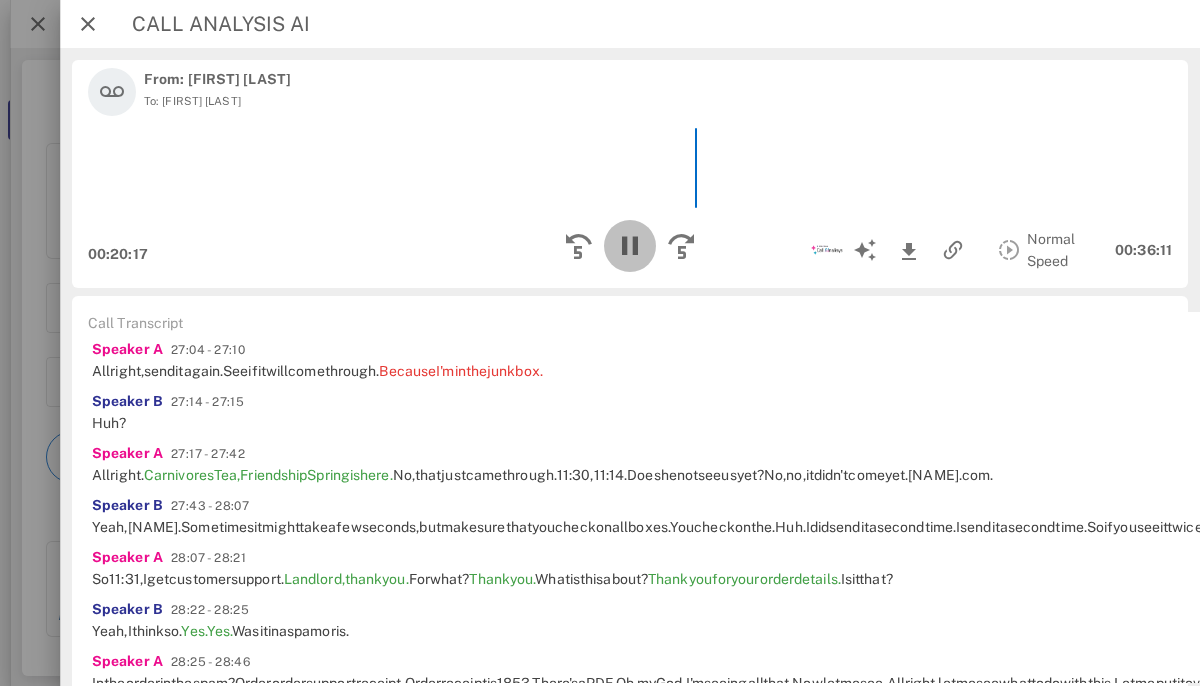 click at bounding box center [630, 246] 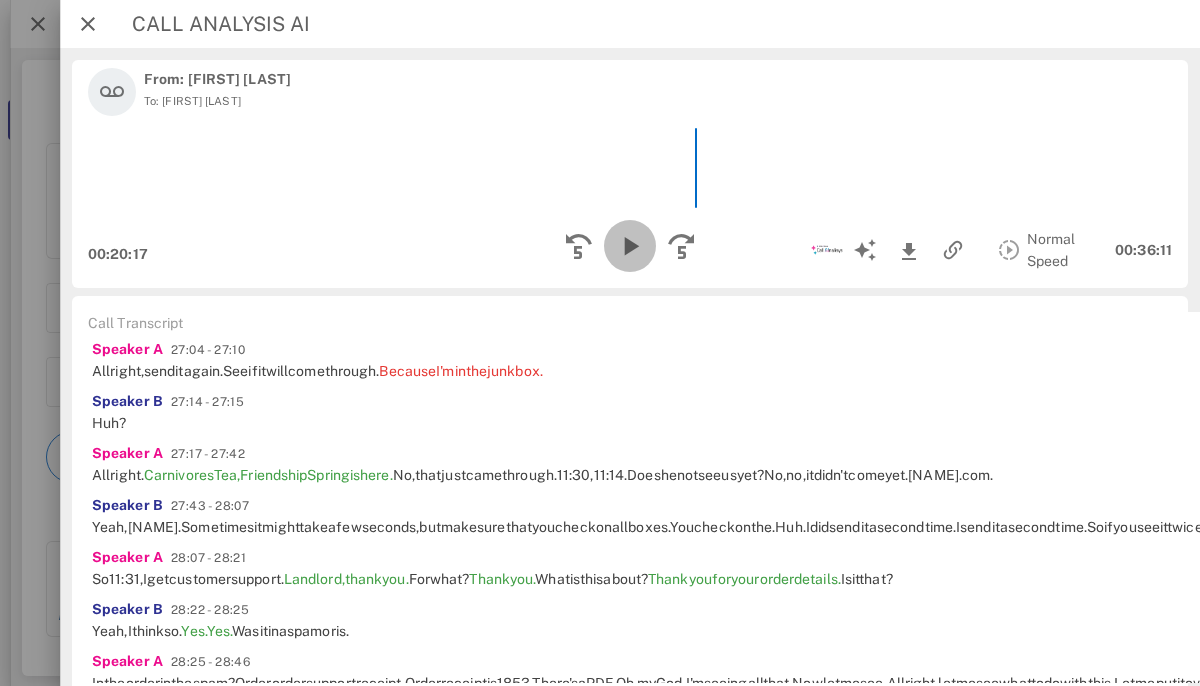 click at bounding box center (630, 246) 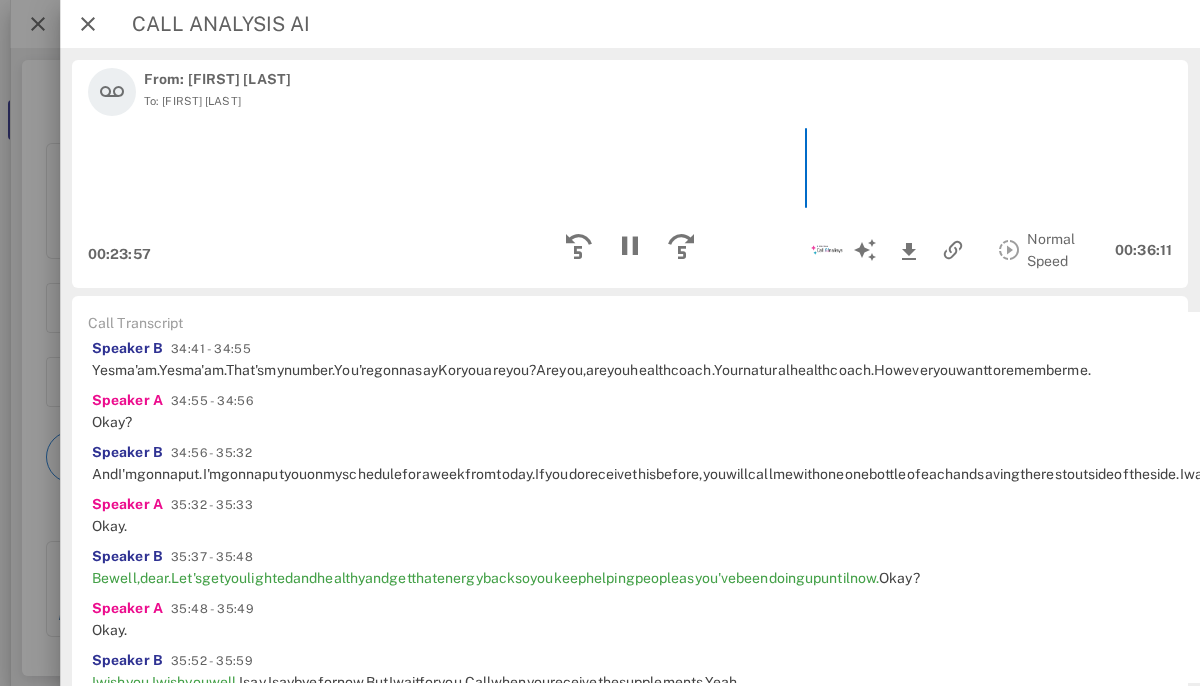 scroll, scrollTop: 6847, scrollLeft: 0, axis: vertical 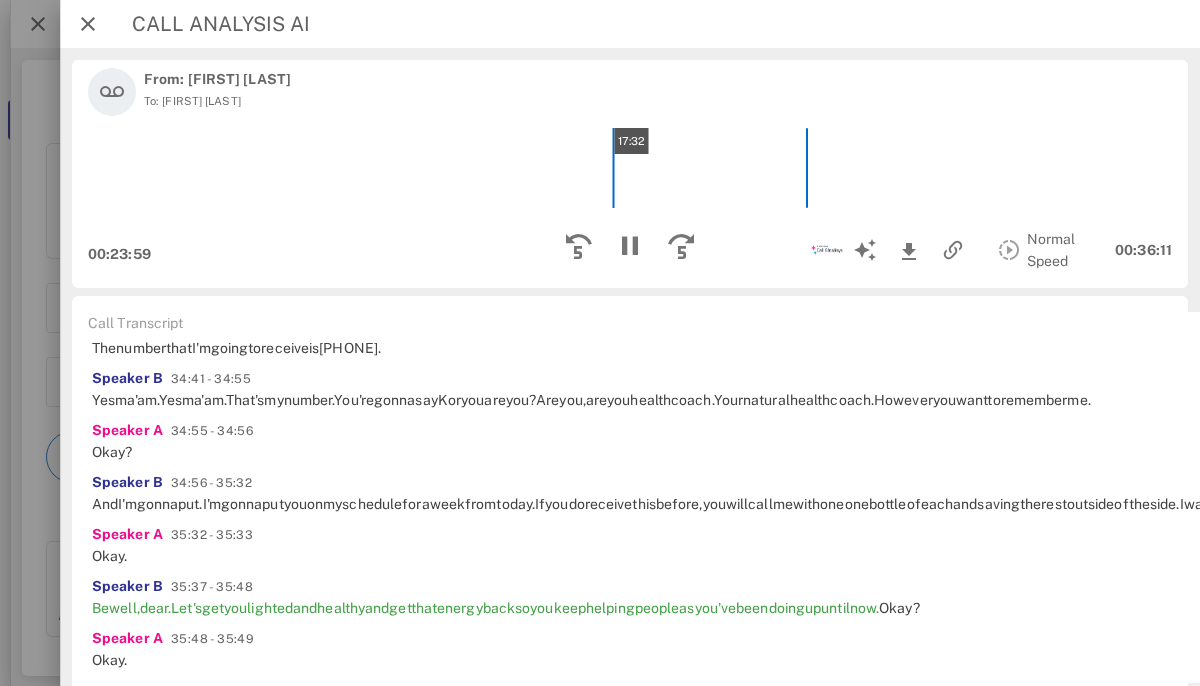 click on "17:32" at bounding box center [629, 168] 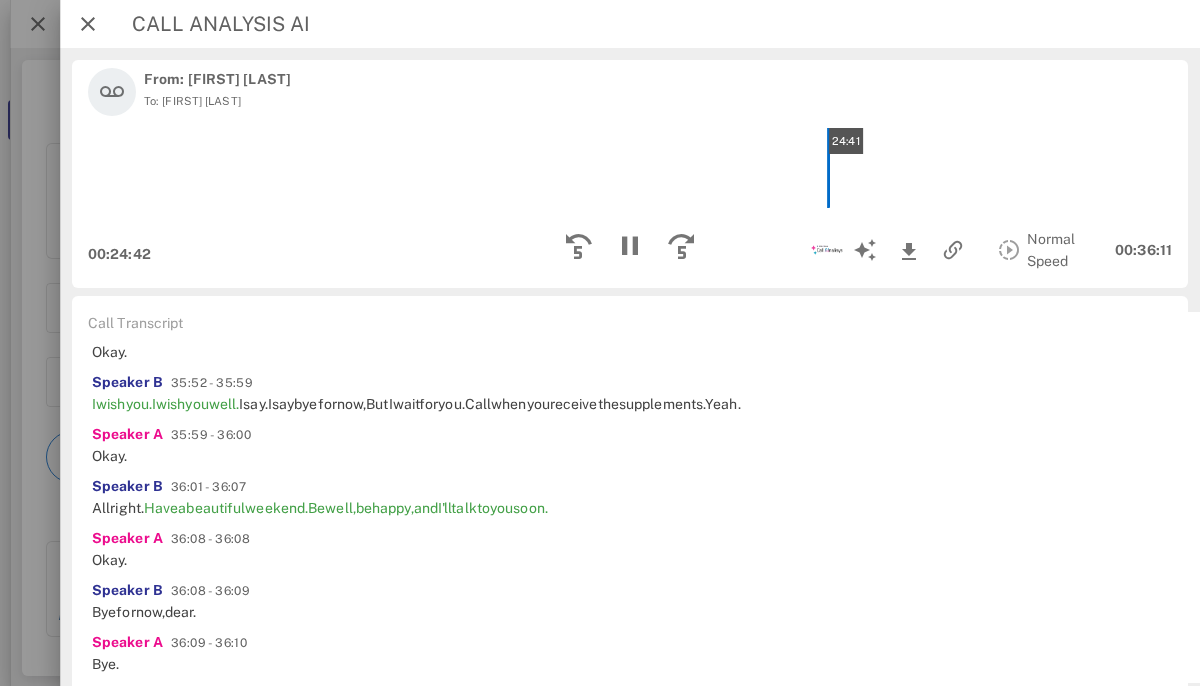 scroll, scrollTop: 7181, scrollLeft: 0, axis: vertical 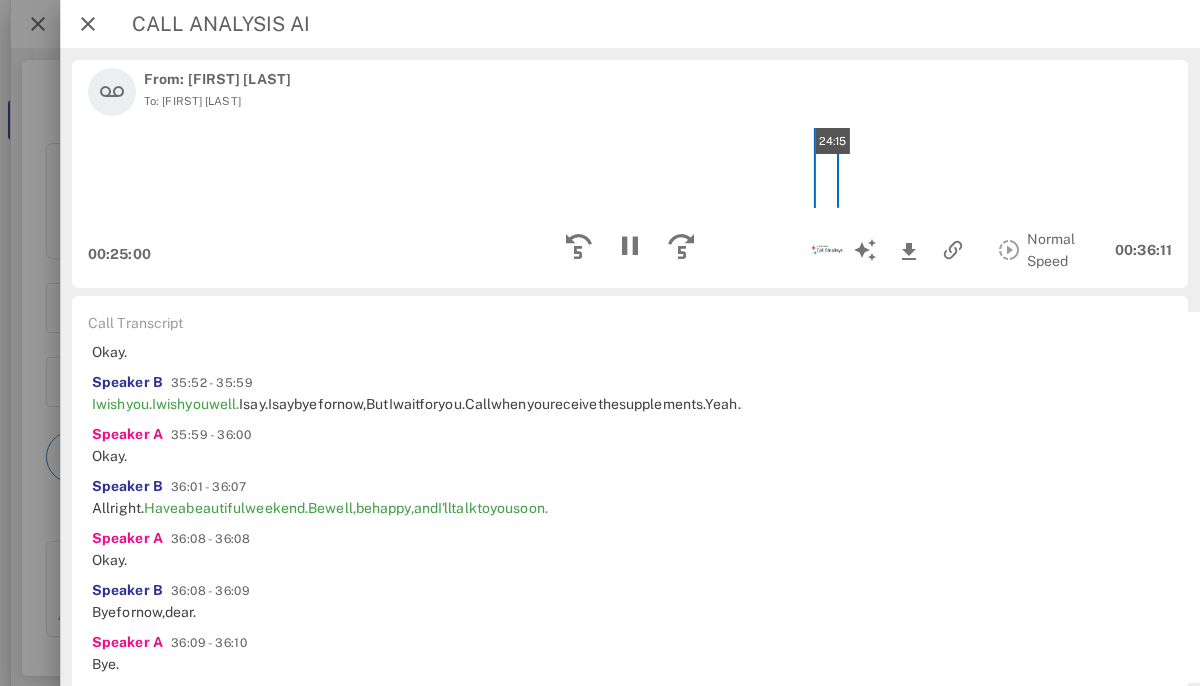 click on "24:15" at bounding box center (629, 168) 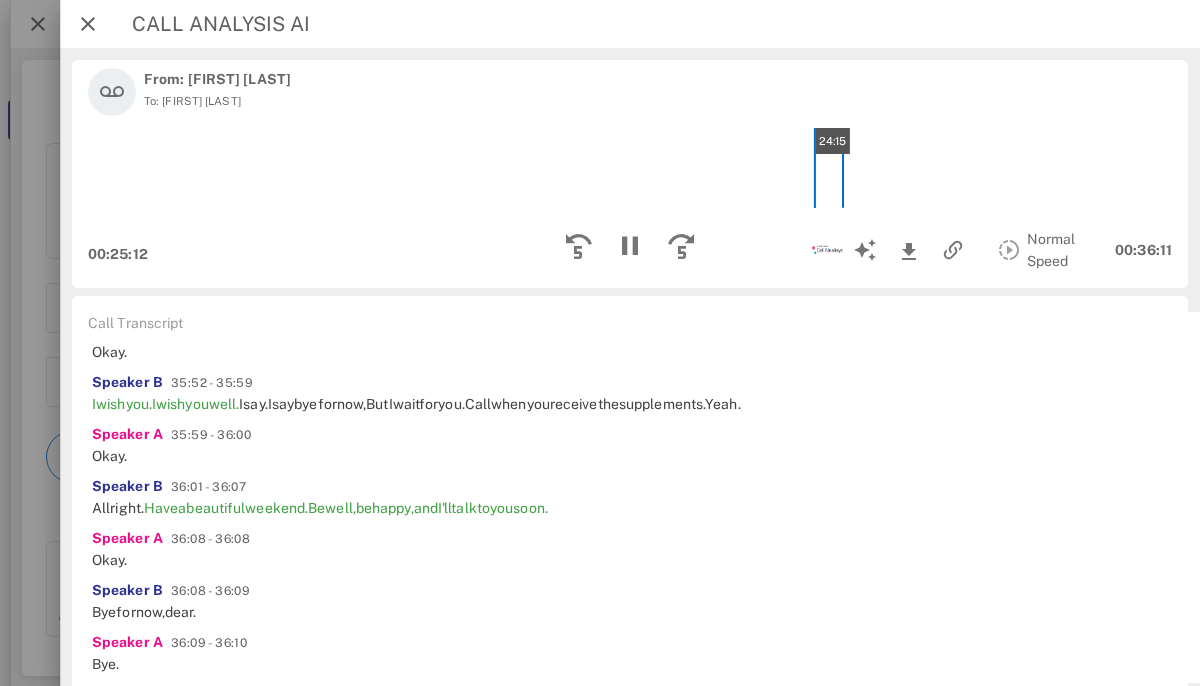 scroll, scrollTop: 7411, scrollLeft: 0, axis: vertical 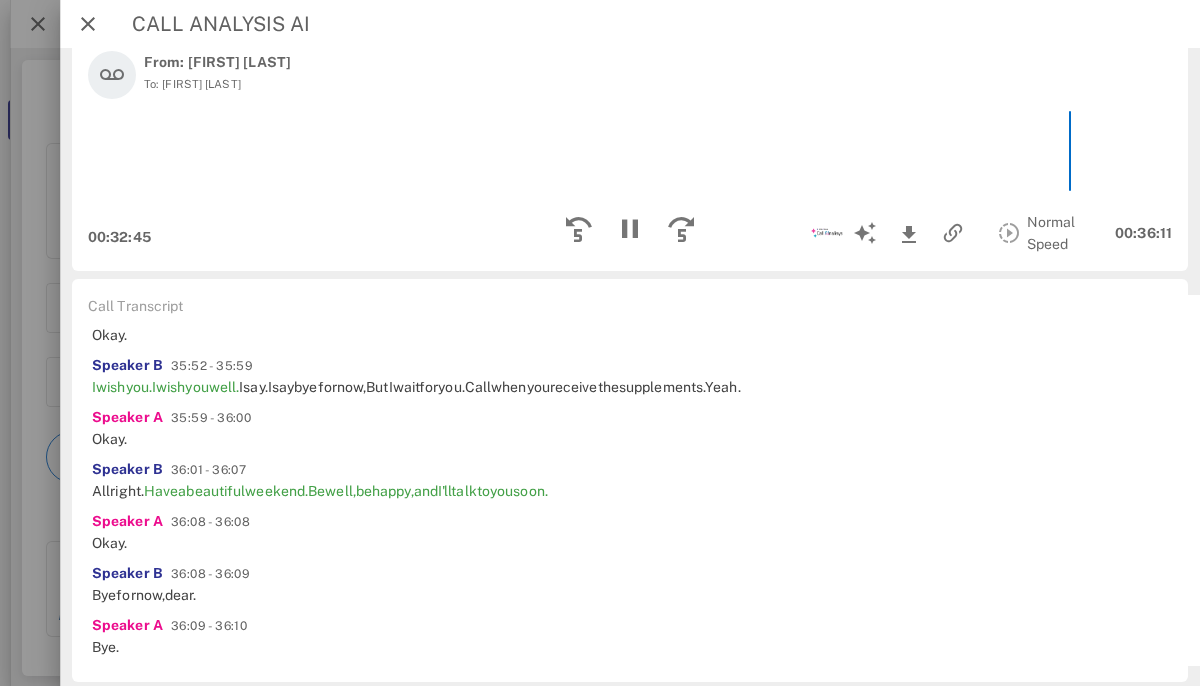 click at bounding box center (630, 151) 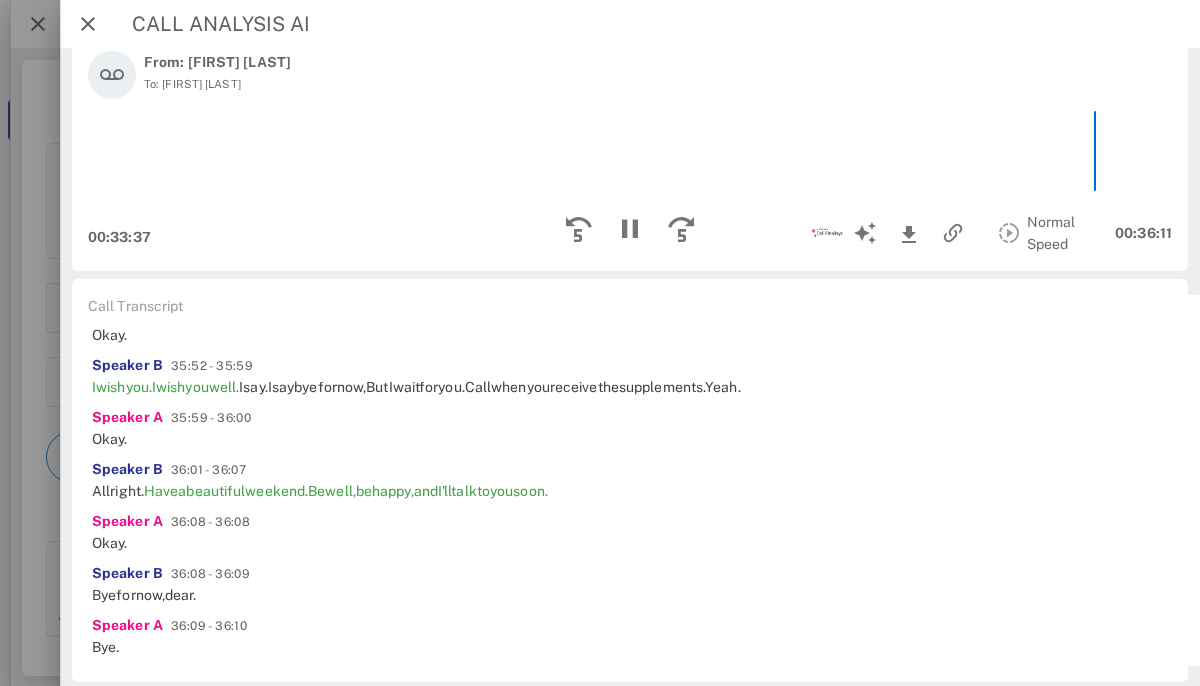 scroll, scrollTop: 0, scrollLeft: 2, axis: horizontal 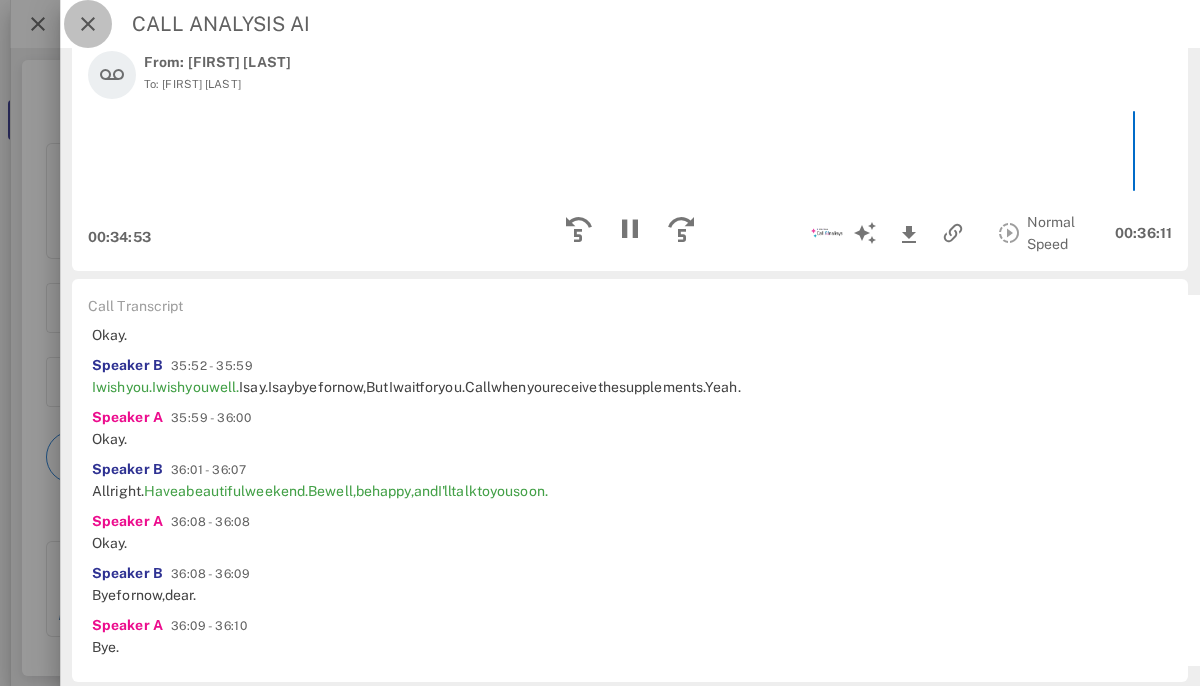 click at bounding box center (88, 24) 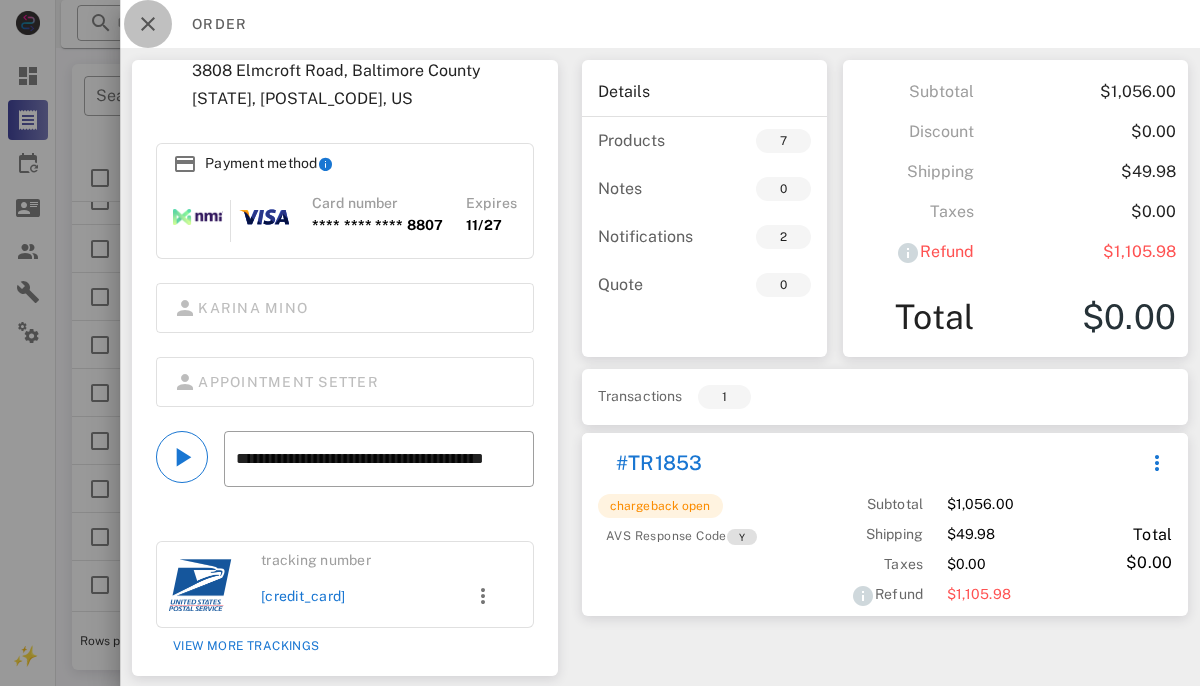 click at bounding box center [148, 24] 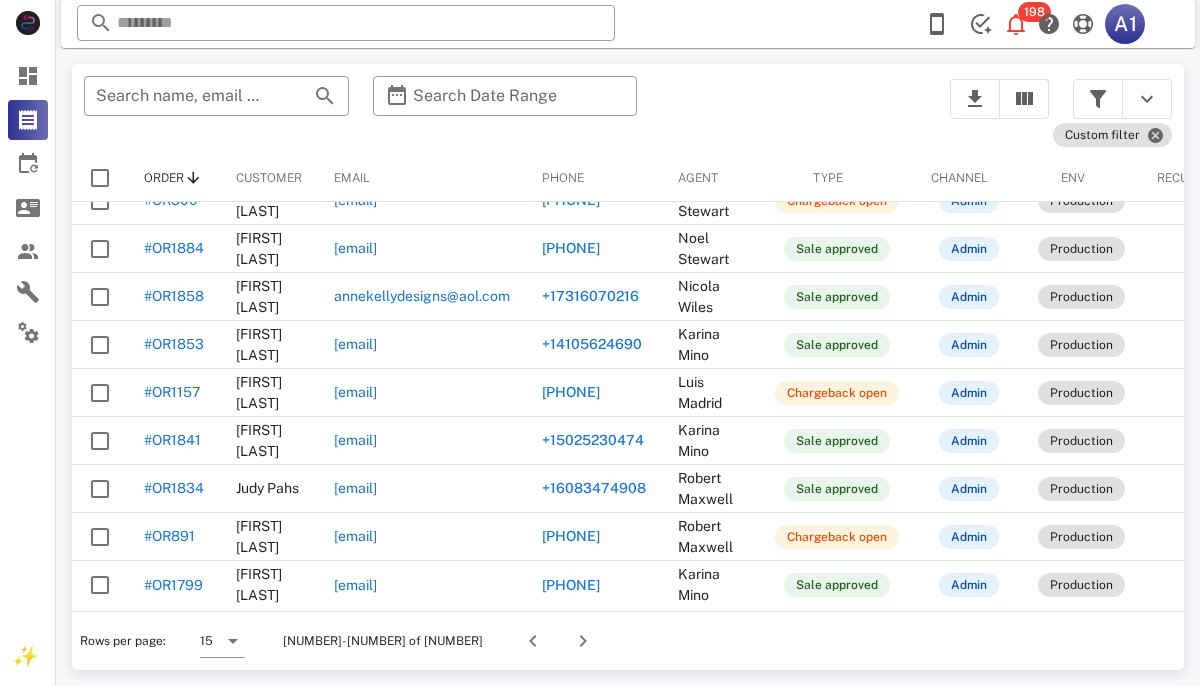 scroll, scrollTop: 188, scrollLeft: 0, axis: vertical 